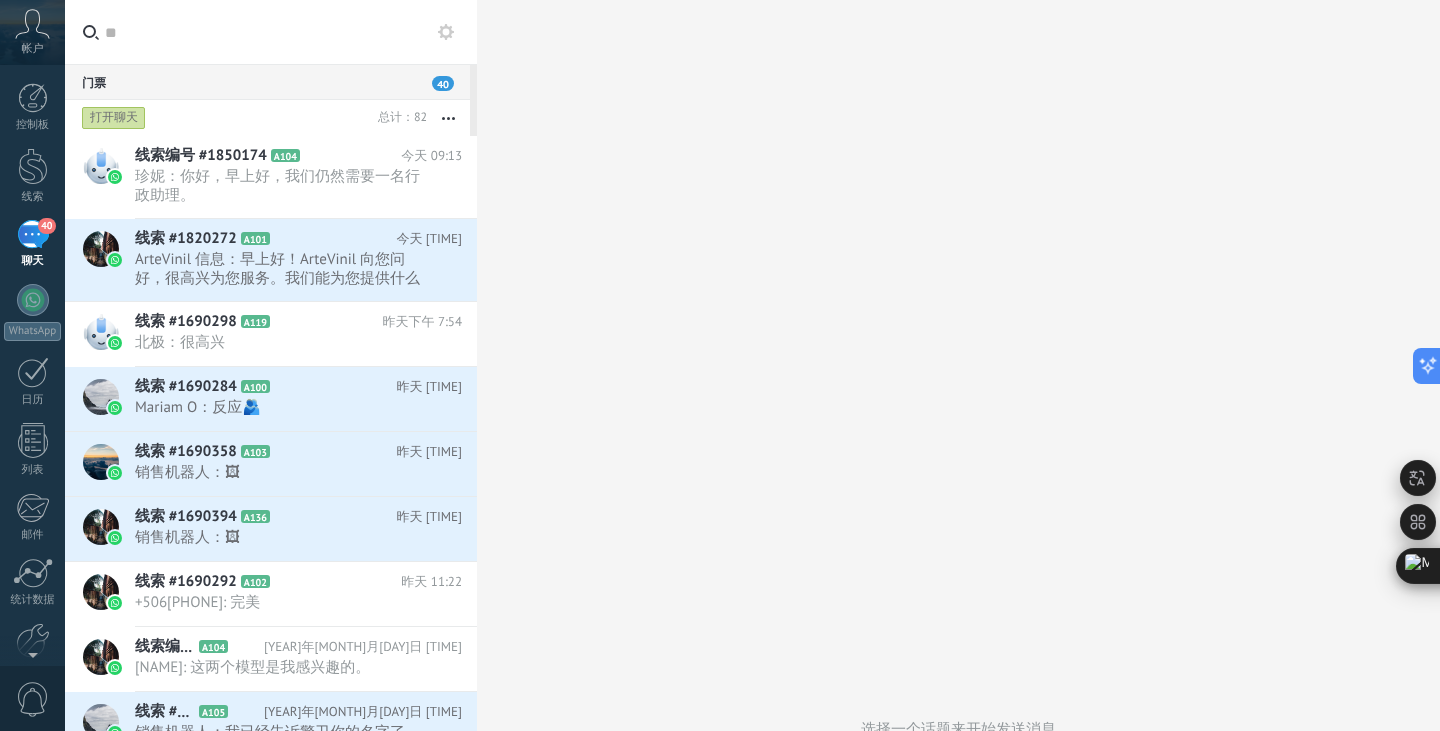 scroll, scrollTop: 0, scrollLeft: 0, axis: both 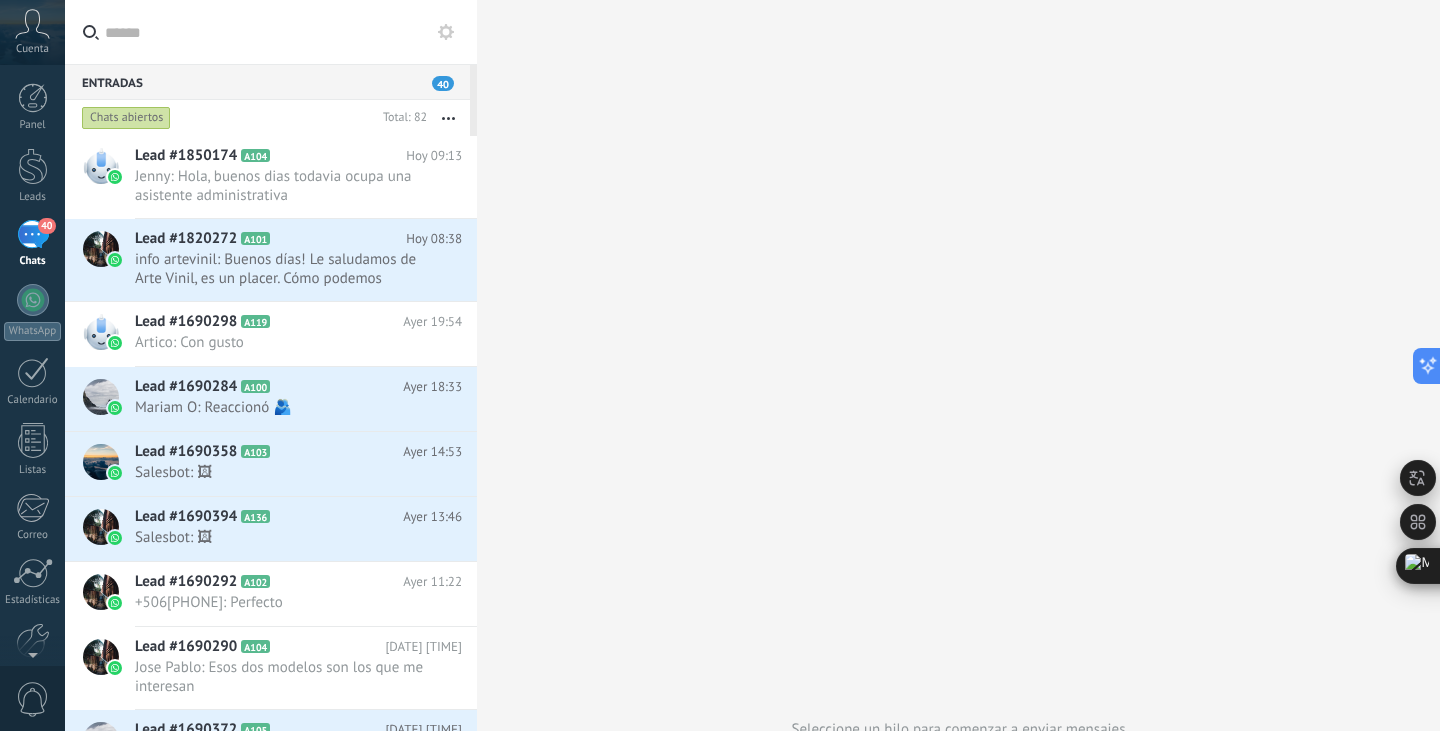 click on "Seleccione un hilo para comenzar a enviar mensajes" at bounding box center (958, 729) 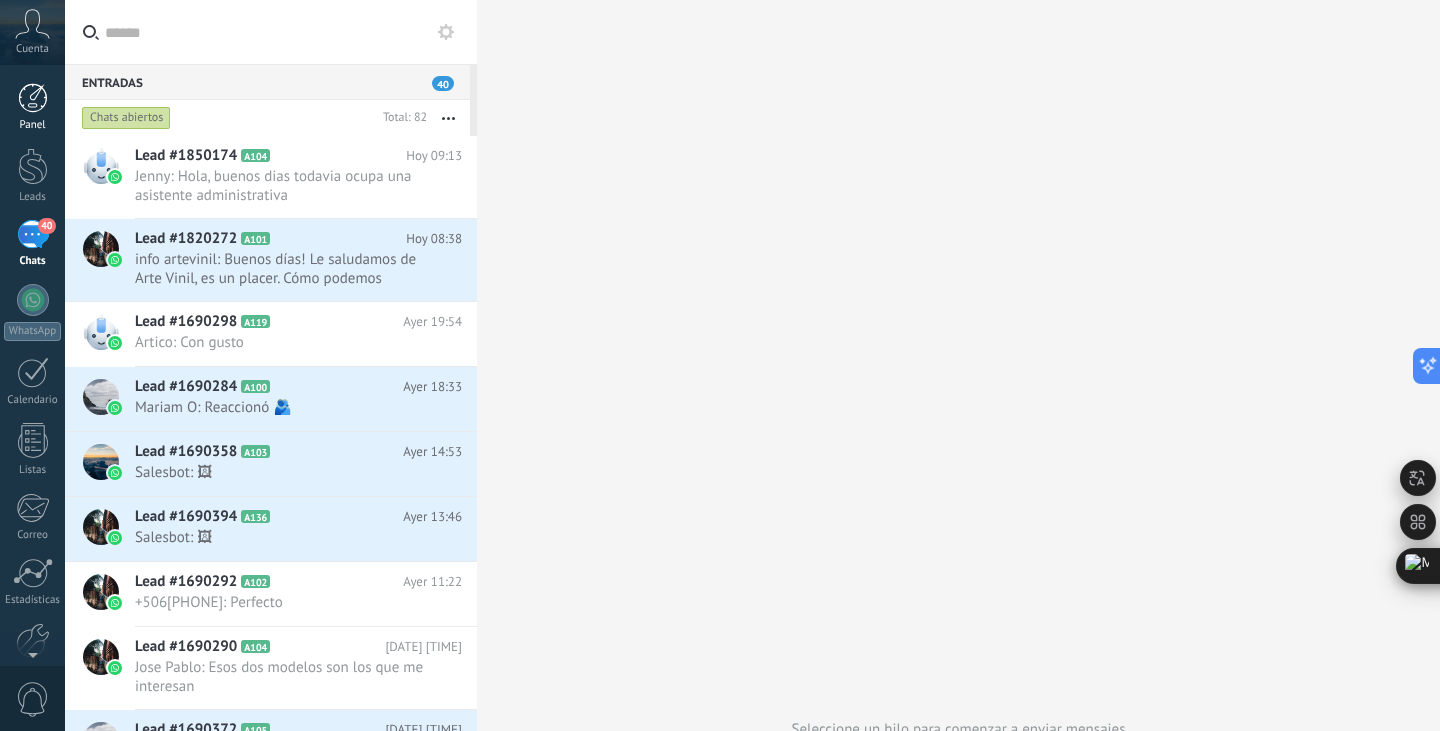 click at bounding box center (33, 98) 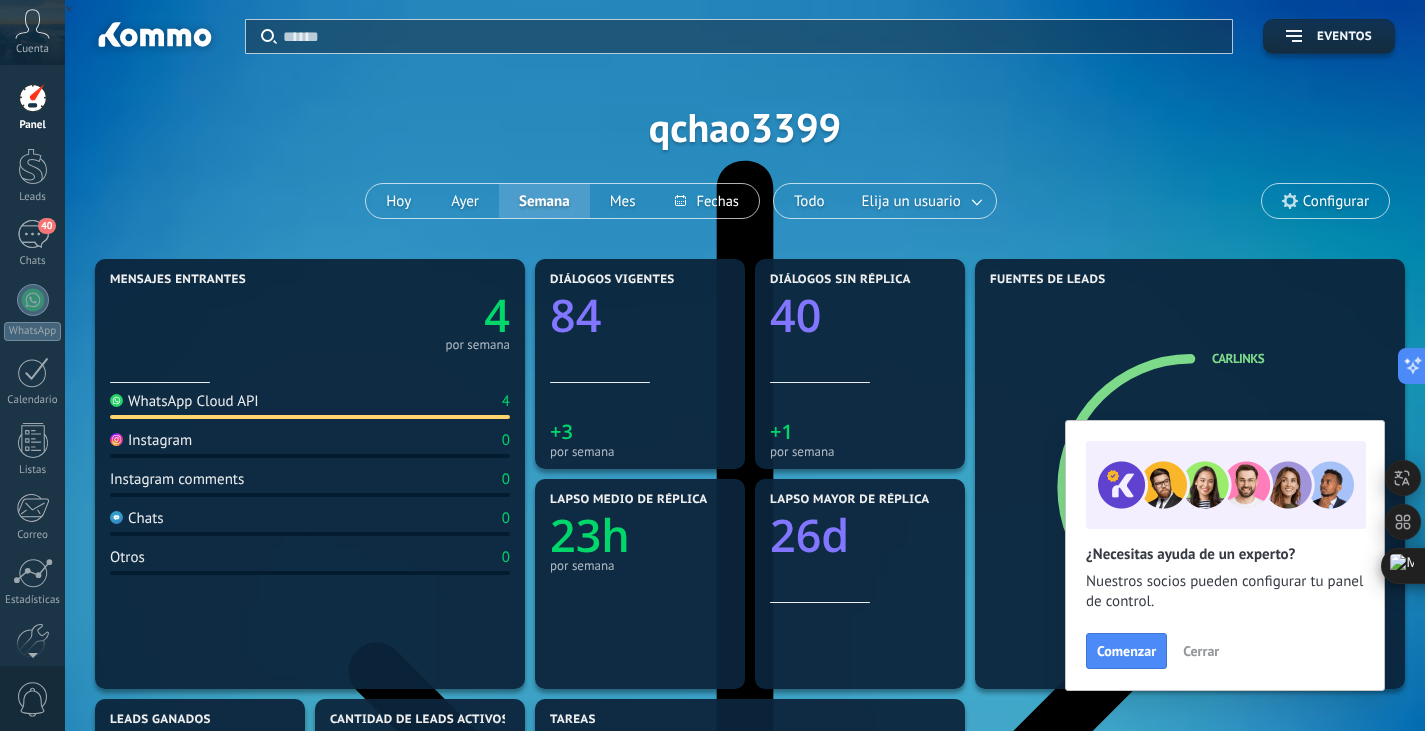 click on "Cerrar" at bounding box center [1201, 651] 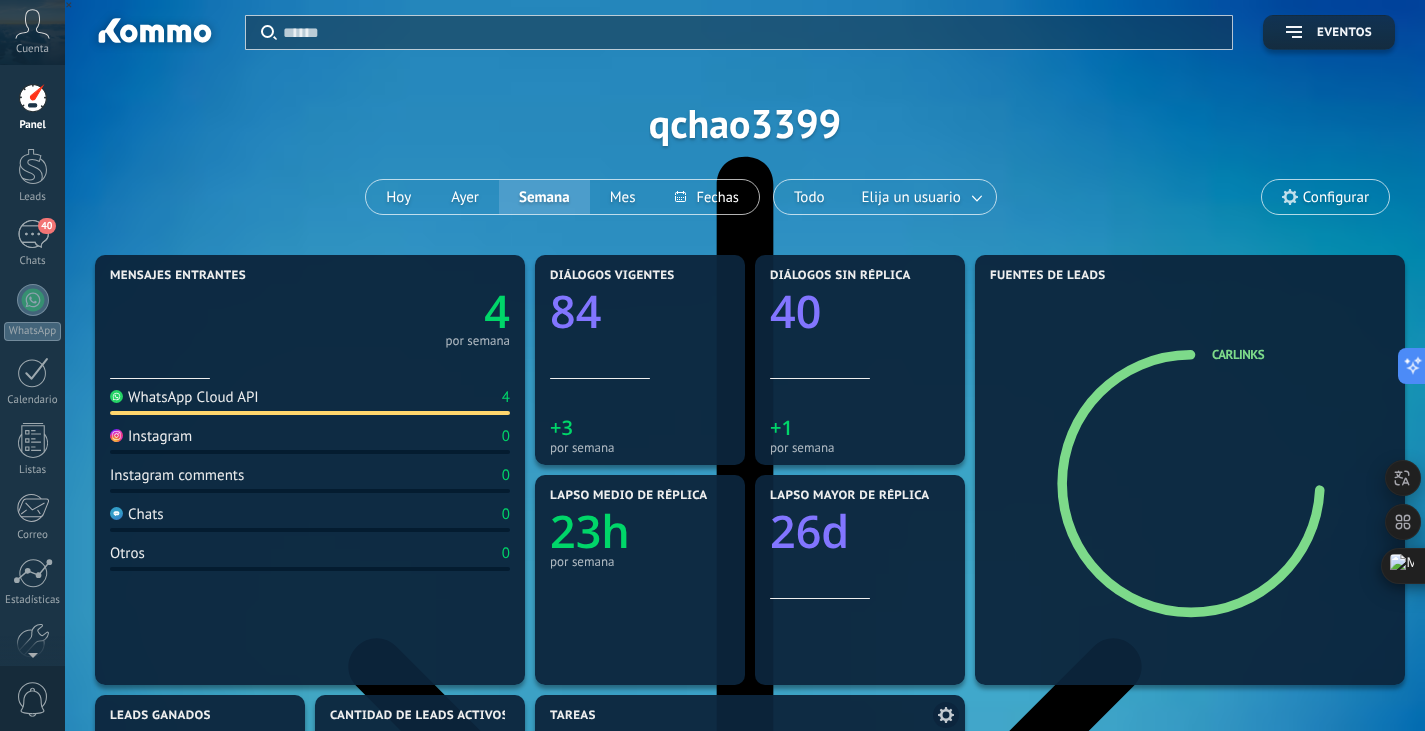 scroll, scrollTop: 0, scrollLeft: 0, axis: both 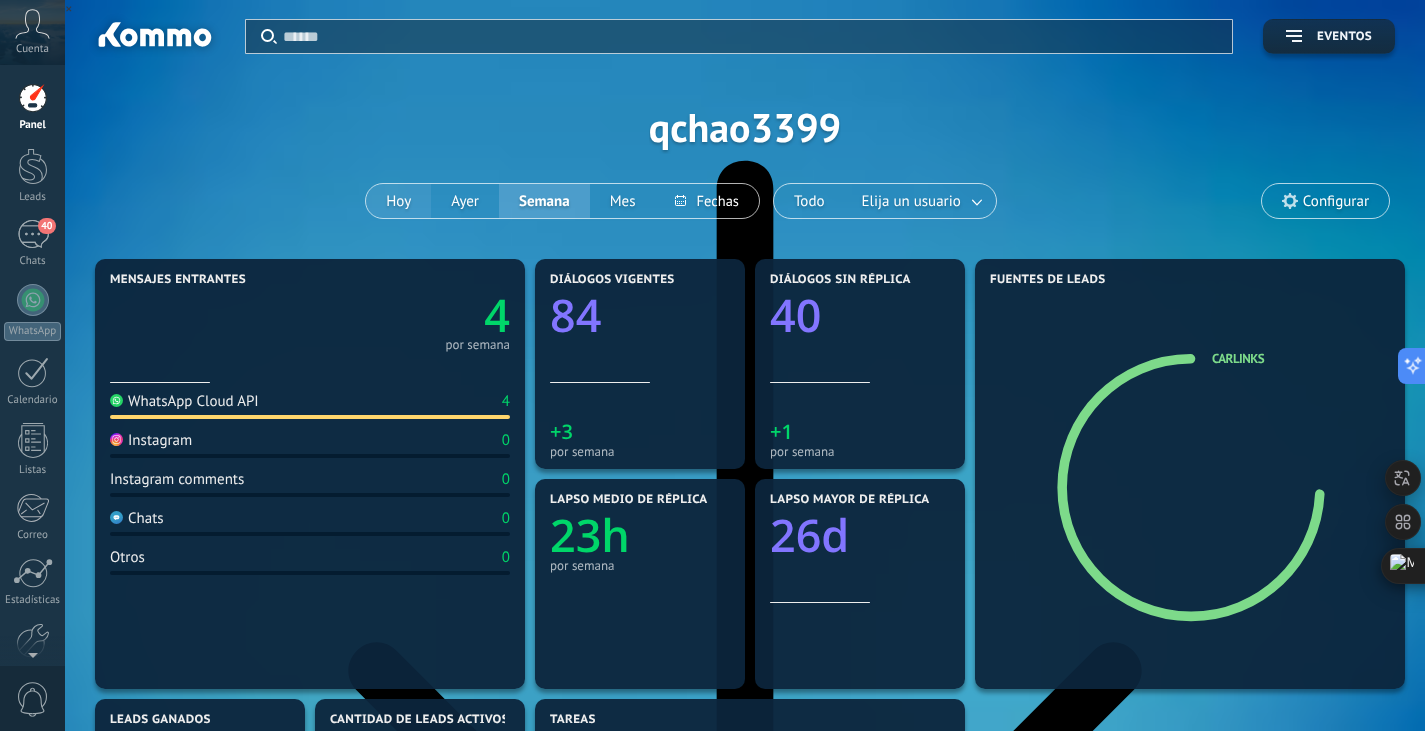click on "Hoy" at bounding box center [398, 201] 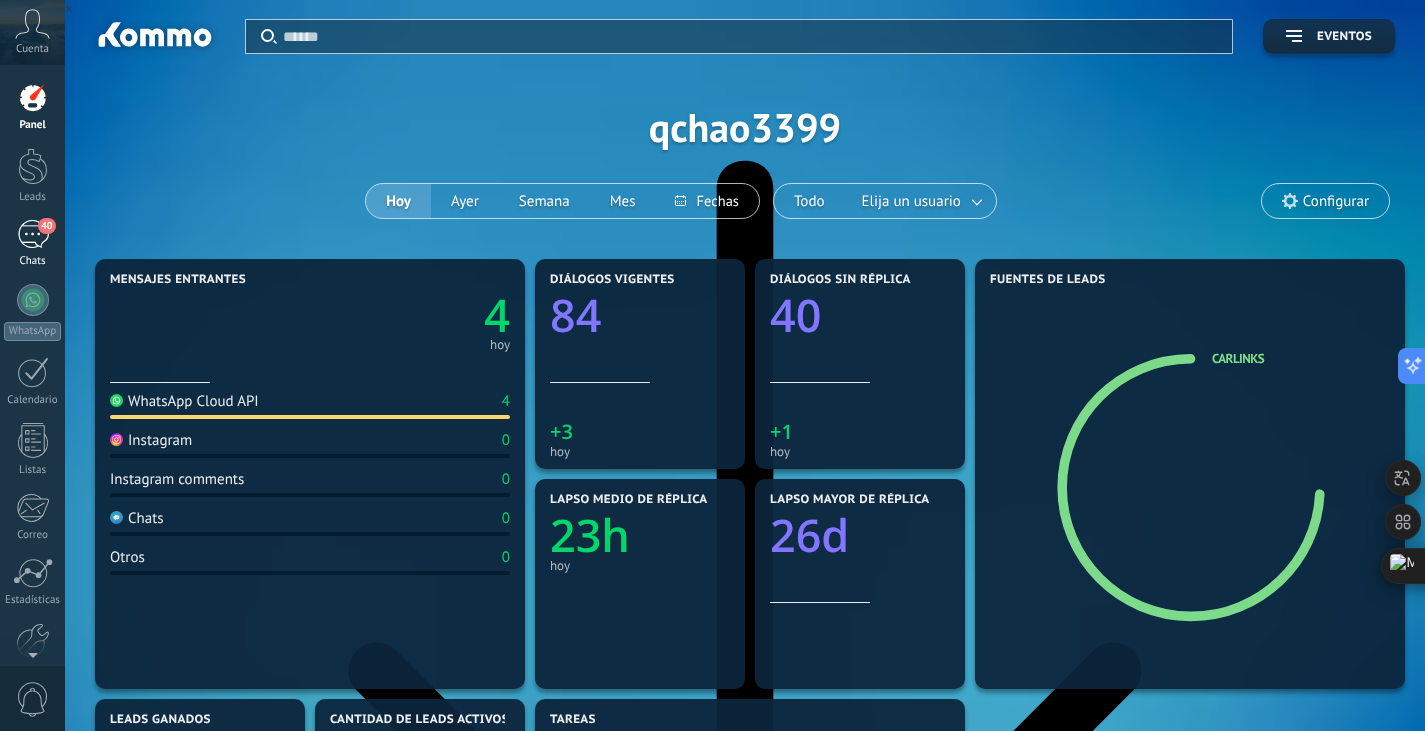 click on "40" at bounding box center (33, 234) 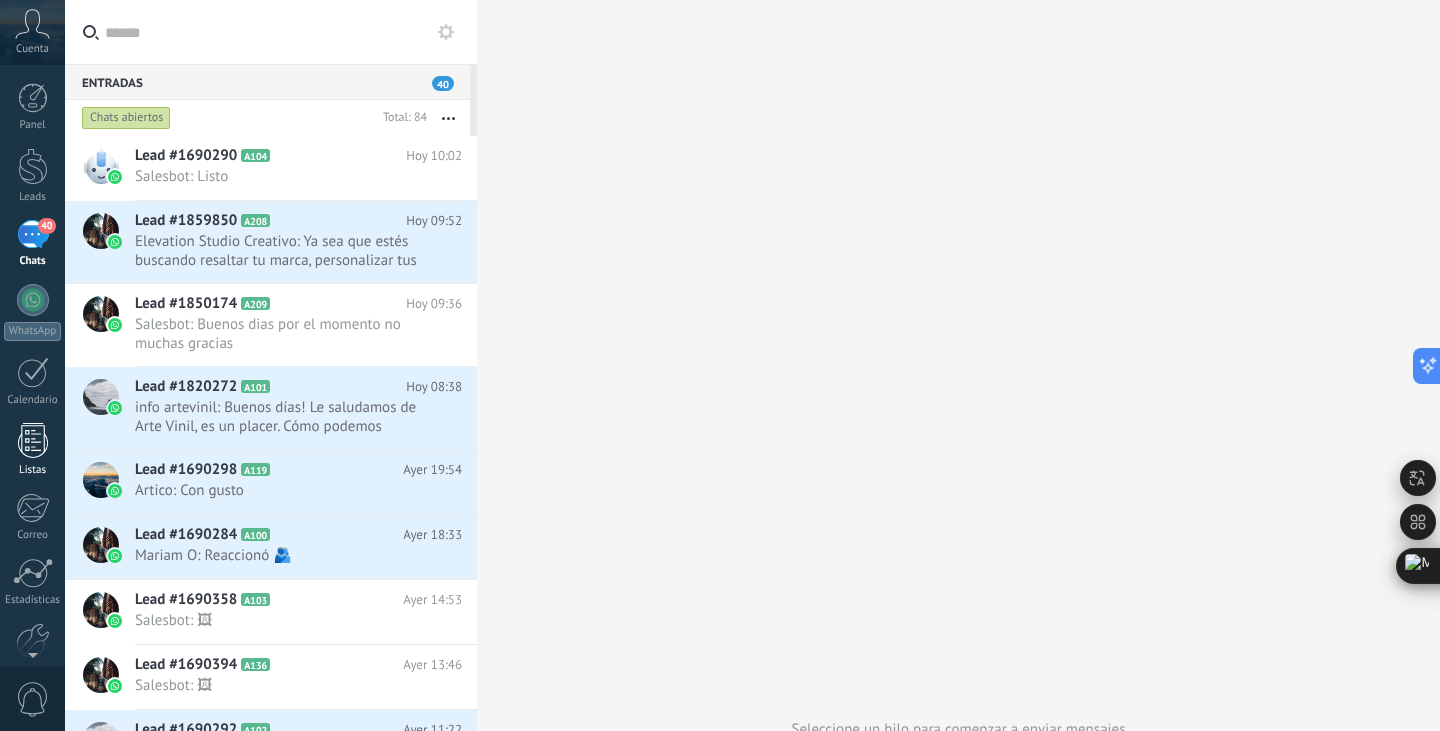 click at bounding box center [33, 440] 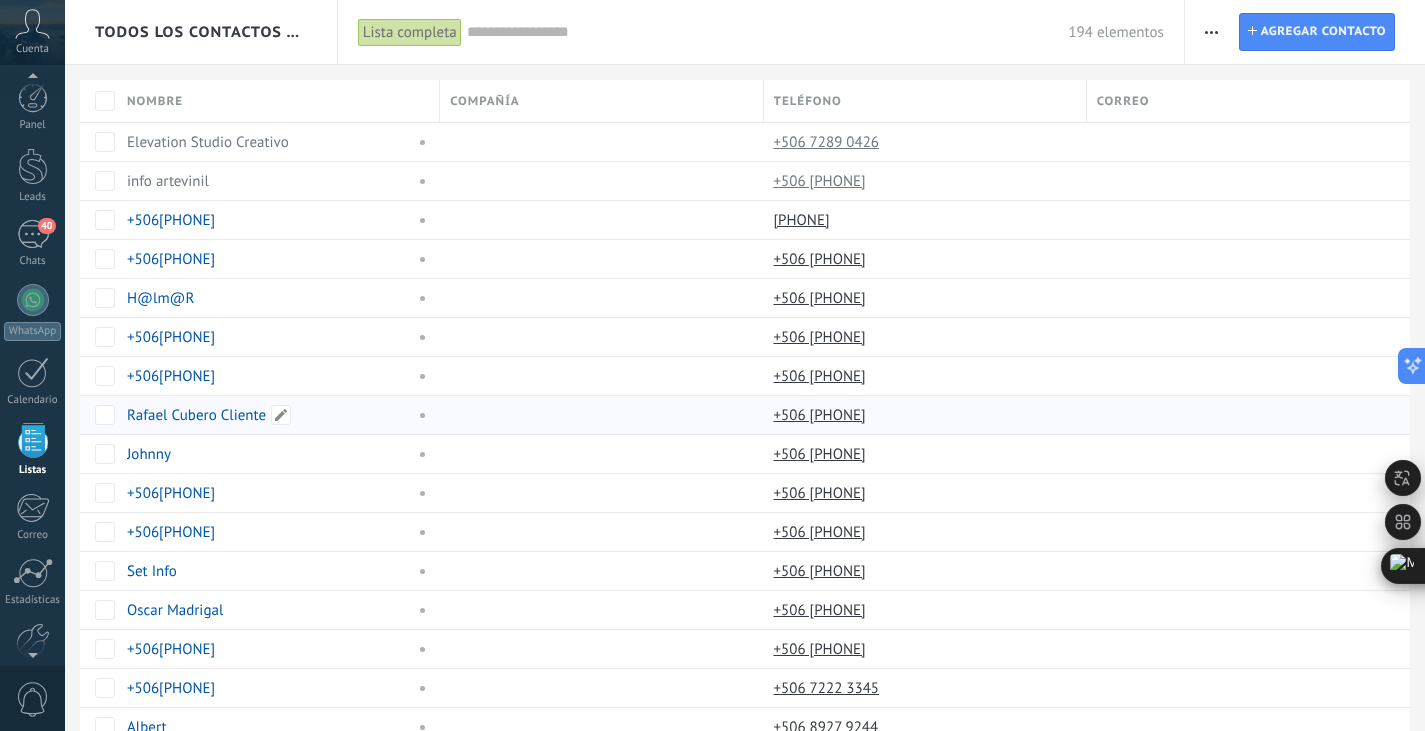 scroll, scrollTop: 52, scrollLeft: 0, axis: vertical 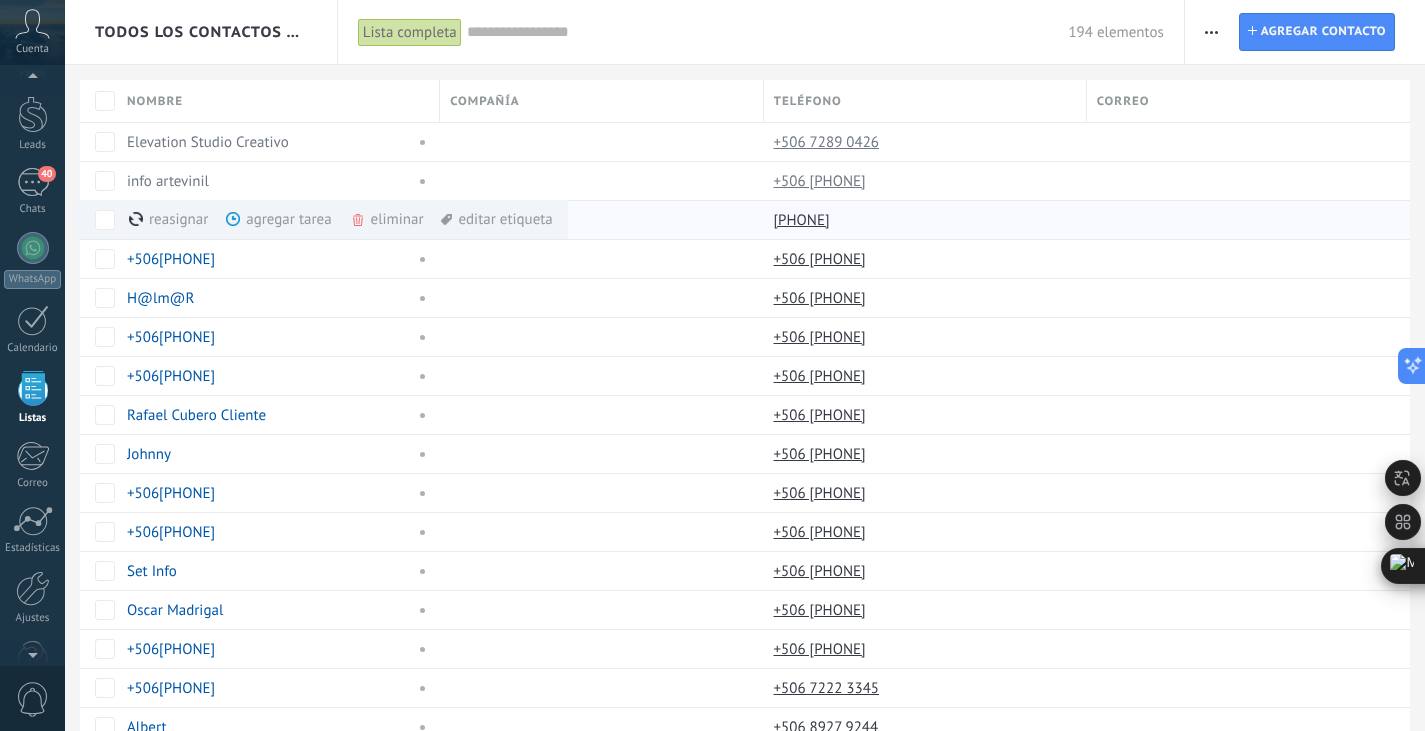 click on "eliminar màs" at bounding box center (421, 219) 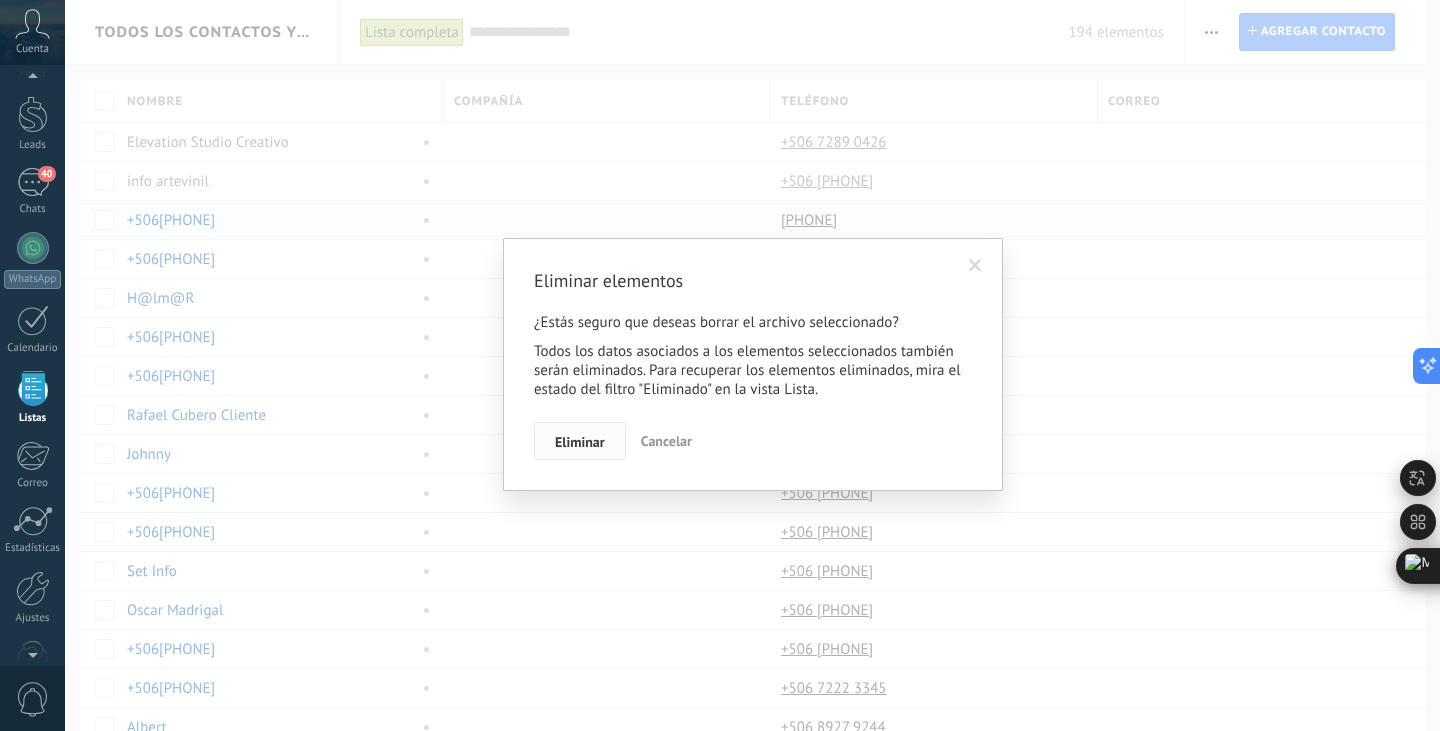 click on "Eliminar" at bounding box center [580, 442] 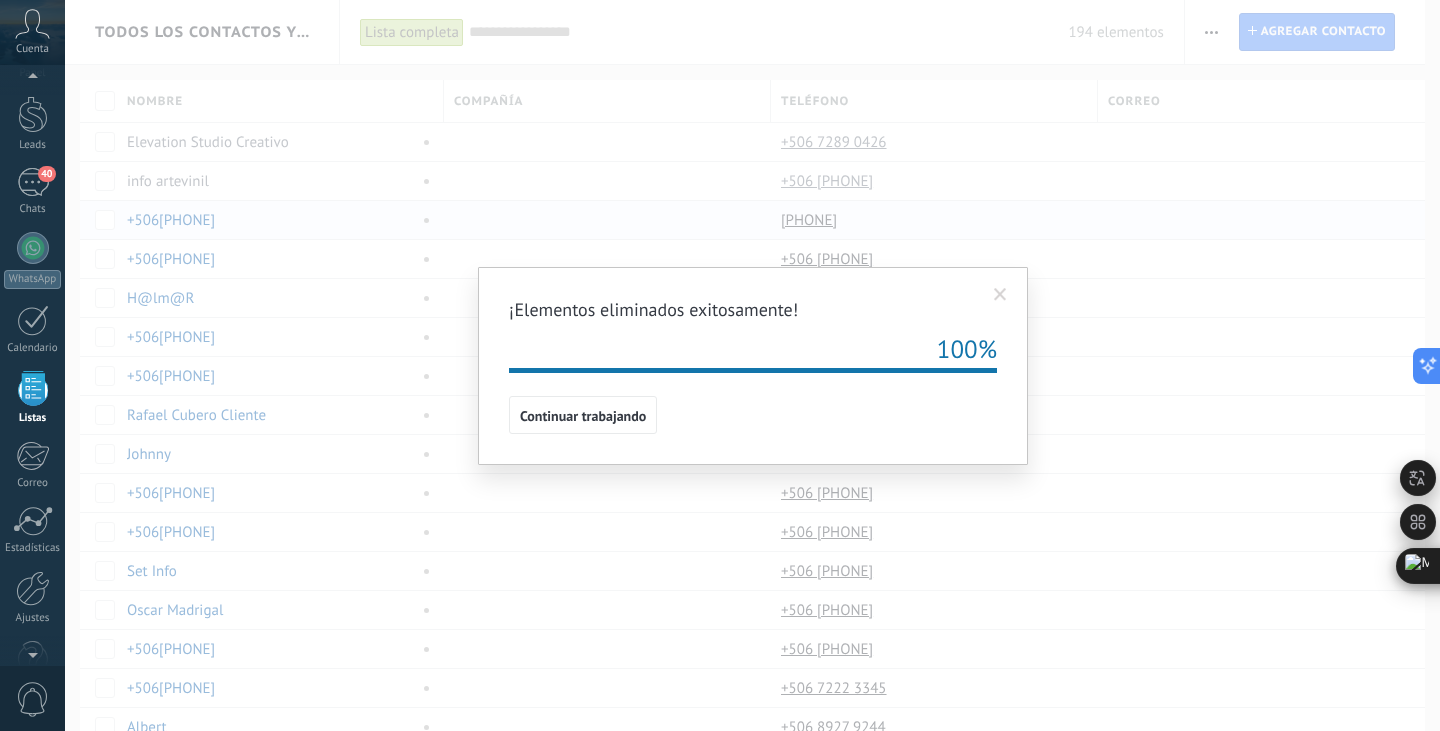 click at bounding box center [1000, 295] 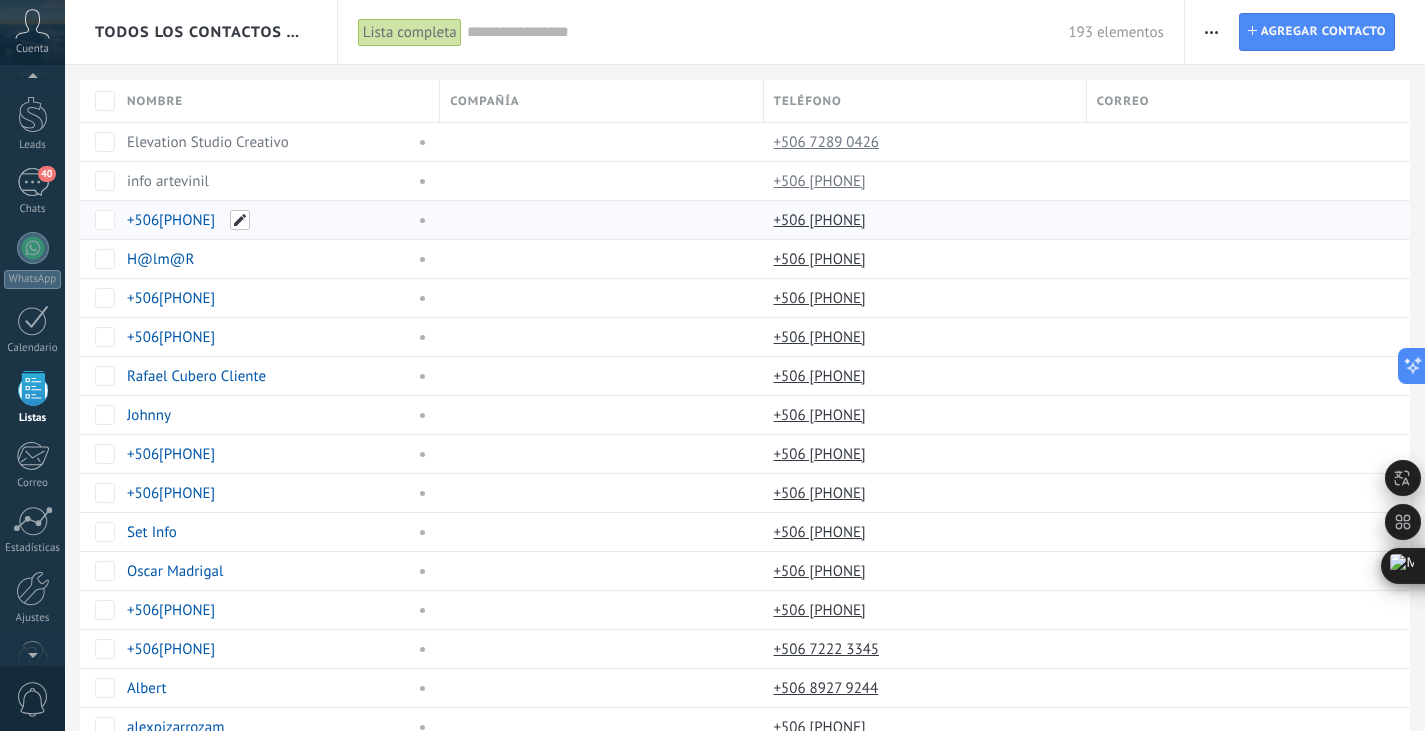 click at bounding box center (240, 220) 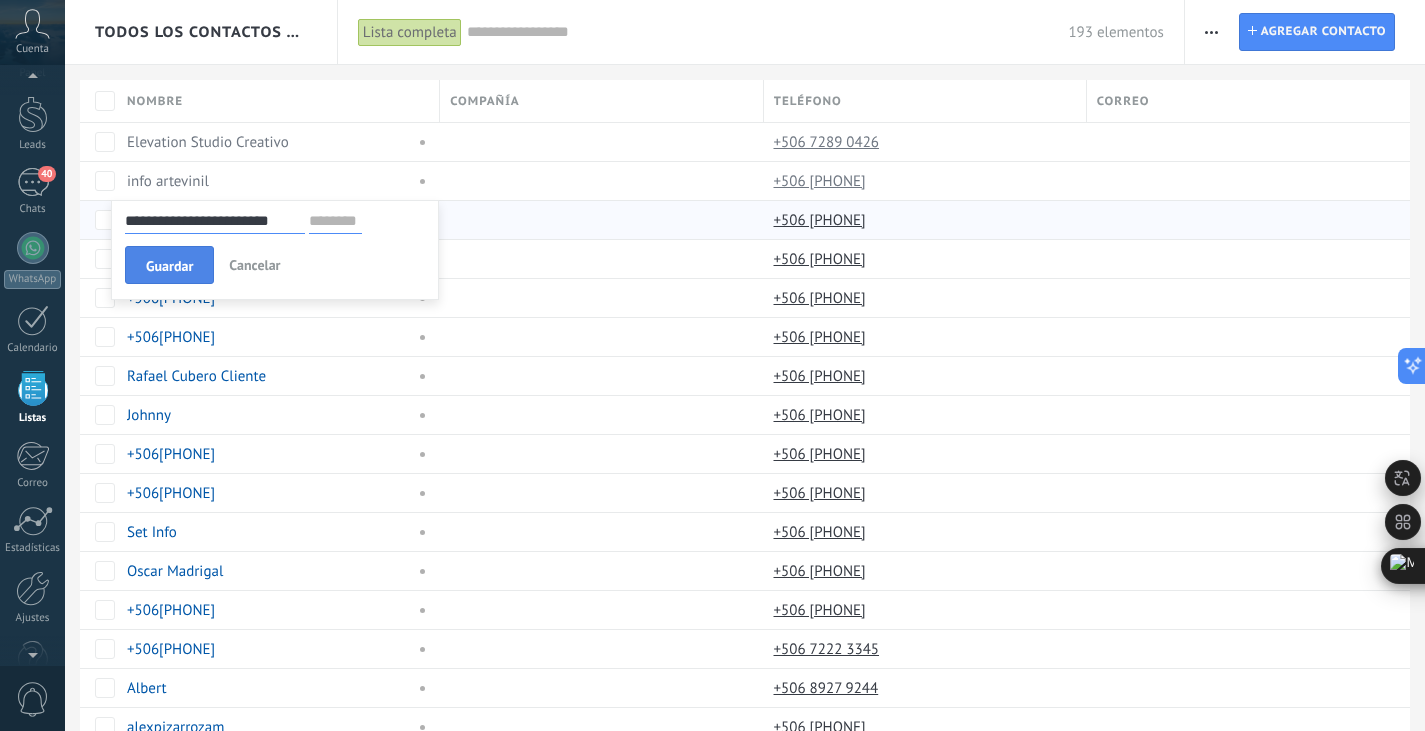 type on "**********" 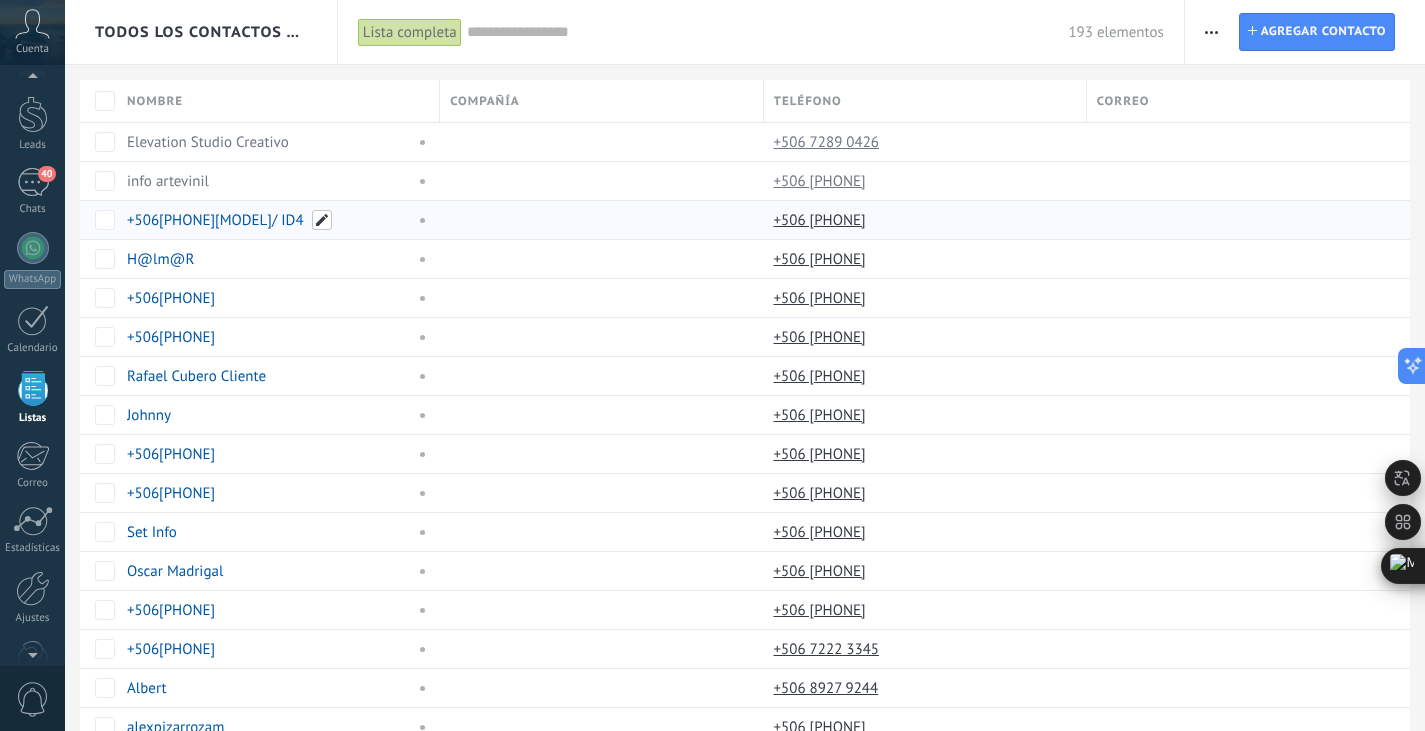 click at bounding box center [322, 220] 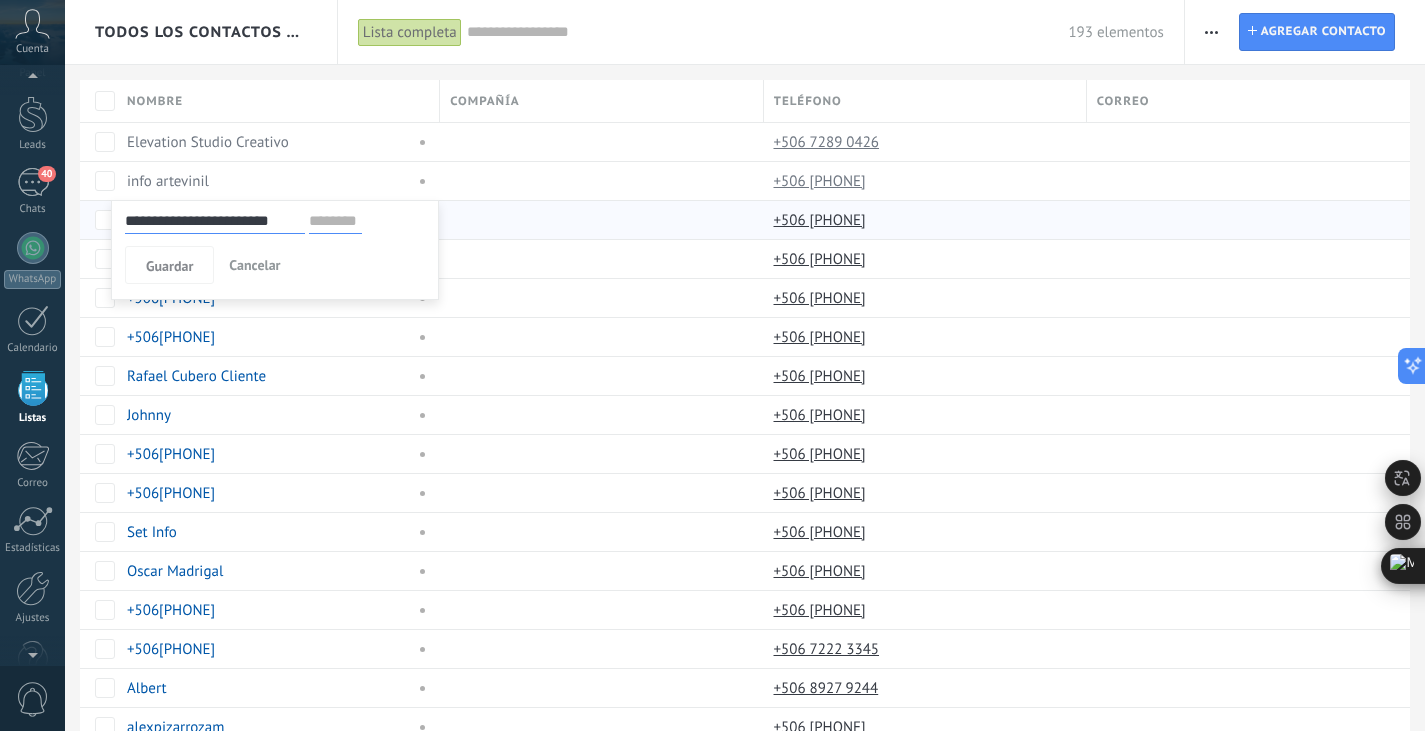 click on "**********" at bounding box center (215, 221) 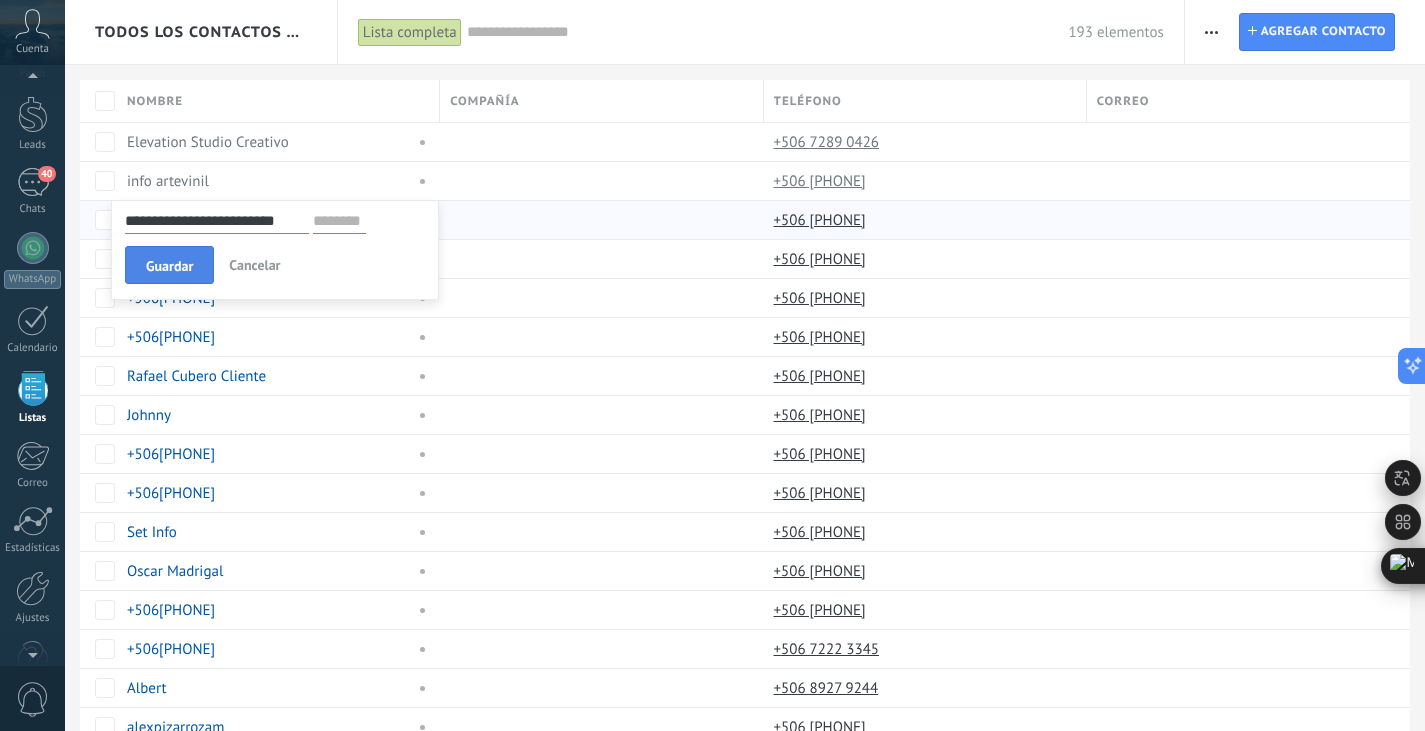 type on "**********" 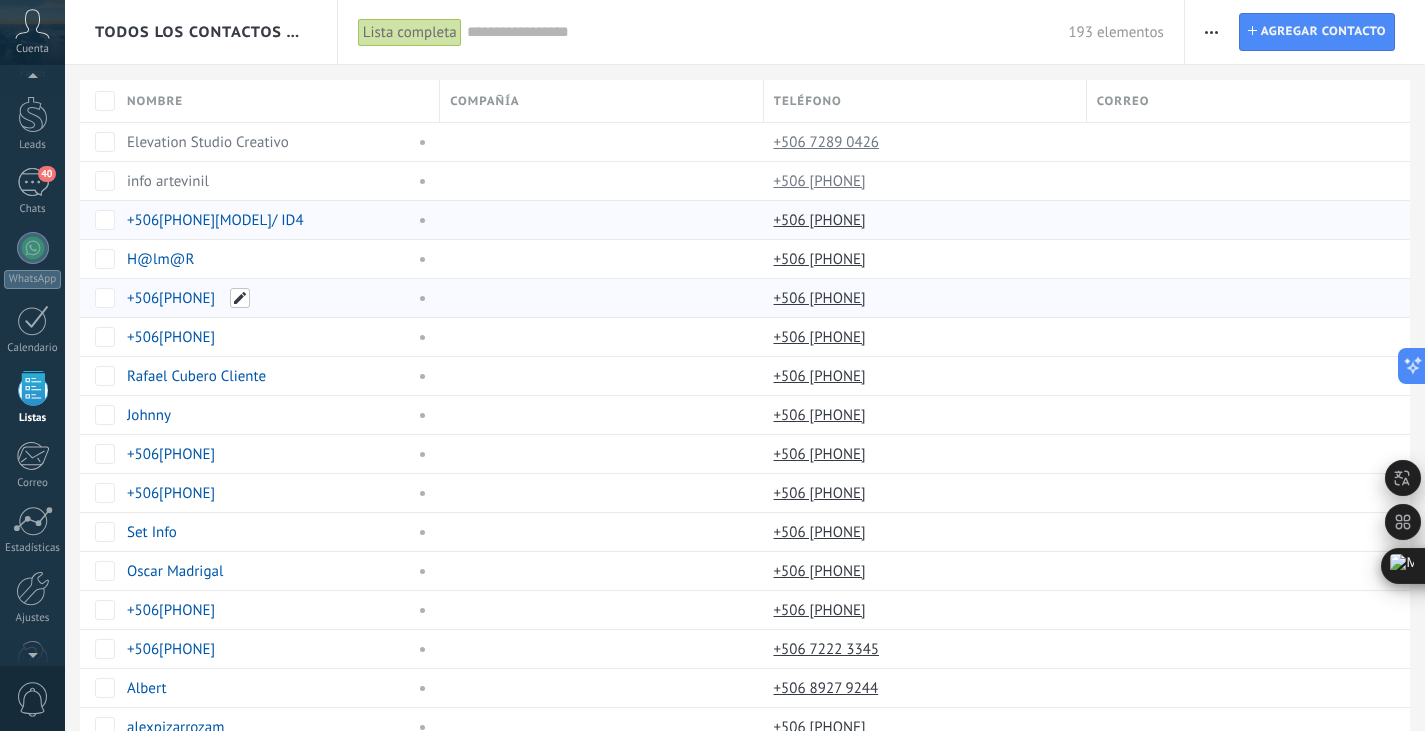 click at bounding box center [240, 298] 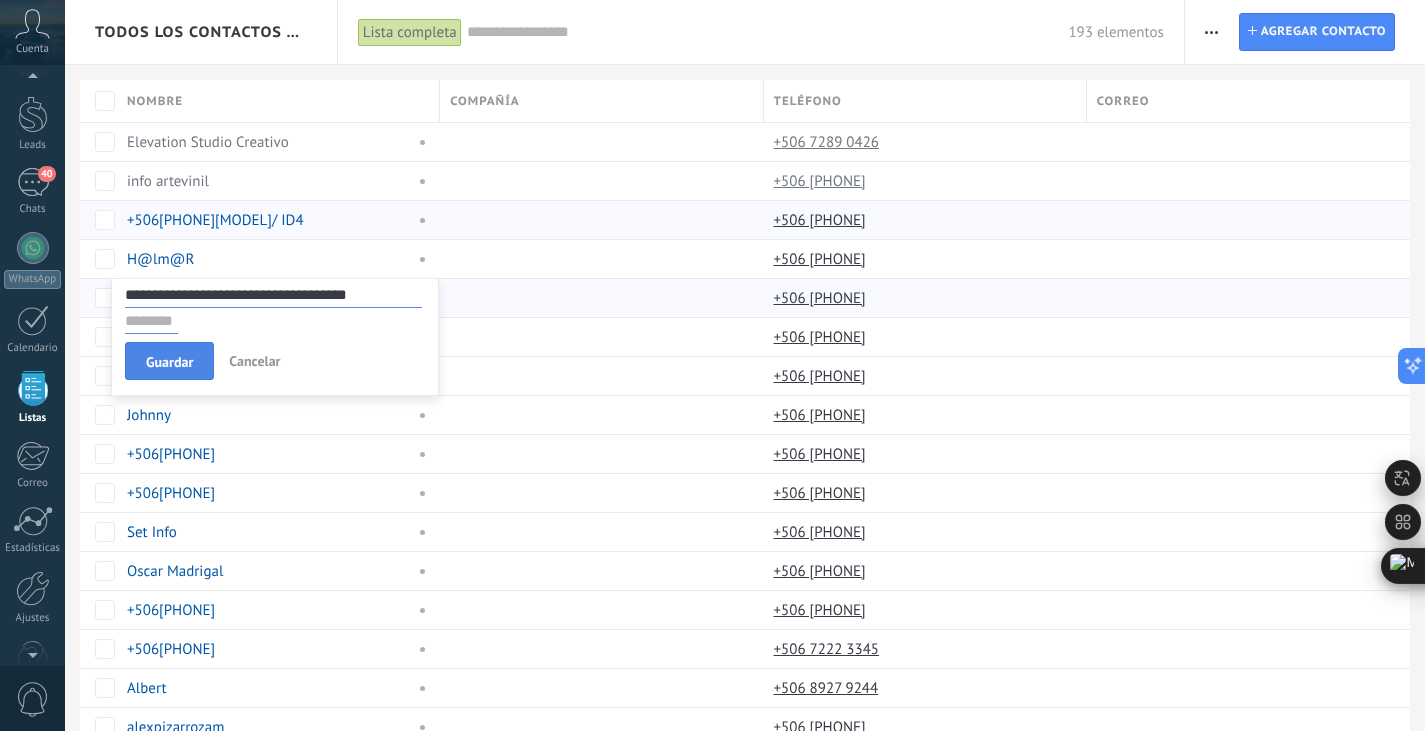 type on "**********" 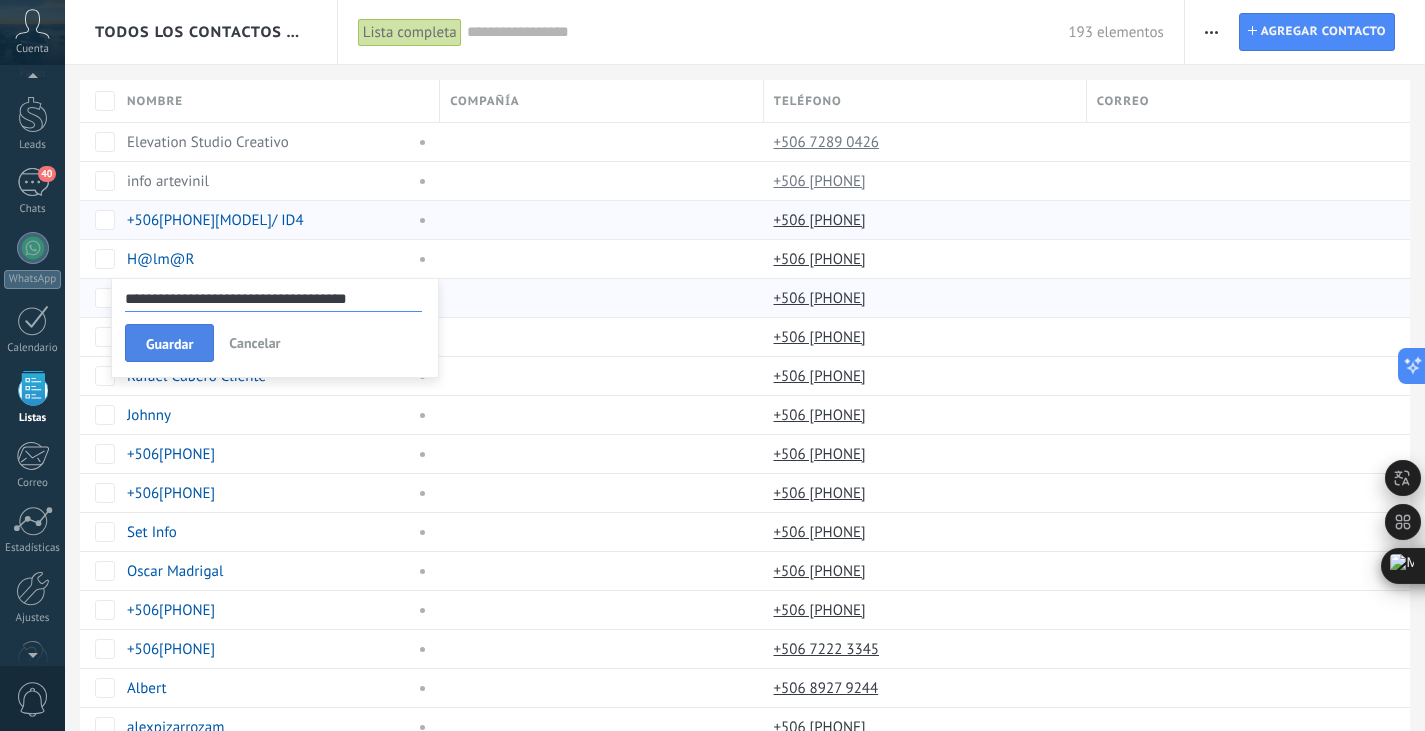 click on "Guardar" at bounding box center (169, 343) 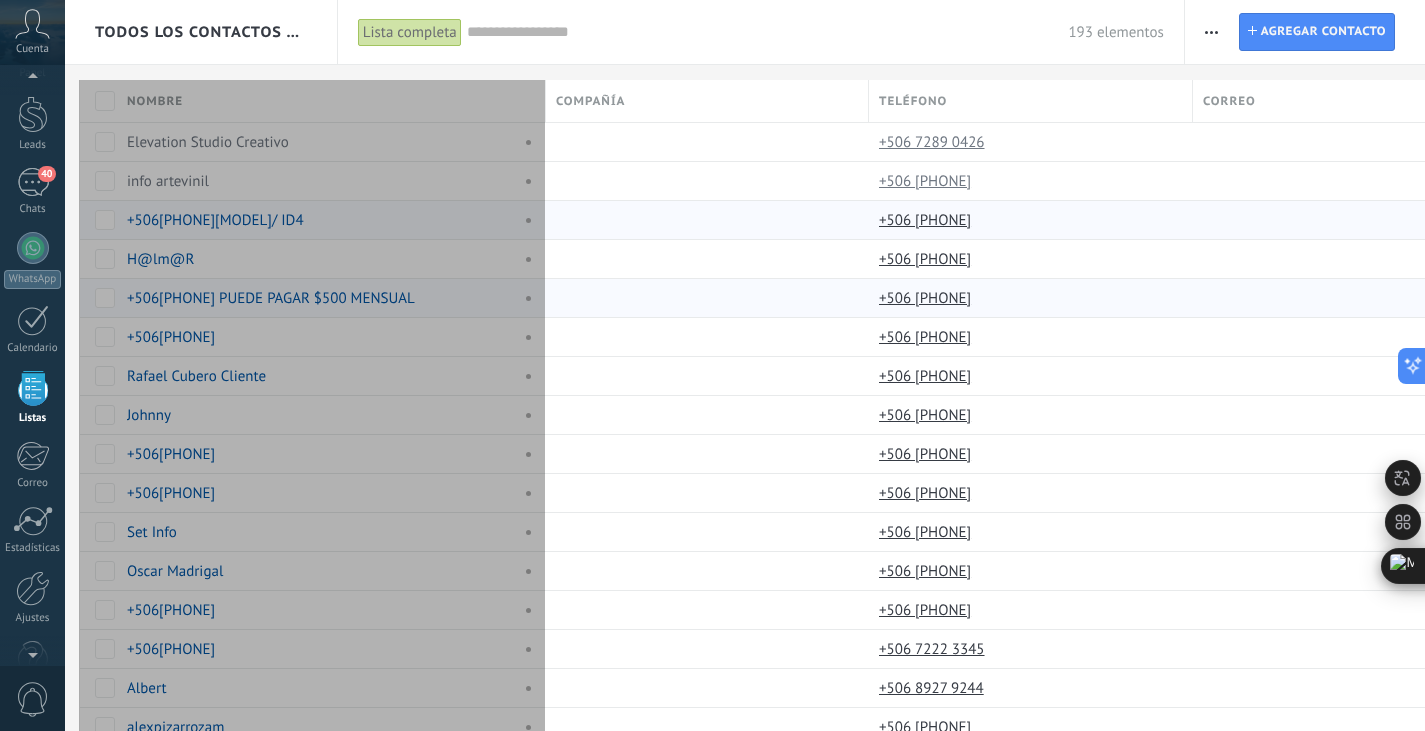 drag, startPoint x: 439, startPoint y: 108, endPoint x: 545, endPoint y: 109, distance: 106.004715 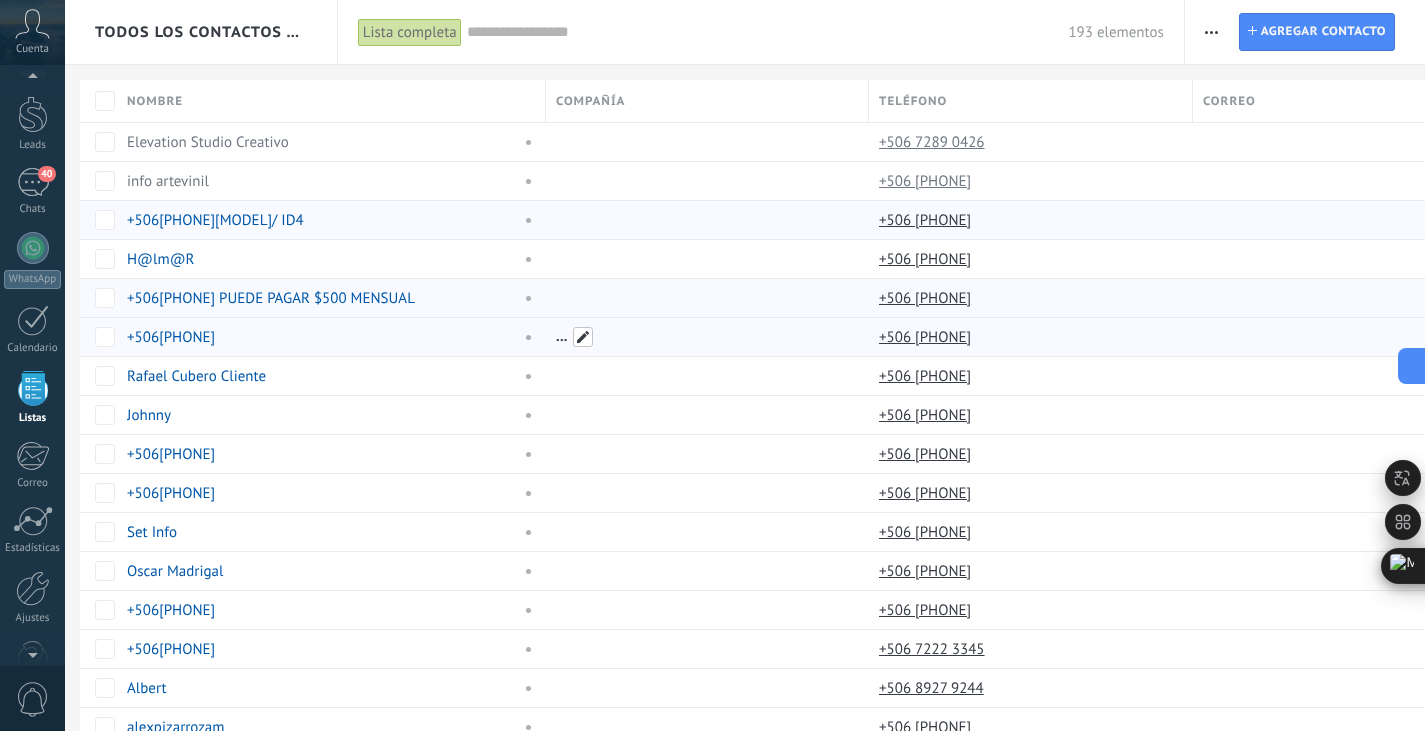 click at bounding box center [583, 337] 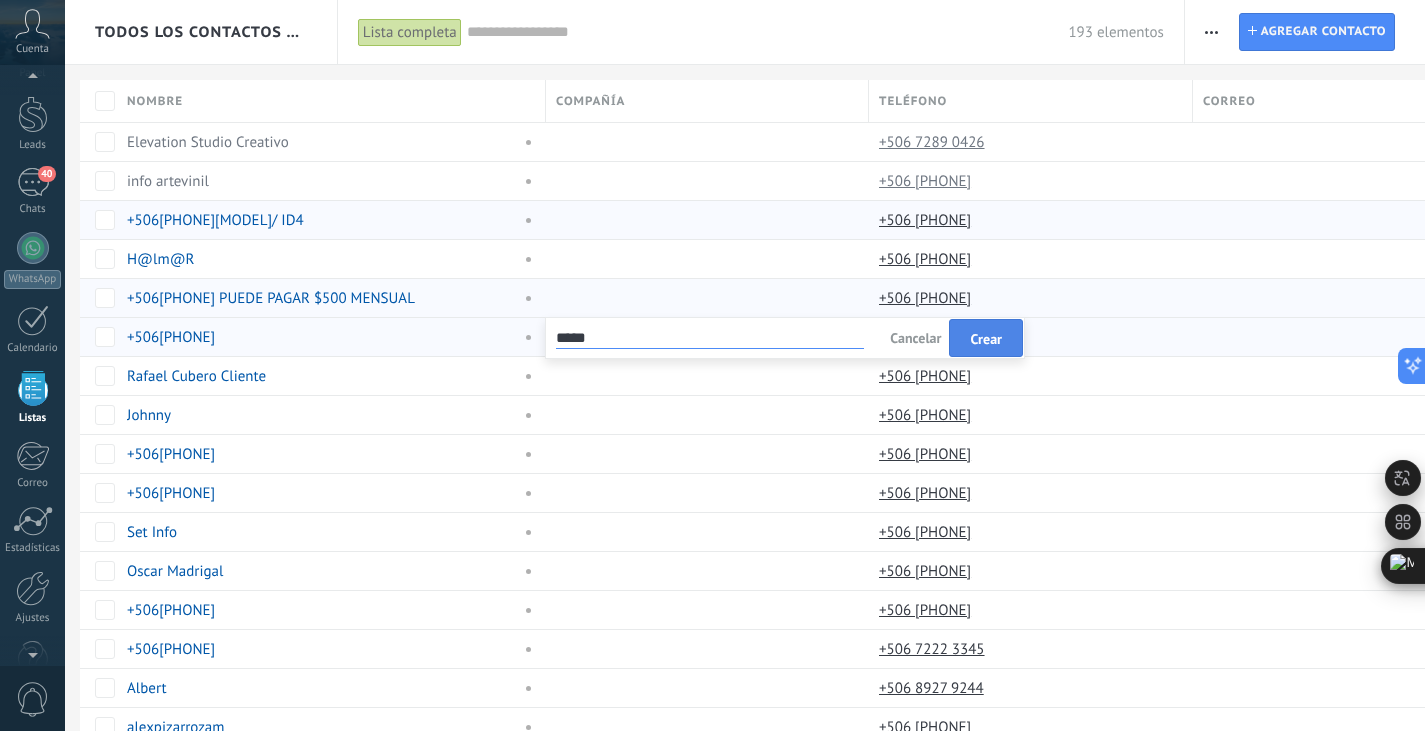 type on "*****" 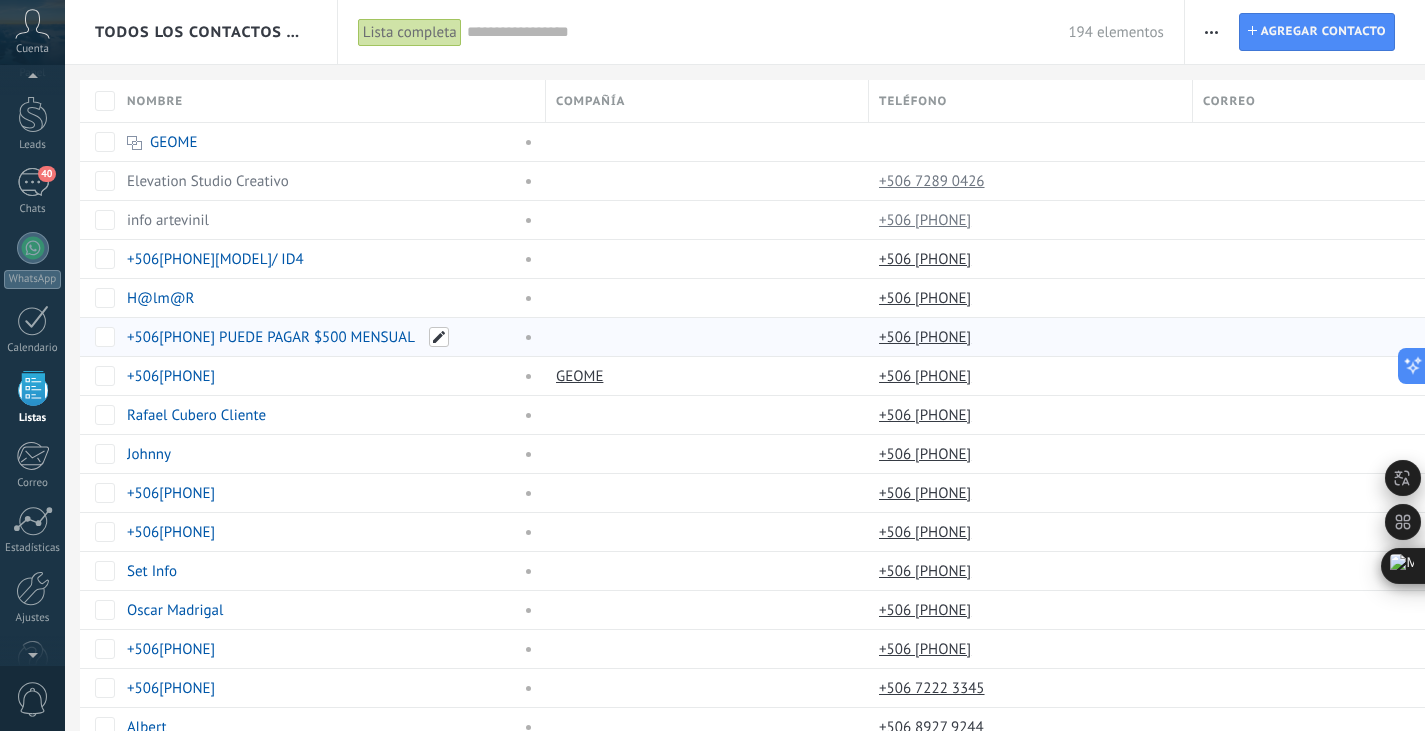 click at bounding box center (439, 337) 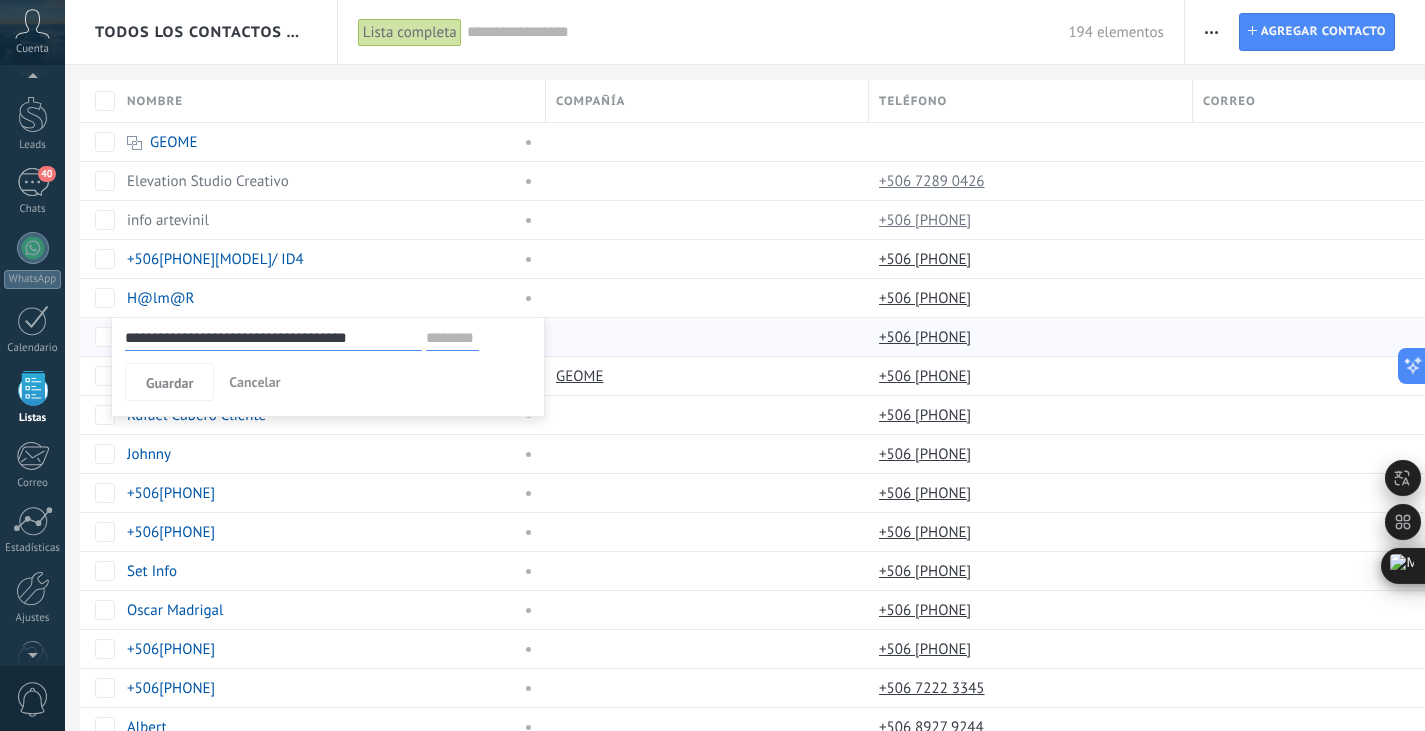 type on "*" 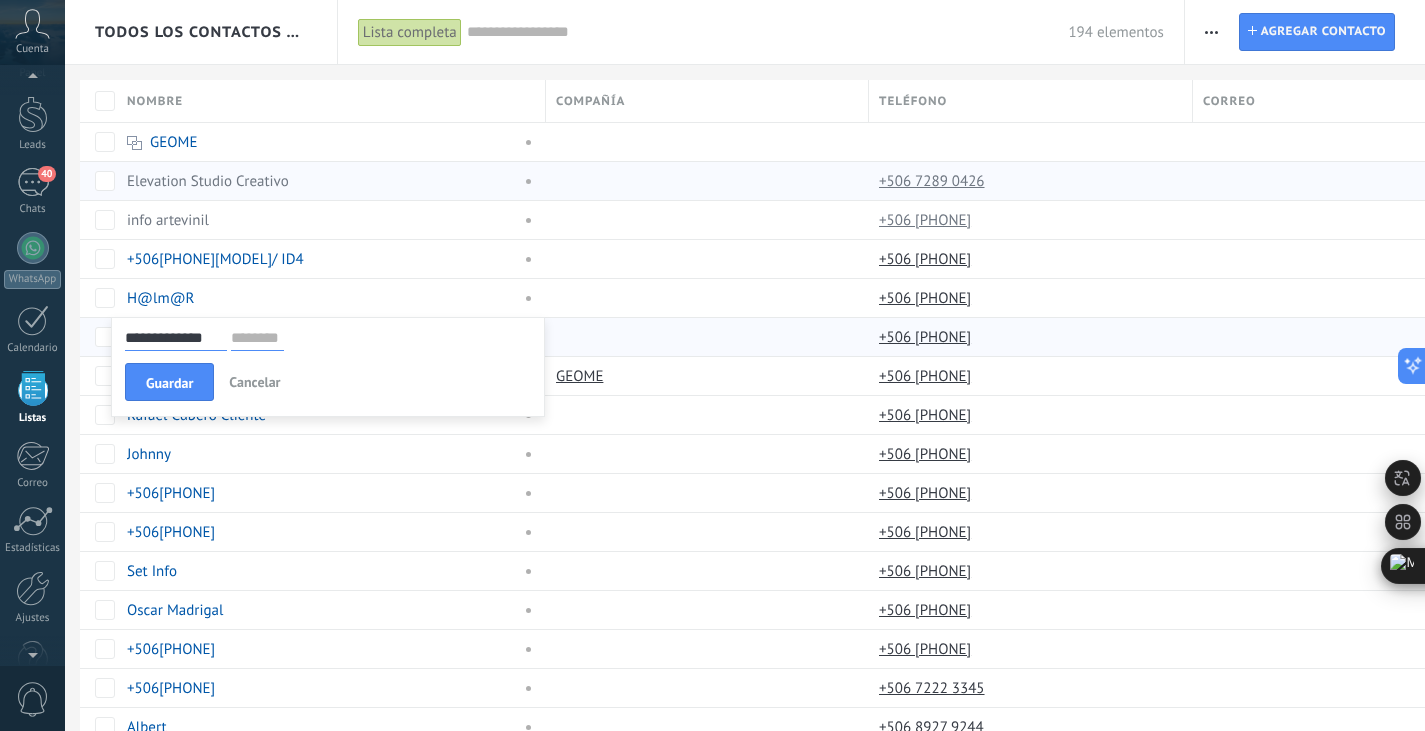 scroll, scrollTop: 0, scrollLeft: 0, axis: both 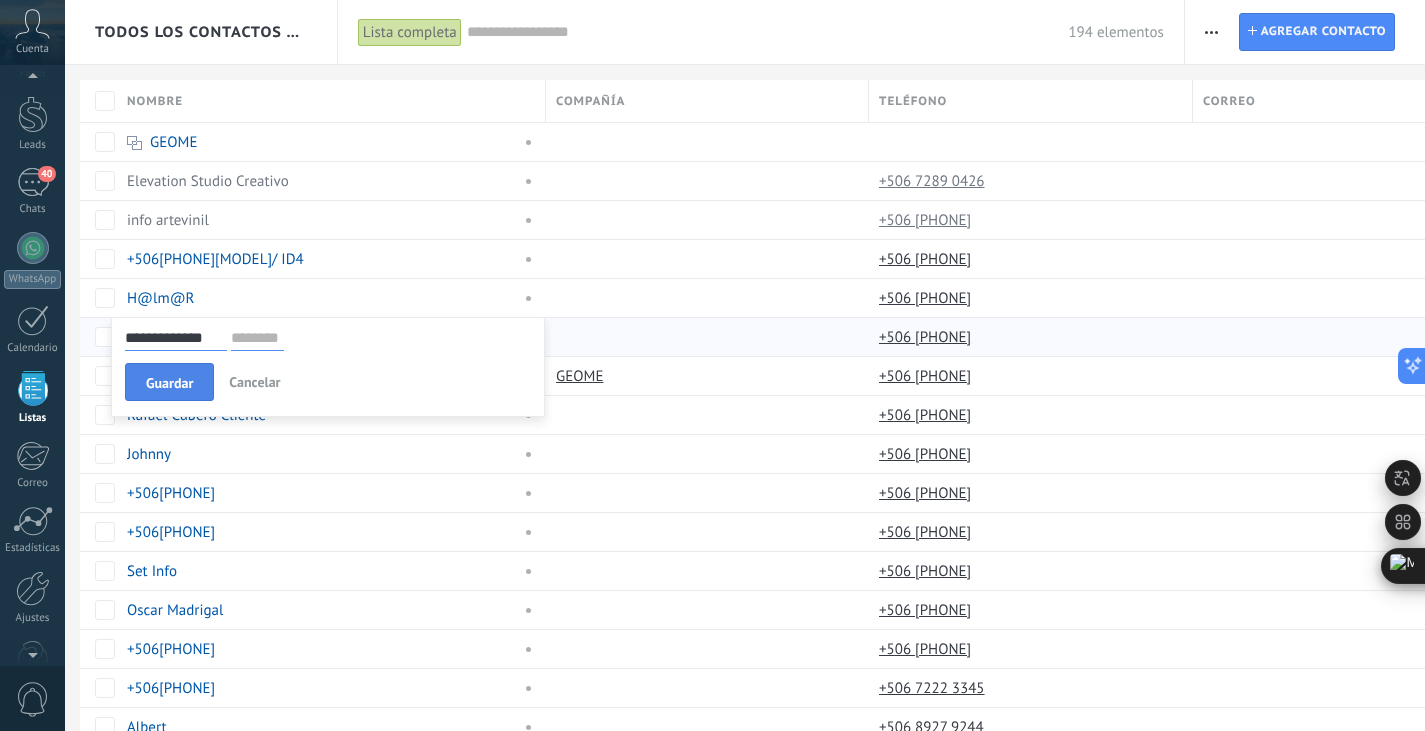 type on "**********" 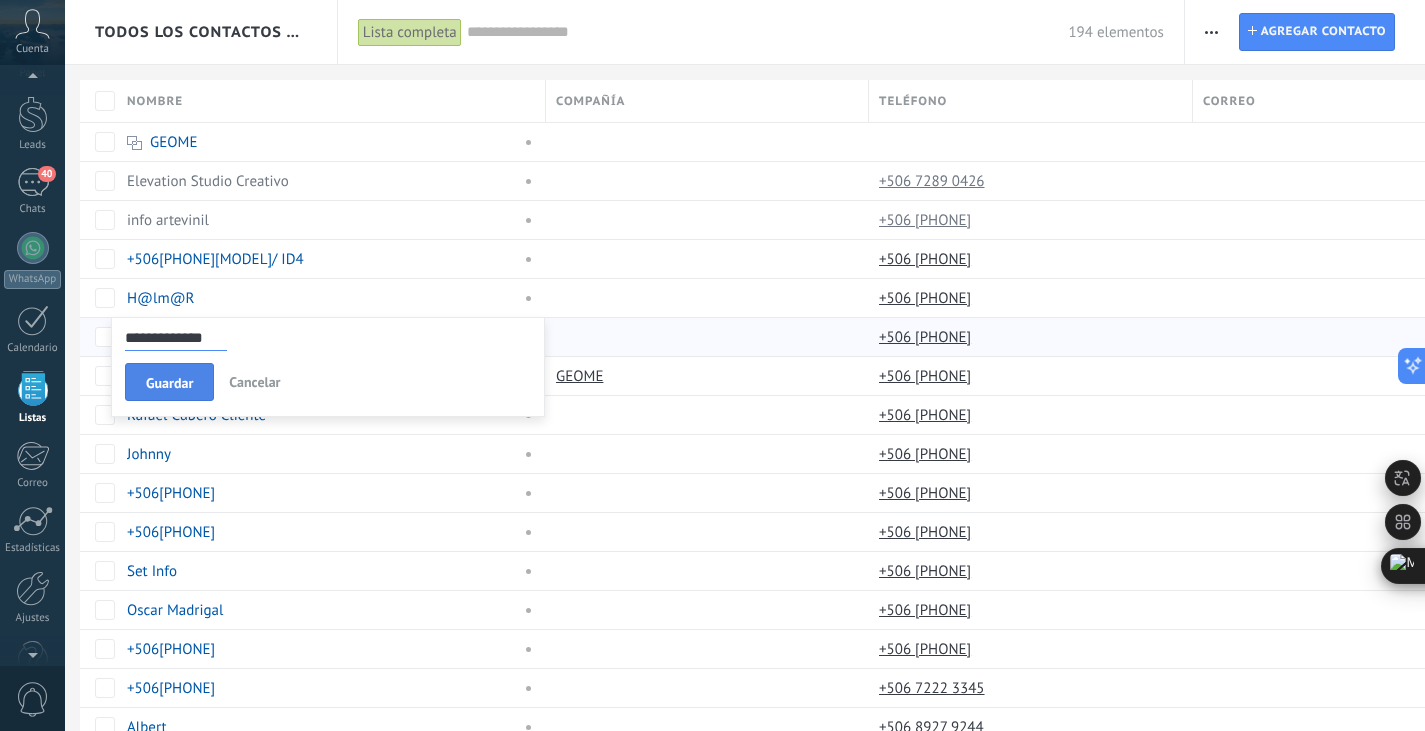 click on "Guardar" at bounding box center (169, 382) 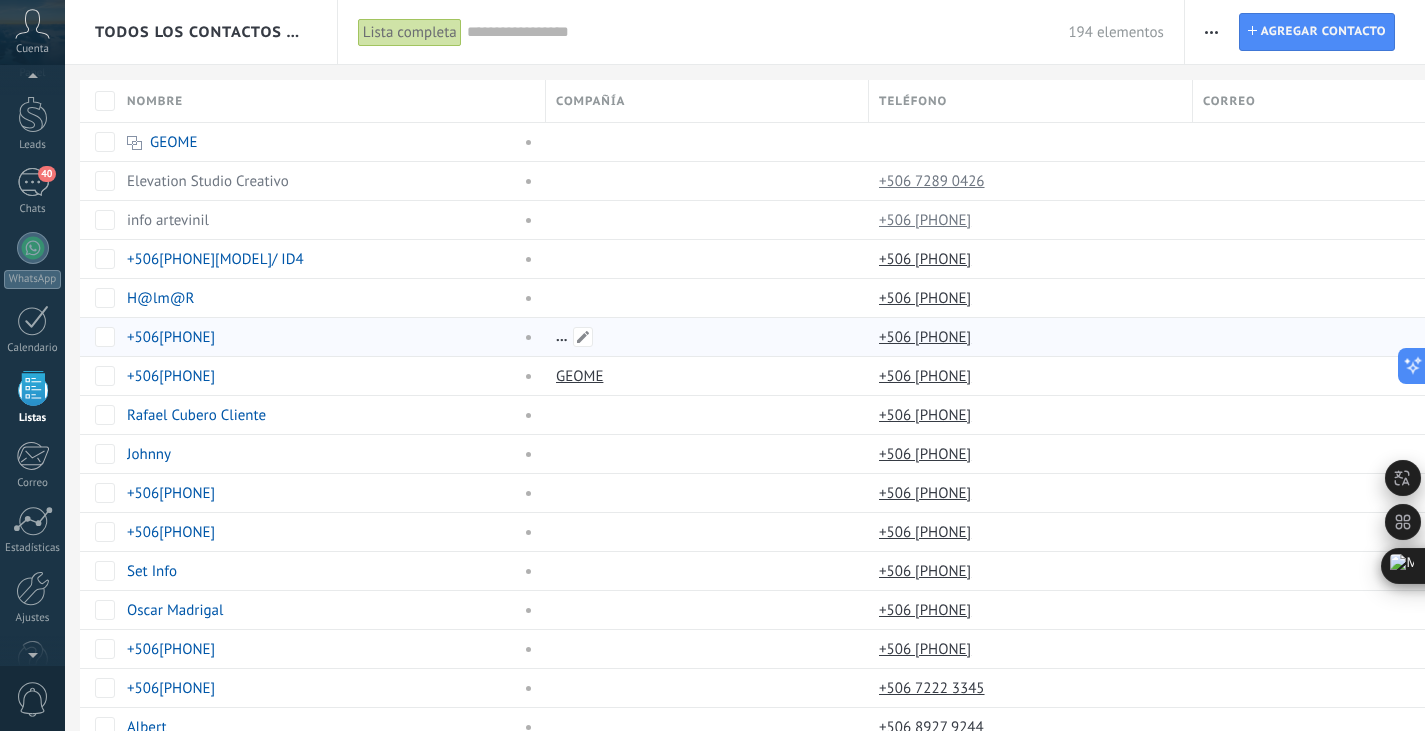 click at bounding box center (702, 337) 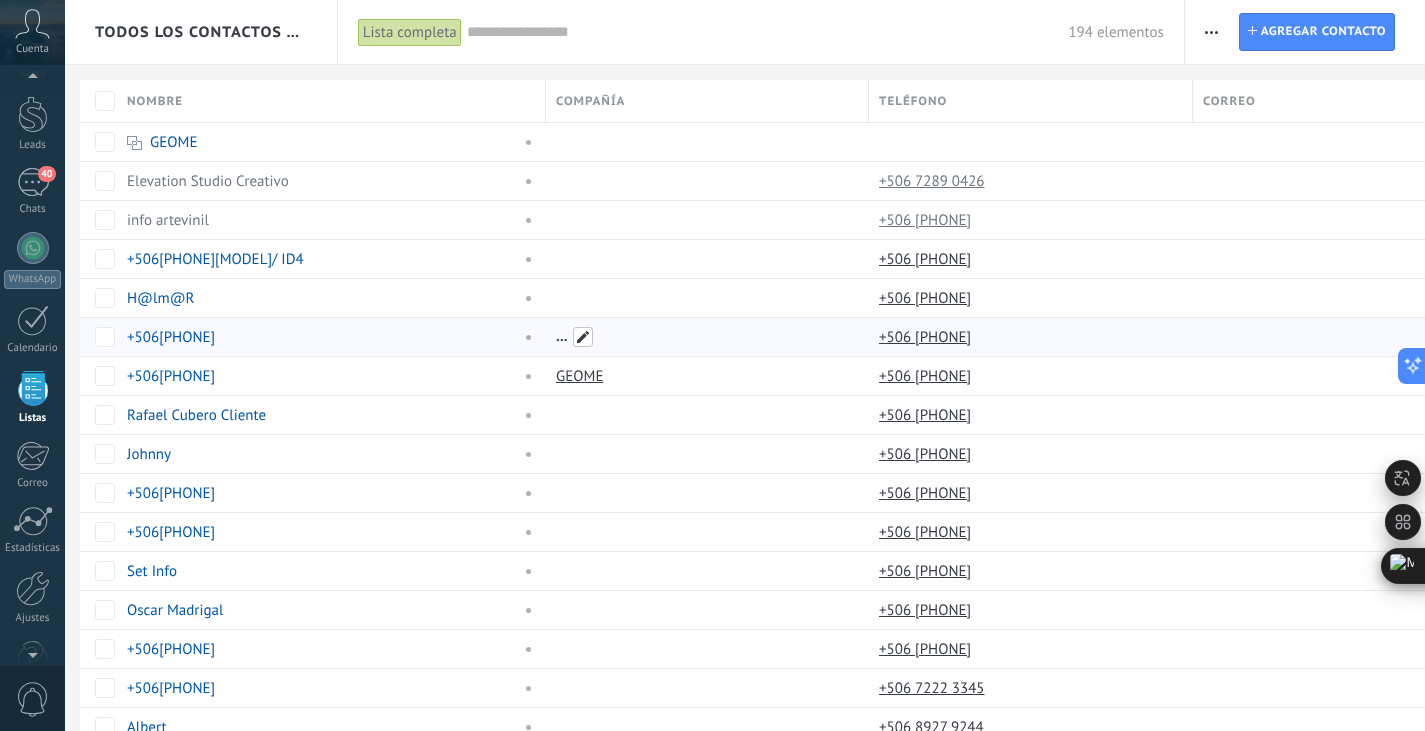 click at bounding box center [583, 337] 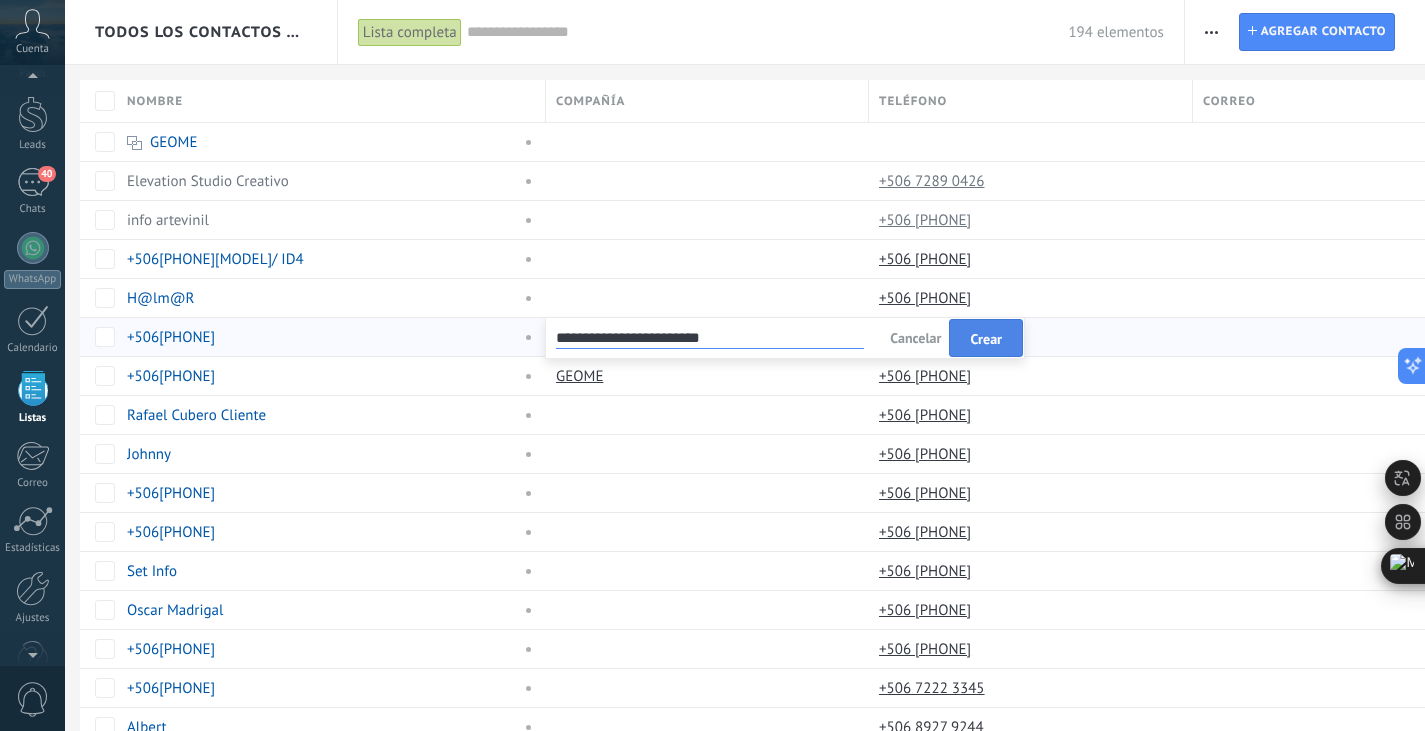type on "**********" 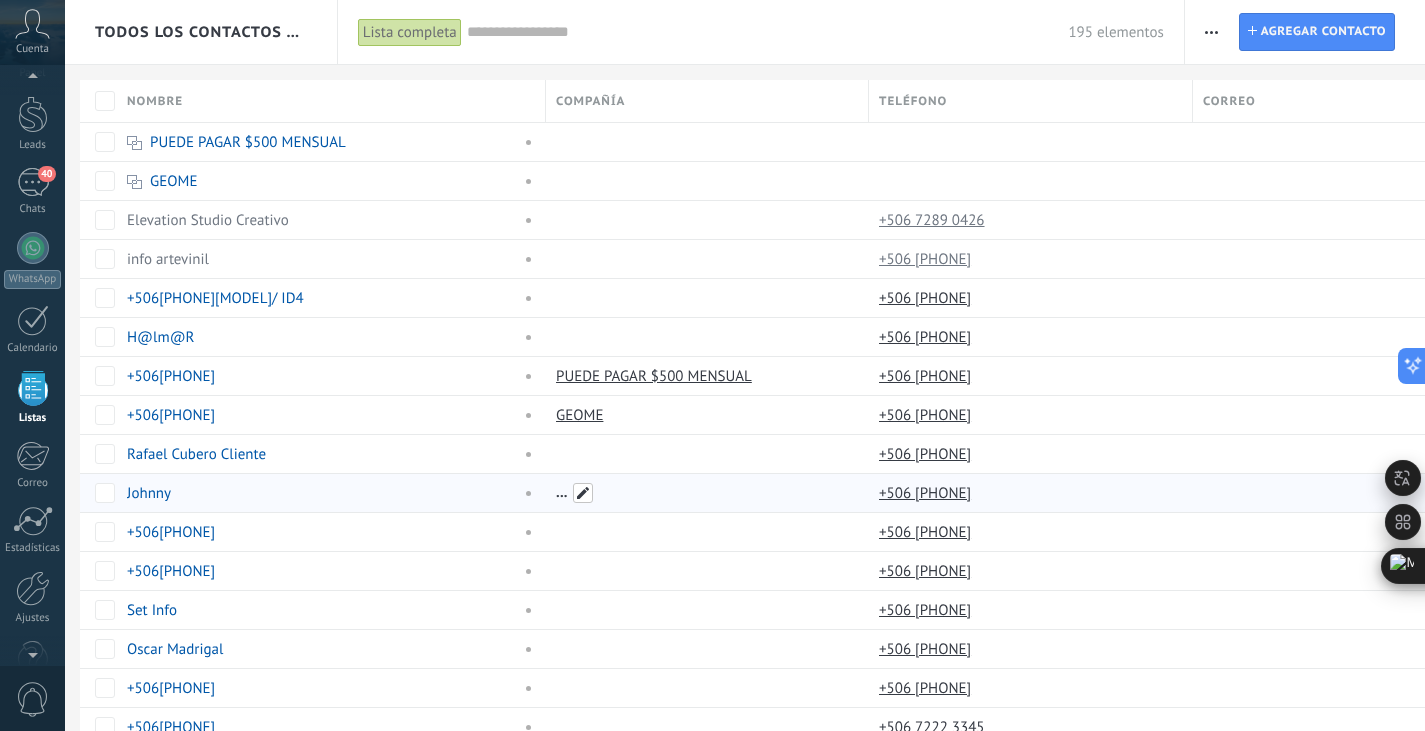 click at bounding box center [583, 493] 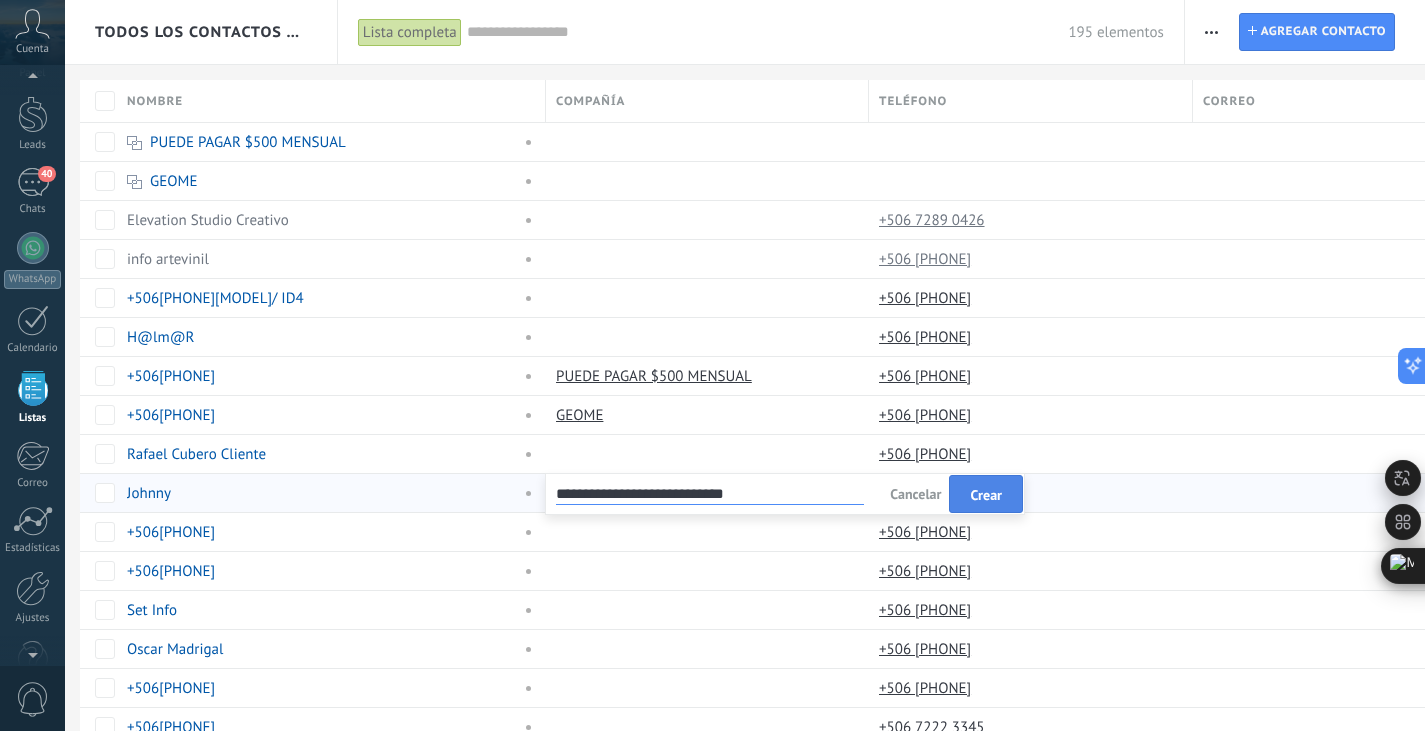 type on "**********" 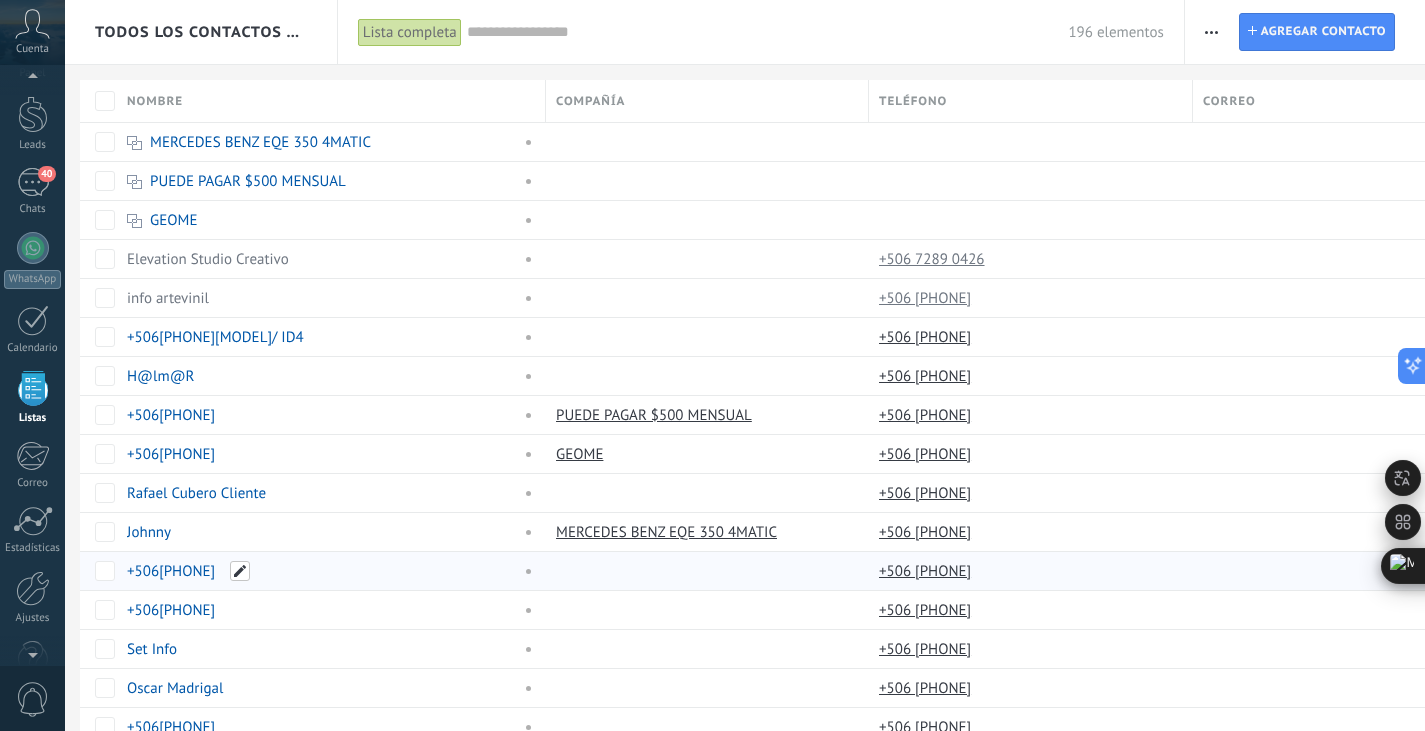 click at bounding box center (240, 571) 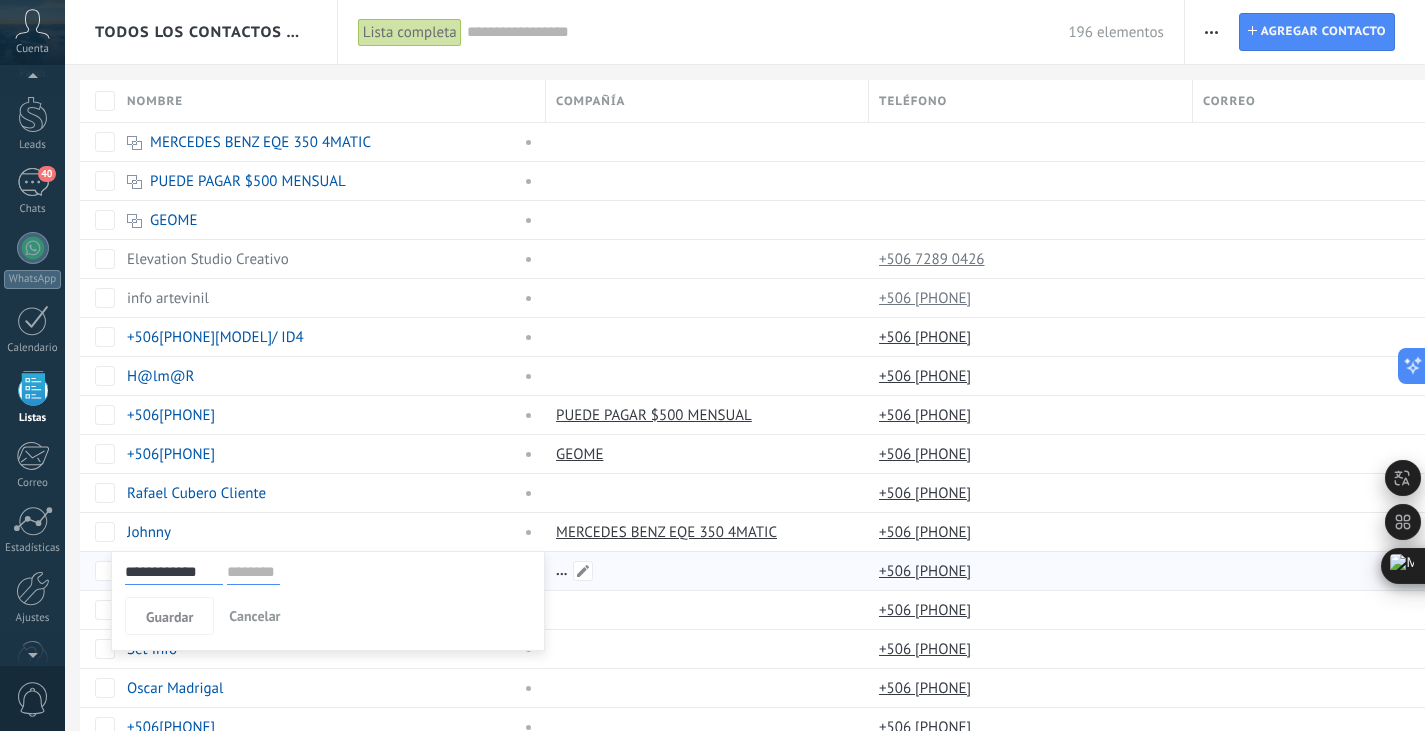 click at bounding box center [702, 571] 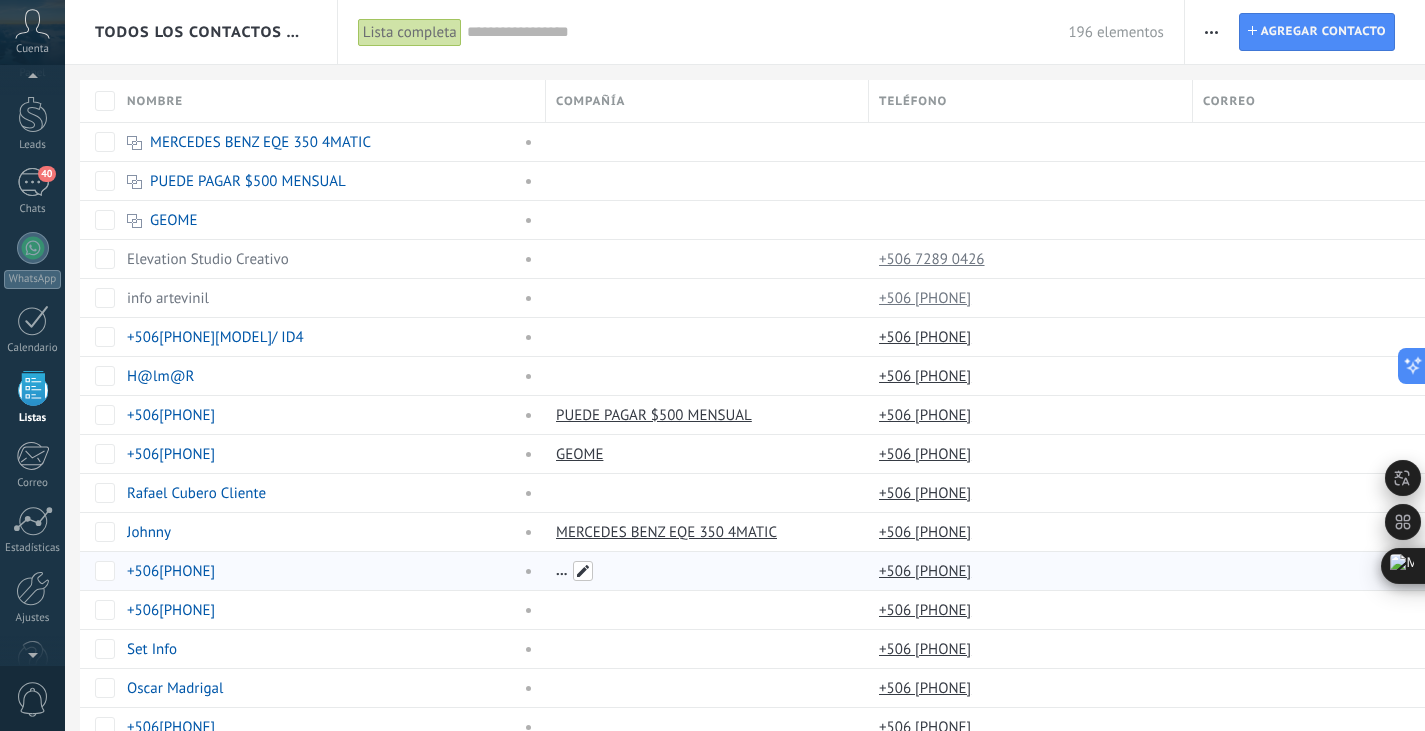click at bounding box center (583, 571) 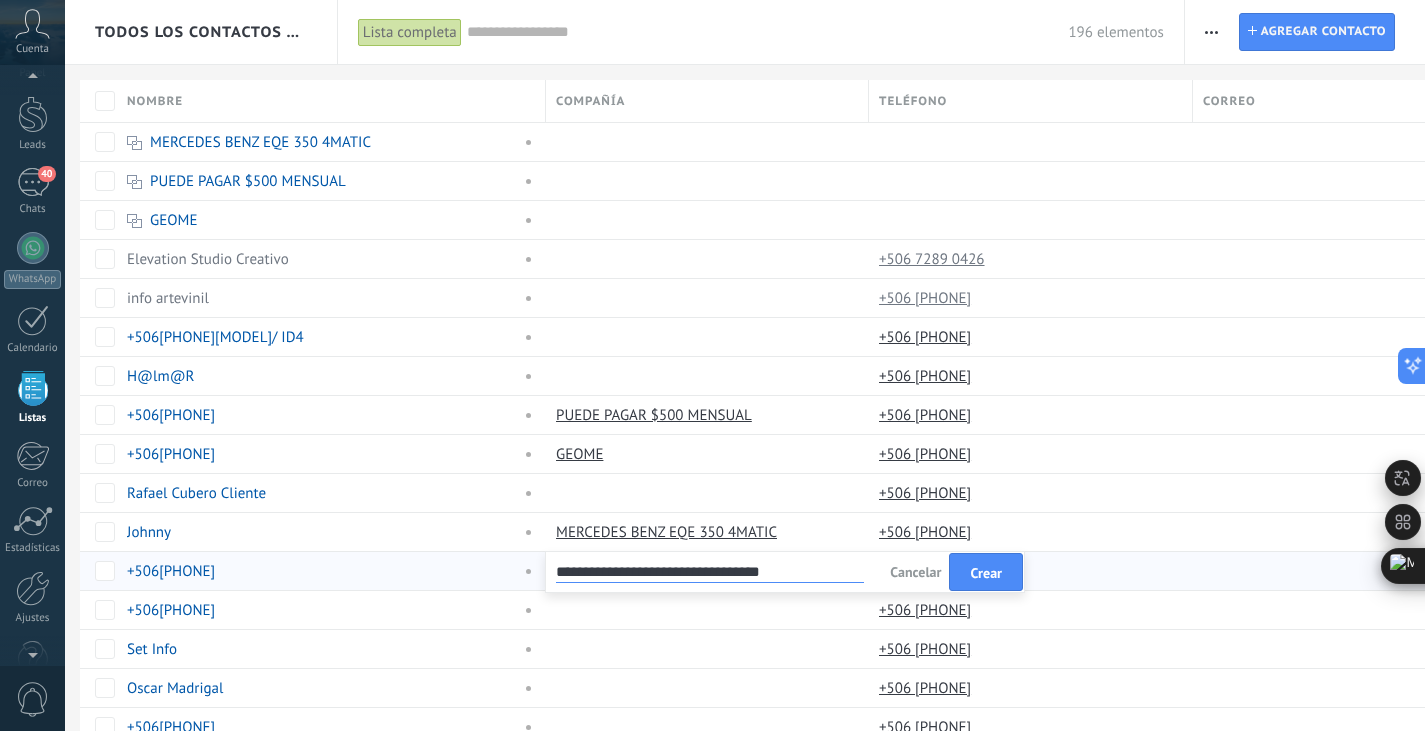 click on "**********" at bounding box center (710, 570) 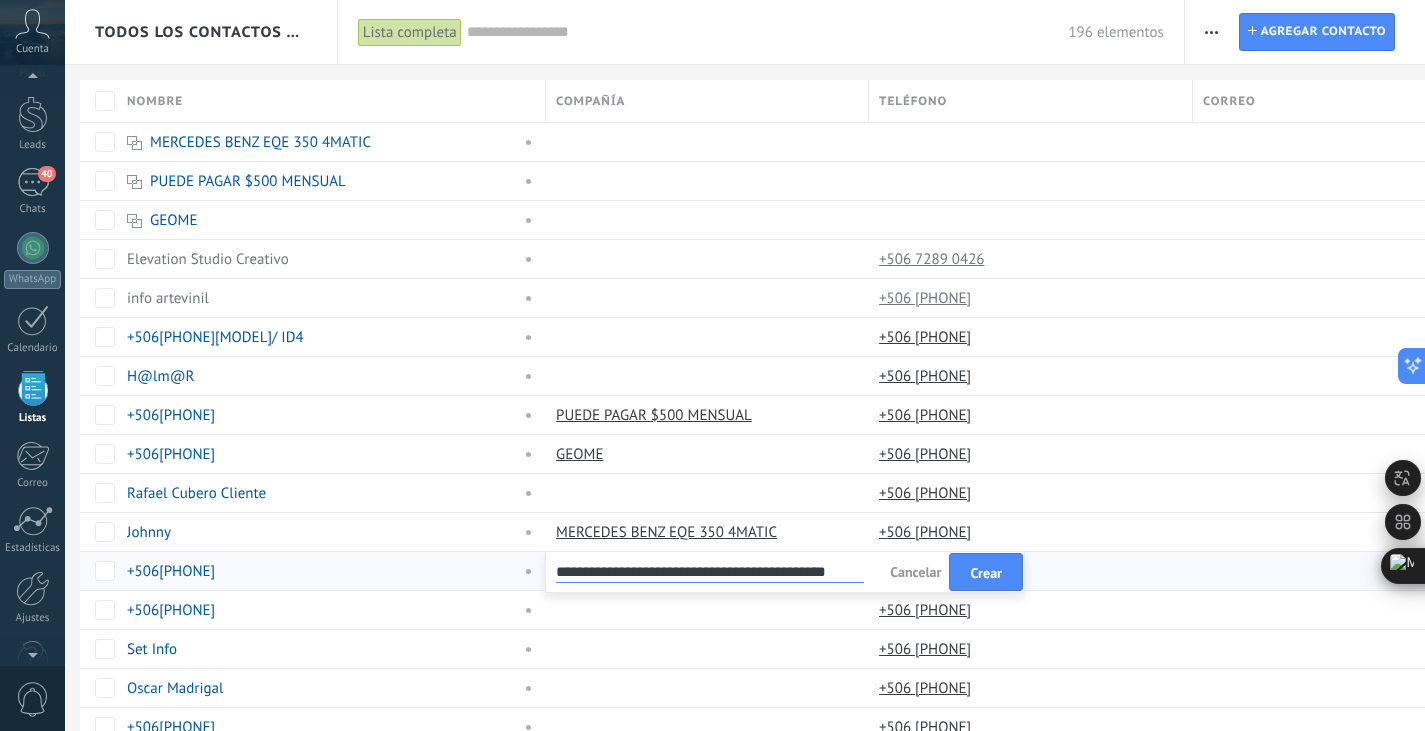 scroll, scrollTop: 0, scrollLeft: 36, axis: horizontal 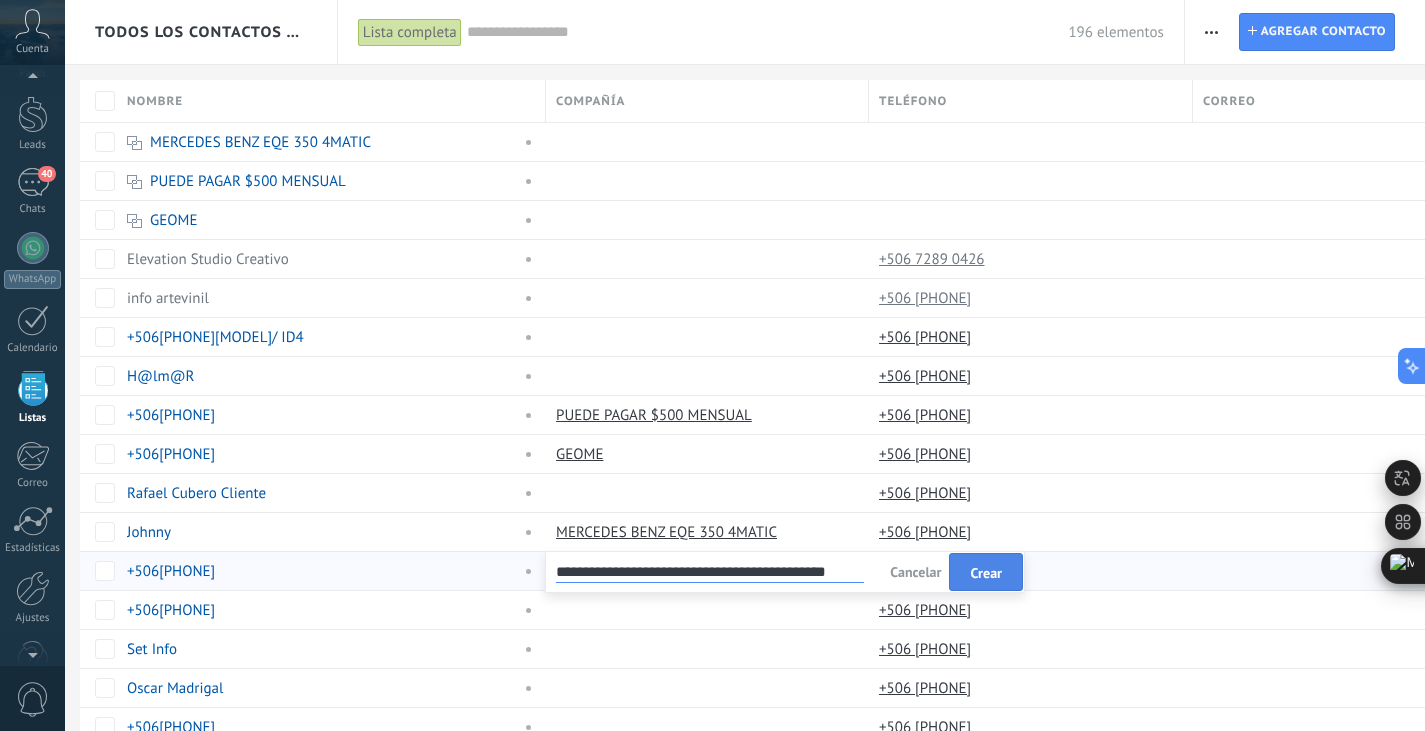 type on "**********" 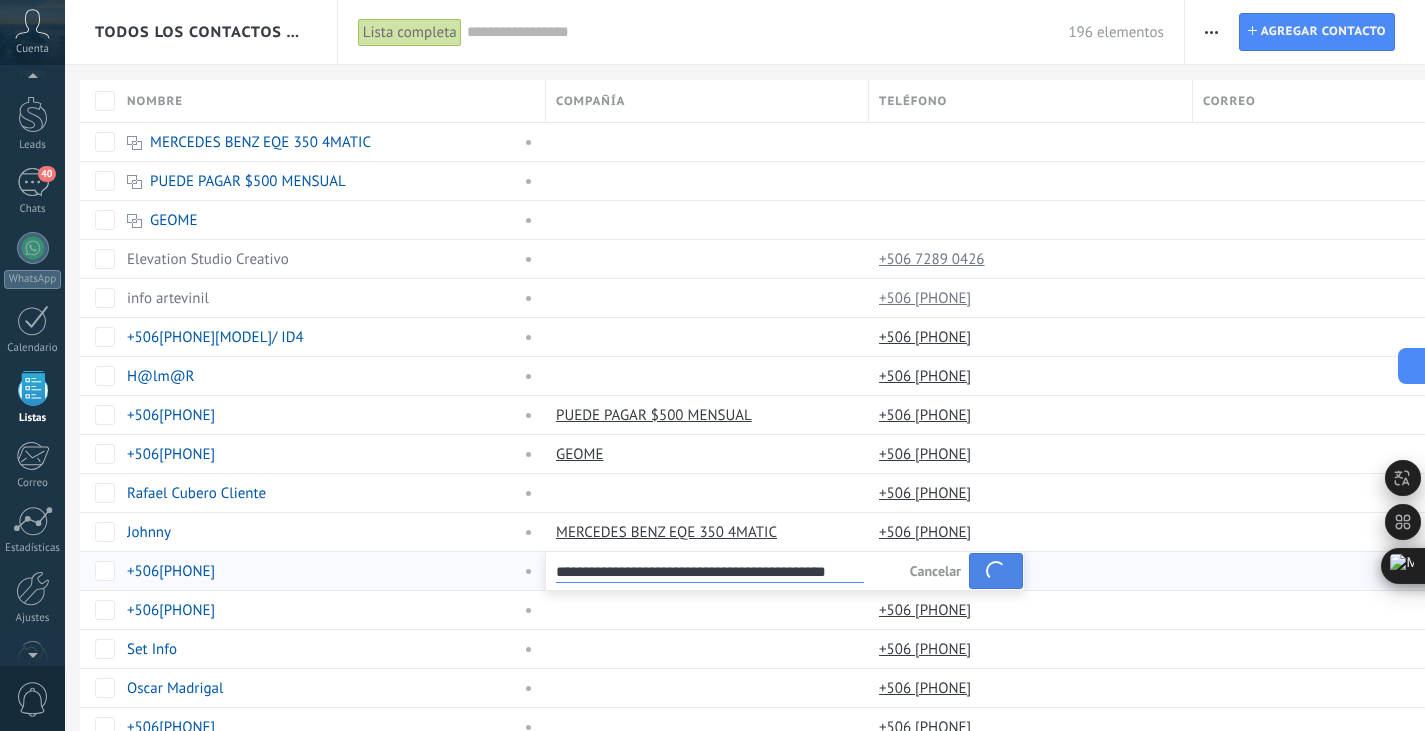 scroll, scrollTop: 0, scrollLeft: 0, axis: both 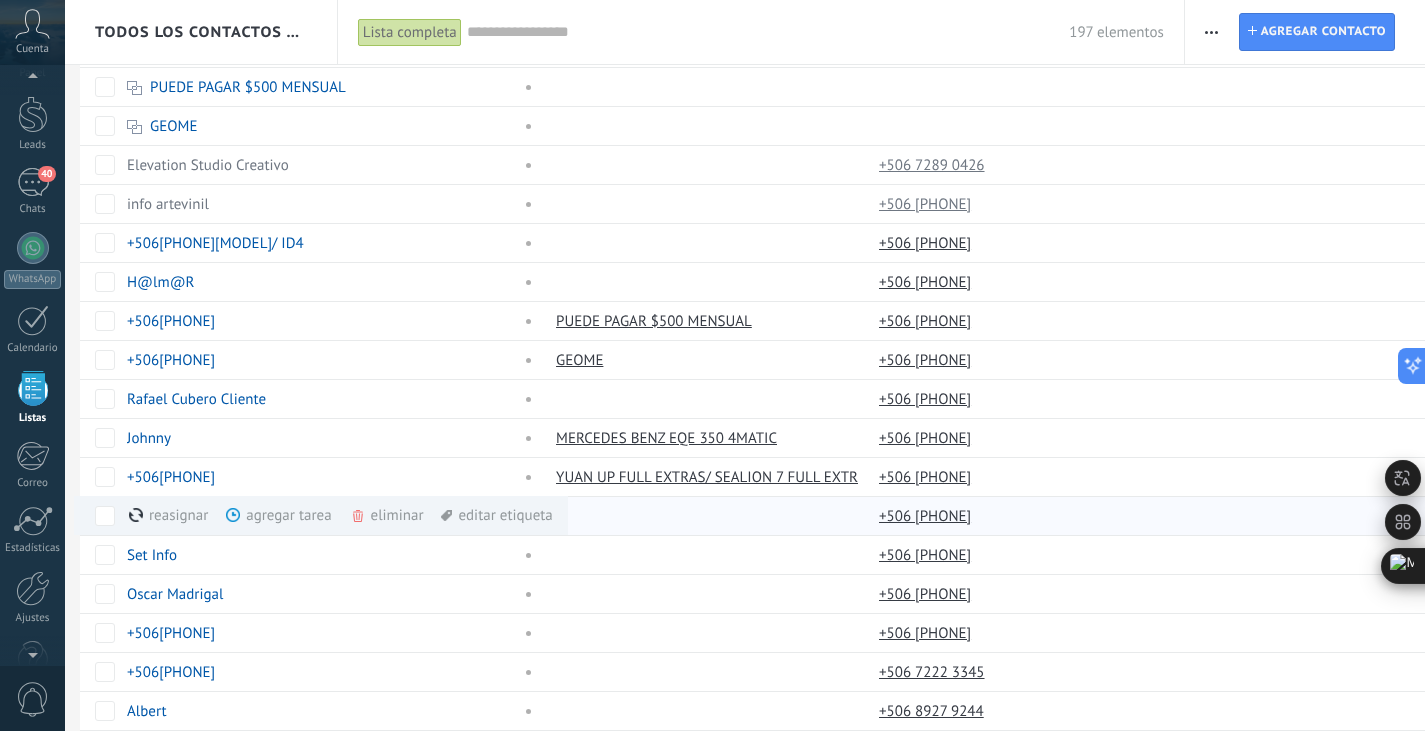 click on "eliminar màs" at bounding box center (421, 515) 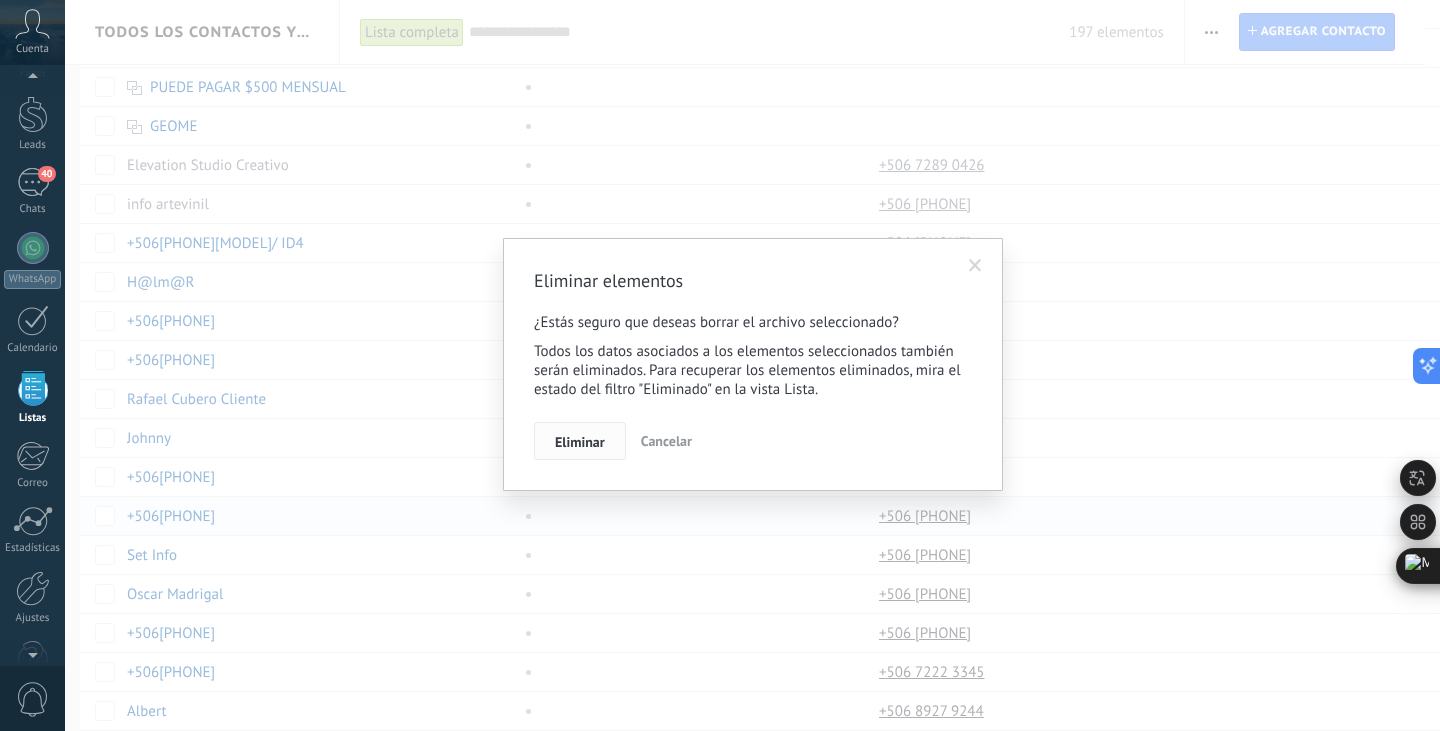 click on "Eliminar" at bounding box center [580, 442] 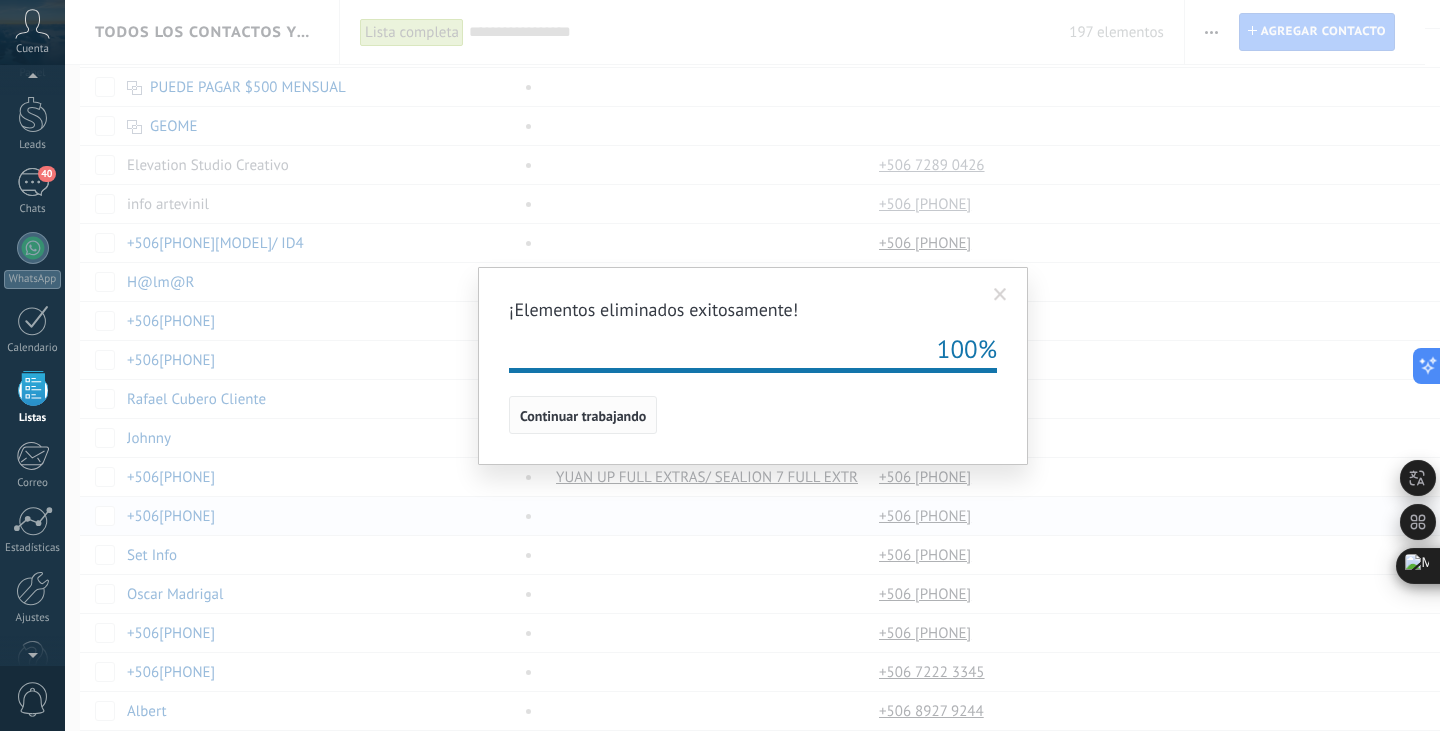 click on "Continuar trabajando" at bounding box center (583, 416) 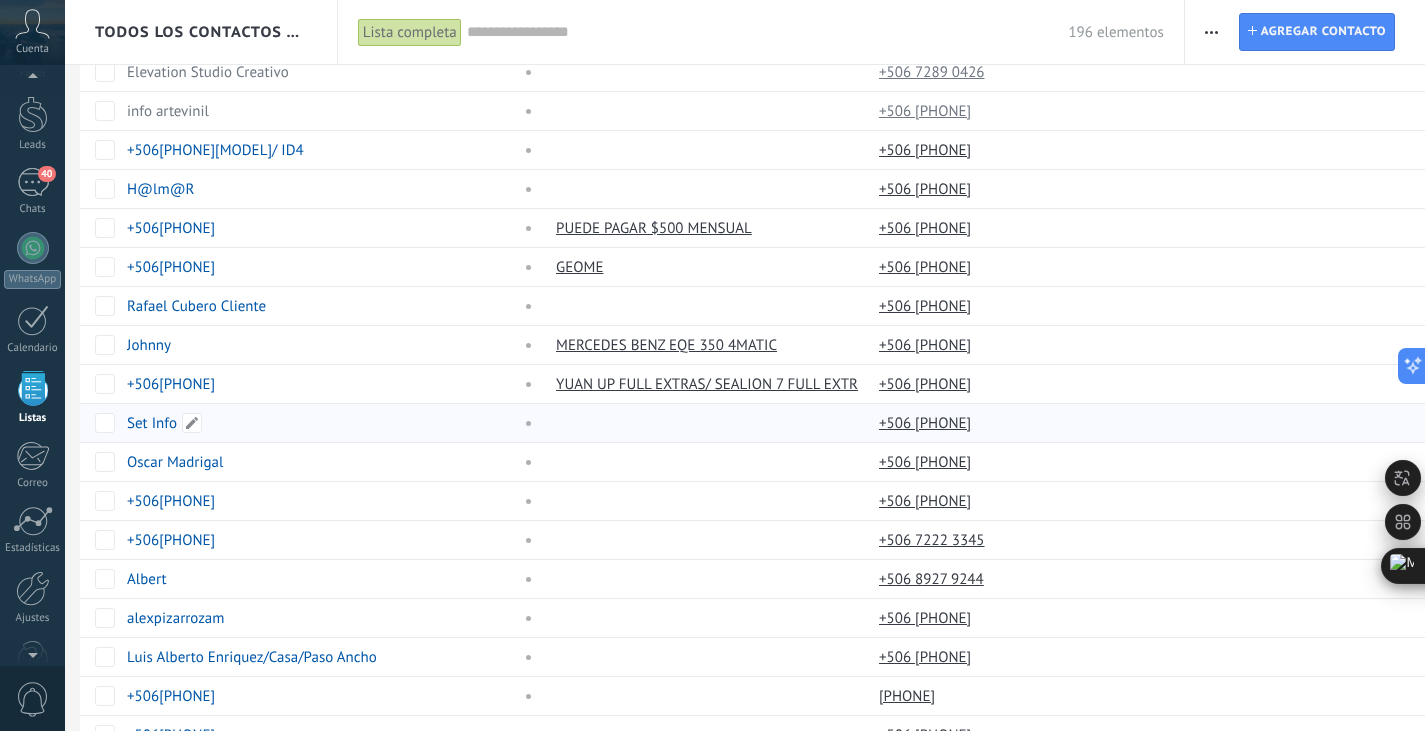 scroll, scrollTop: 233, scrollLeft: 0, axis: vertical 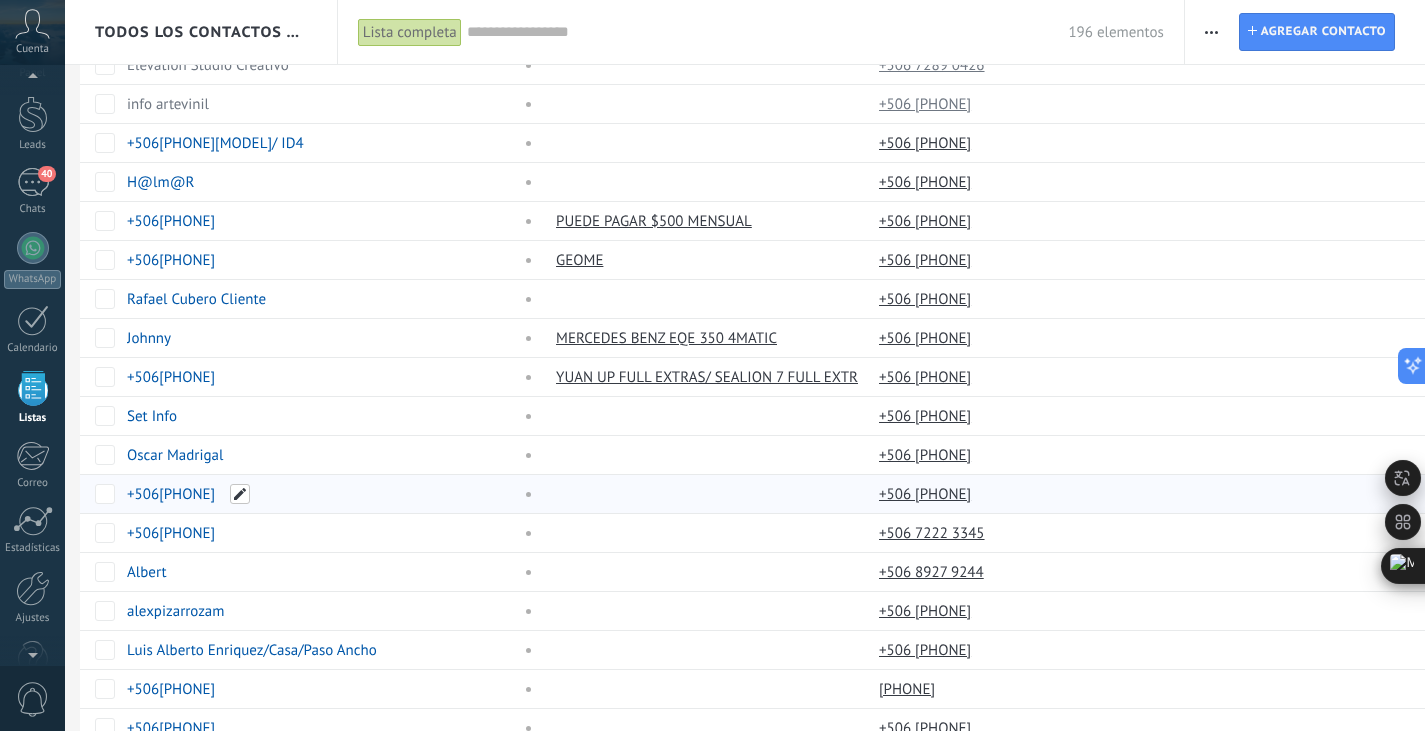 click at bounding box center (240, 494) 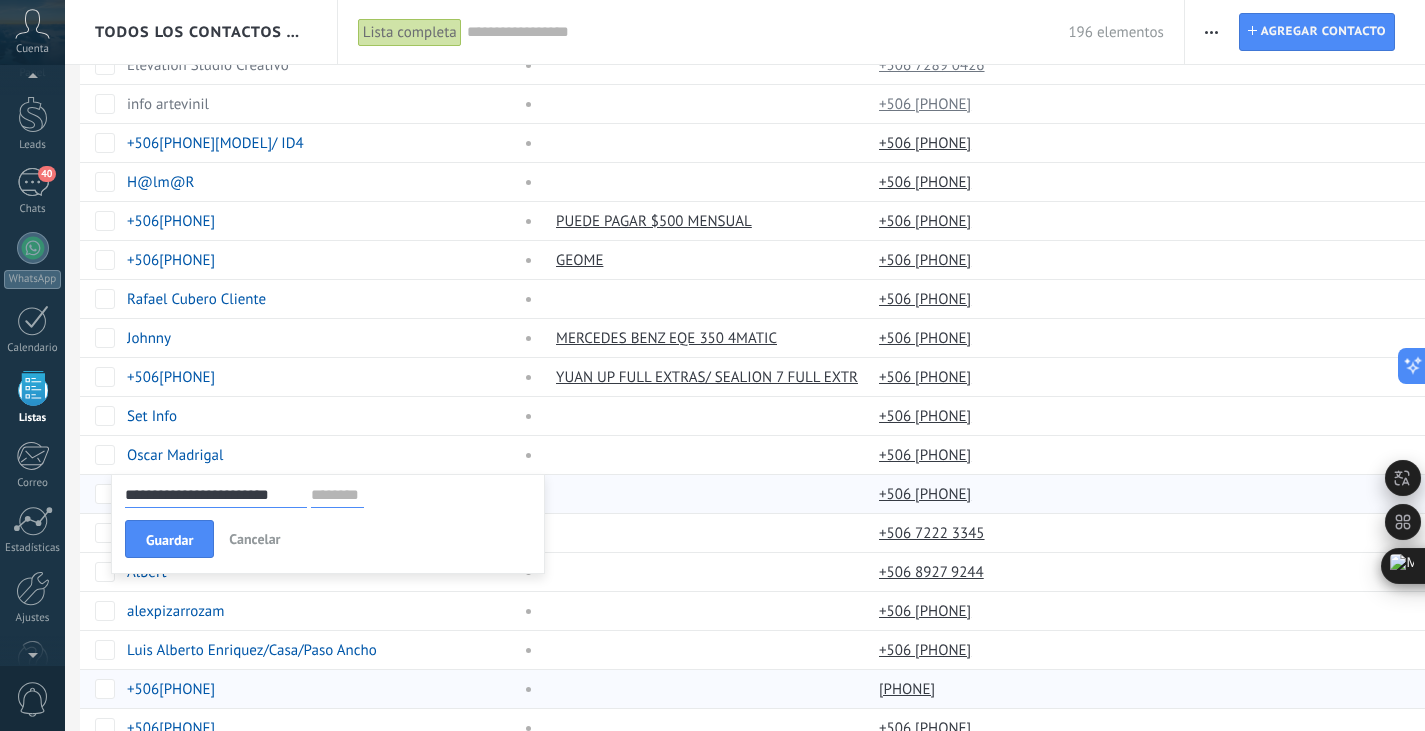 scroll, scrollTop: 0, scrollLeft: 0, axis: both 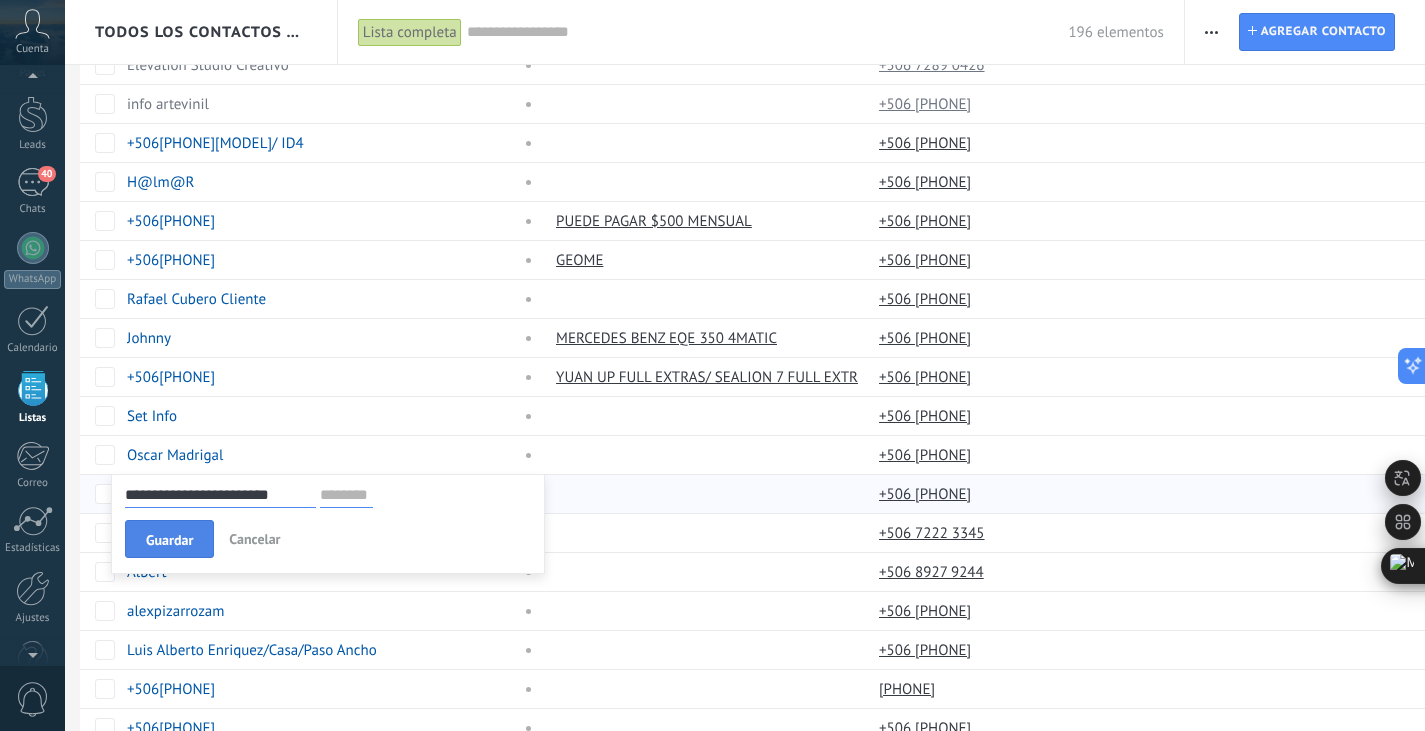 type on "**********" 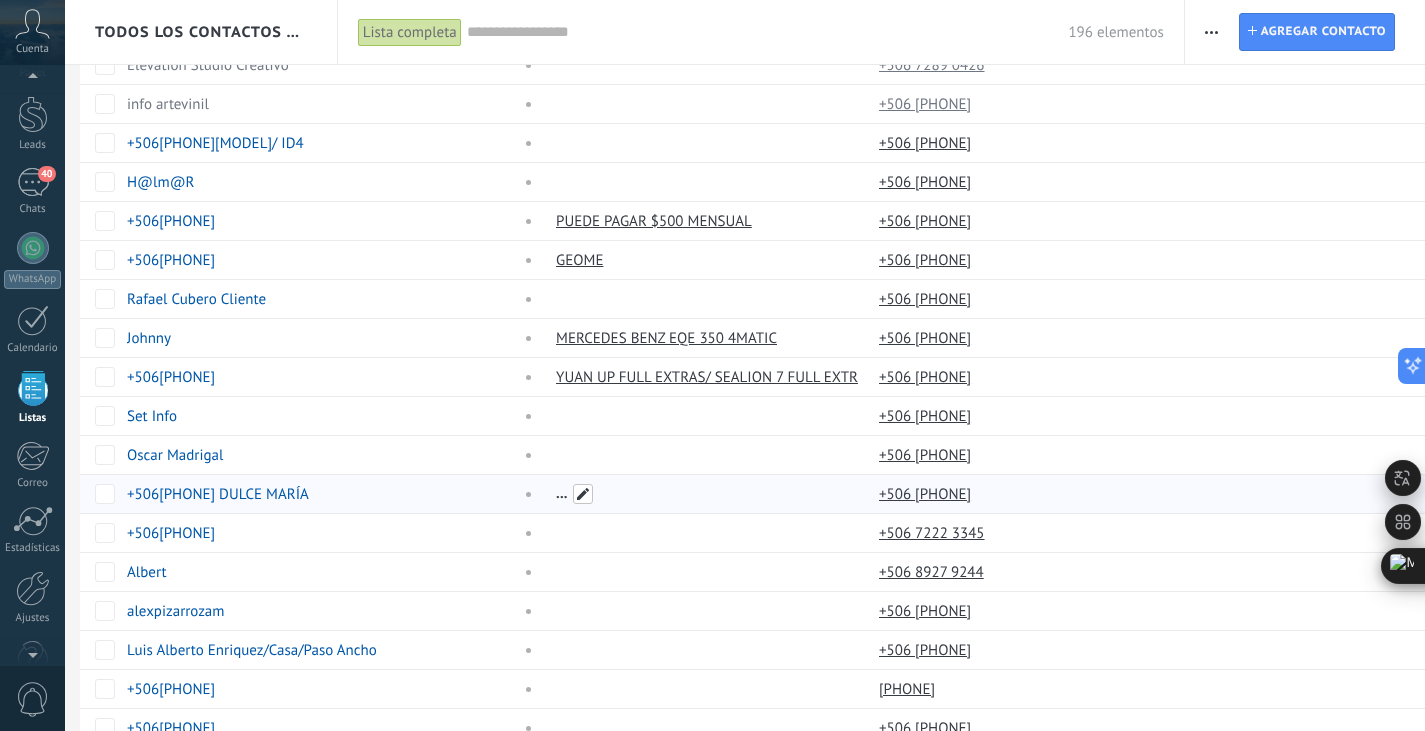 click at bounding box center [583, 494] 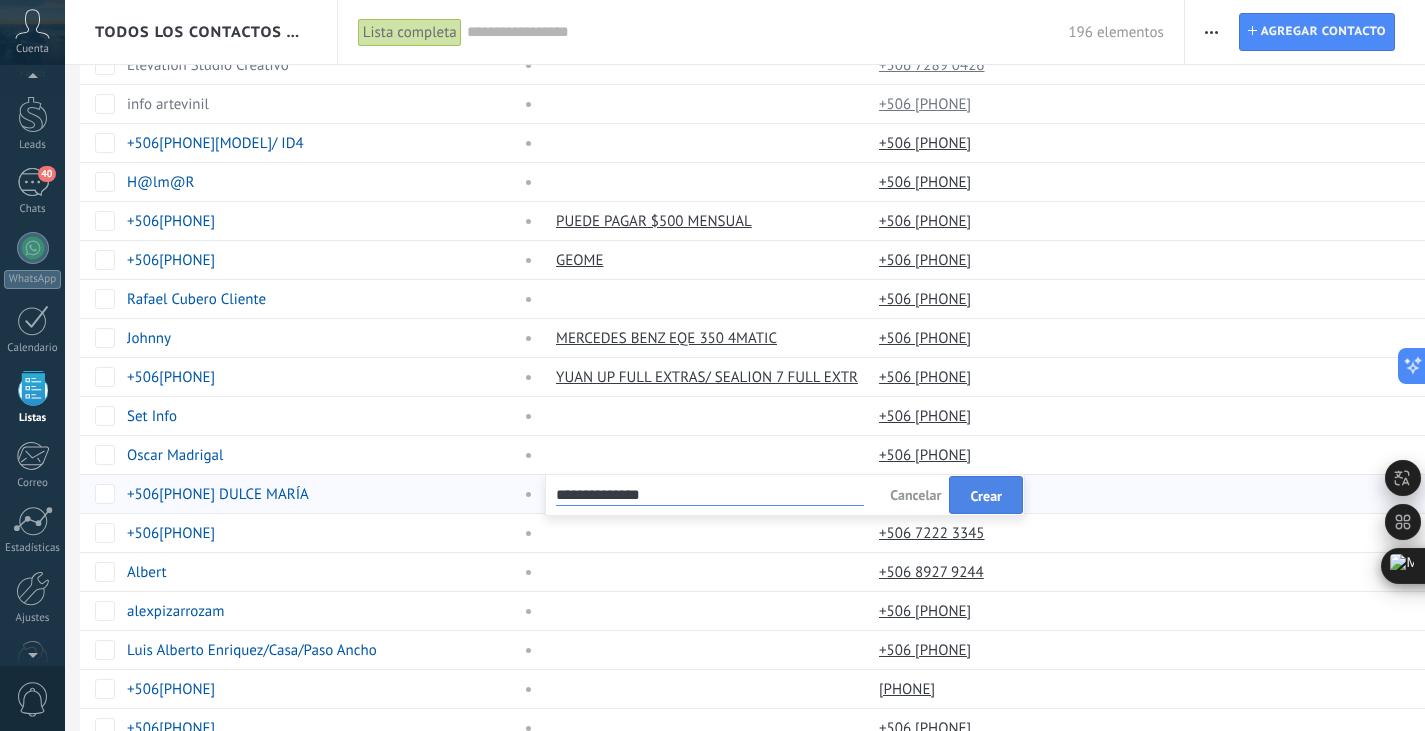 type on "**********" 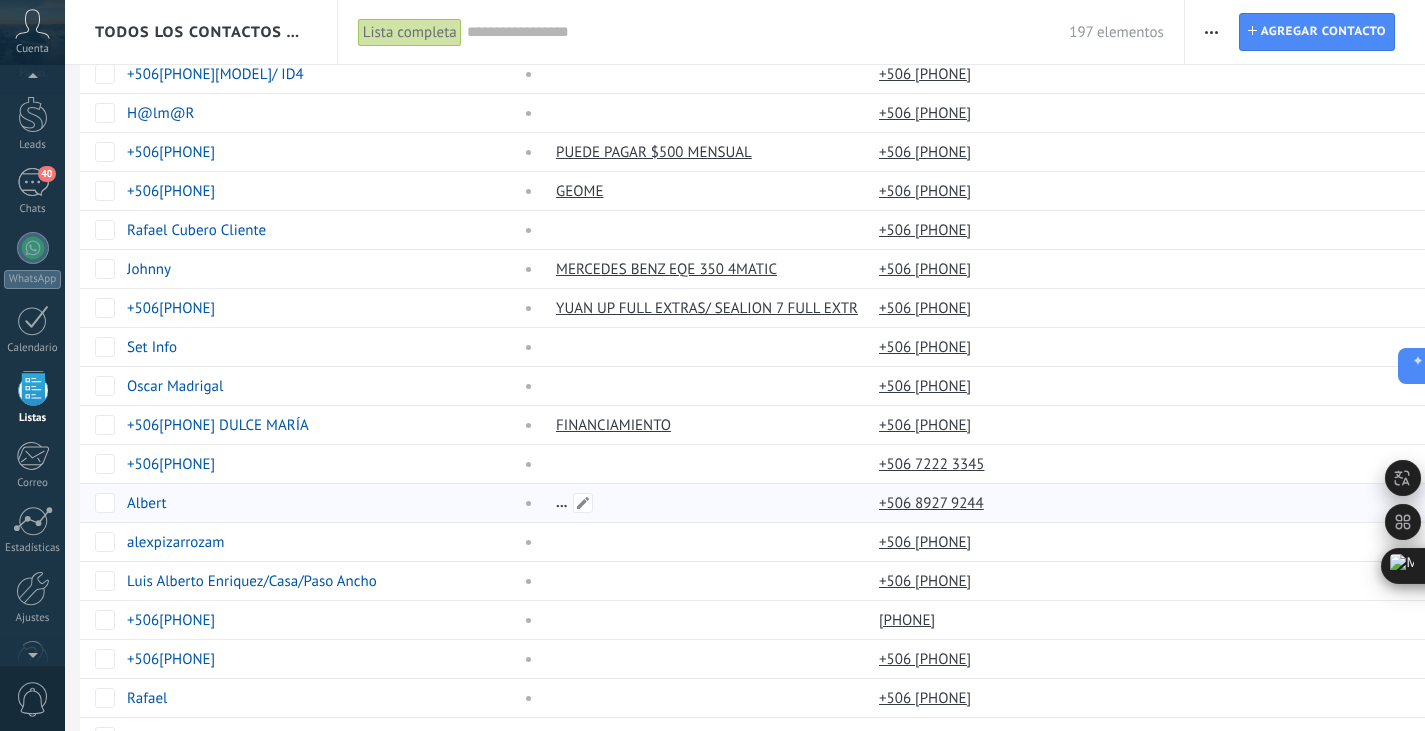 scroll, scrollTop: 366, scrollLeft: 0, axis: vertical 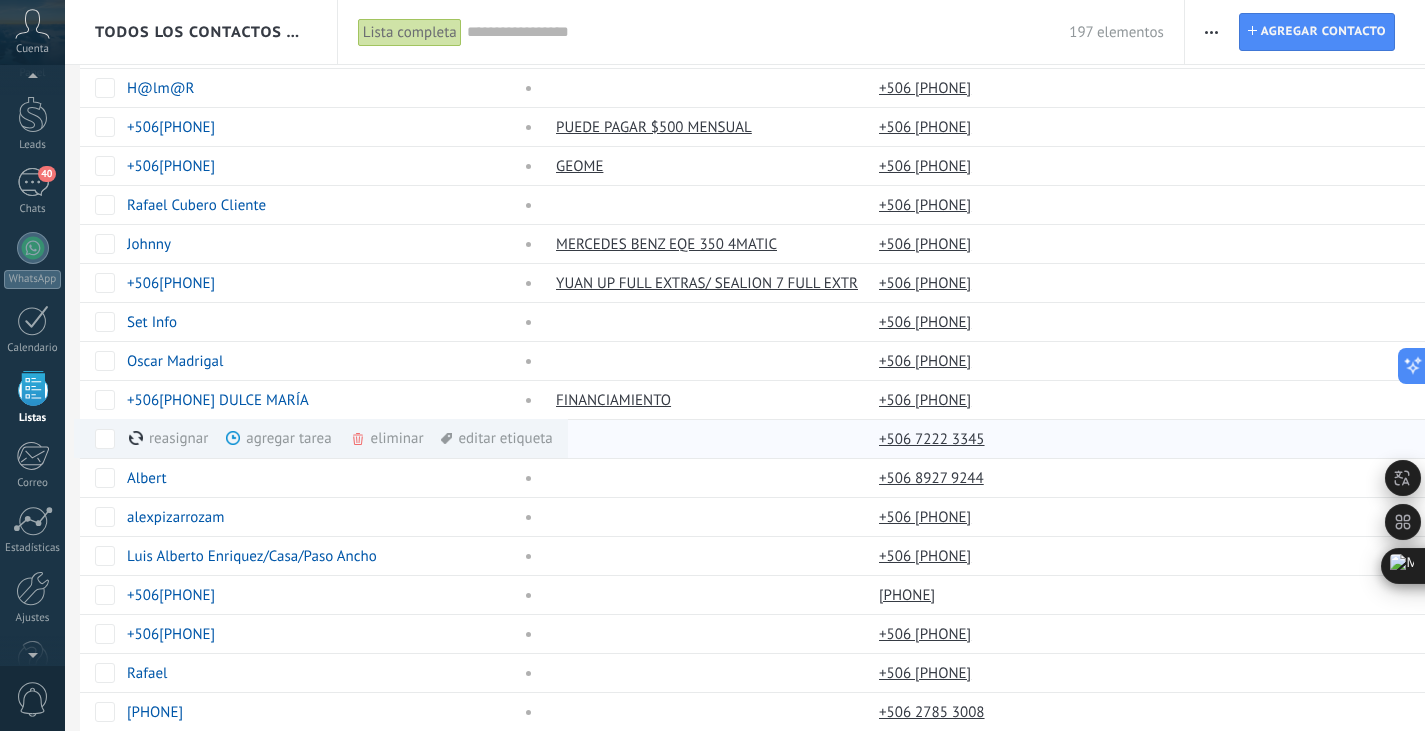 click on "eliminar màs" at bounding box center [421, 438] 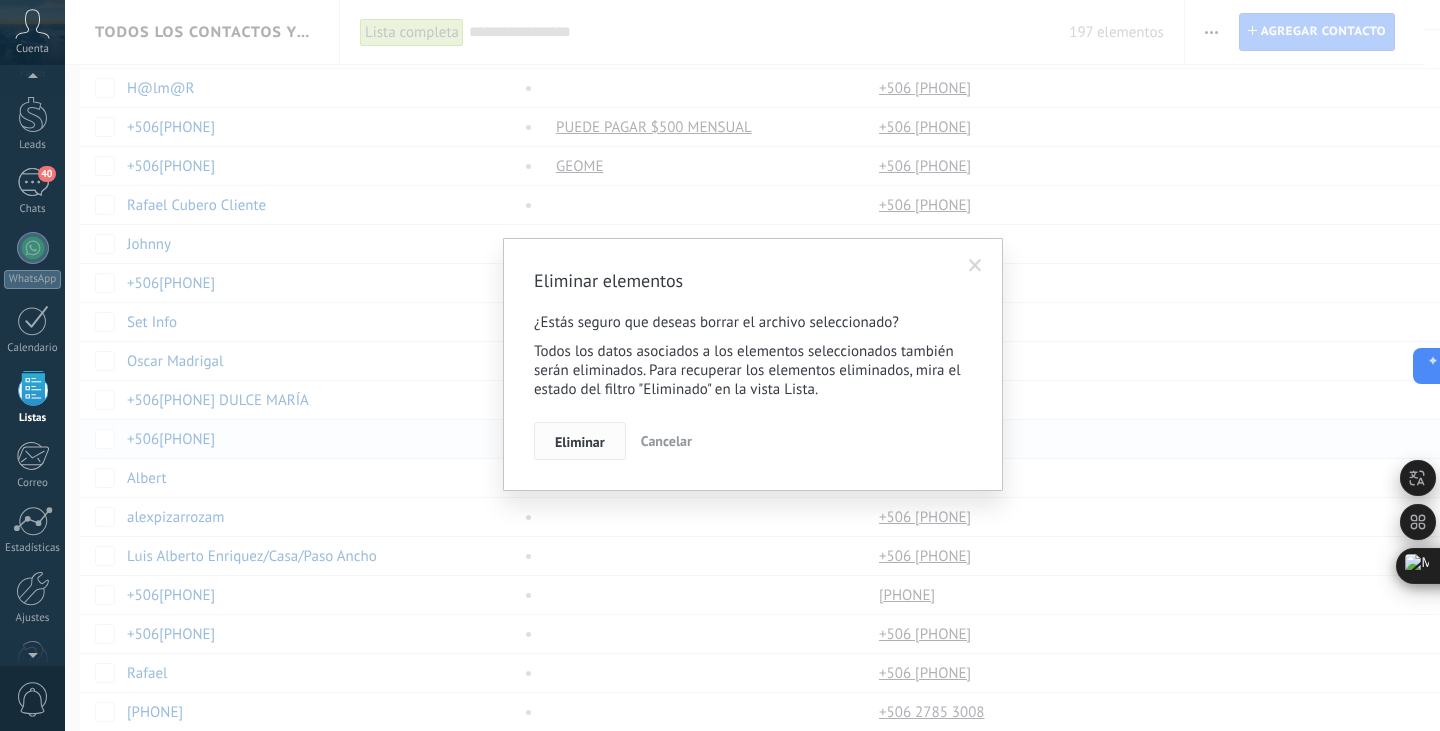 click on "Eliminar" at bounding box center (580, 441) 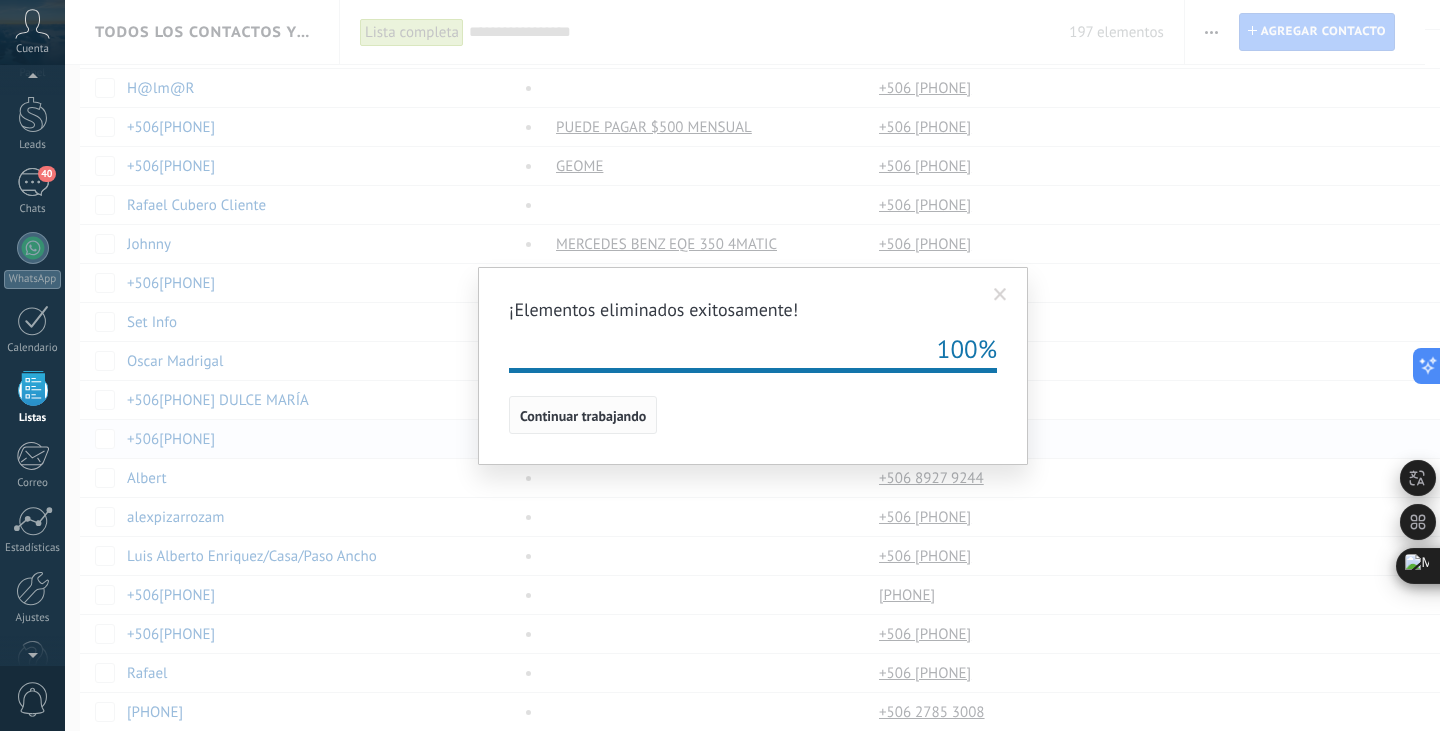 click on "Continuar trabajando" at bounding box center [583, 416] 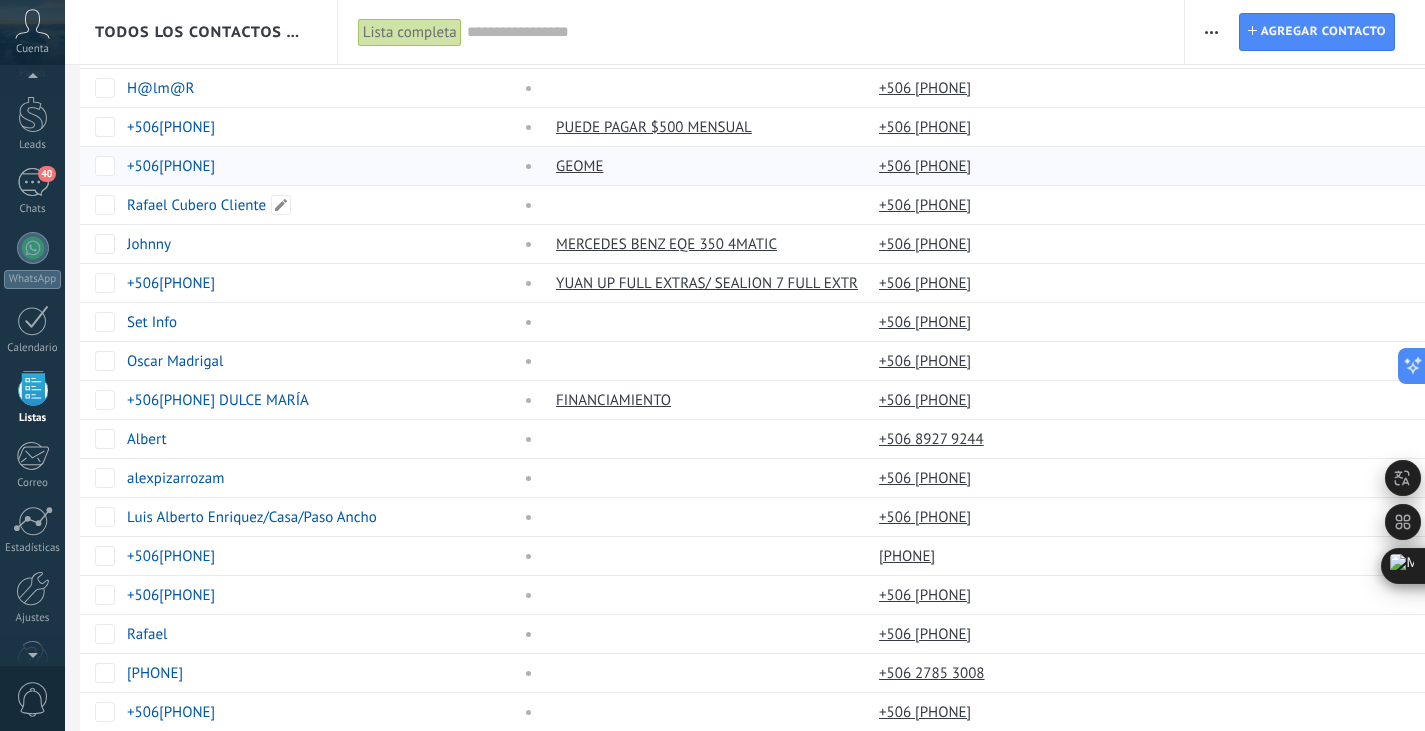 scroll, scrollTop: 23, scrollLeft: 0, axis: vertical 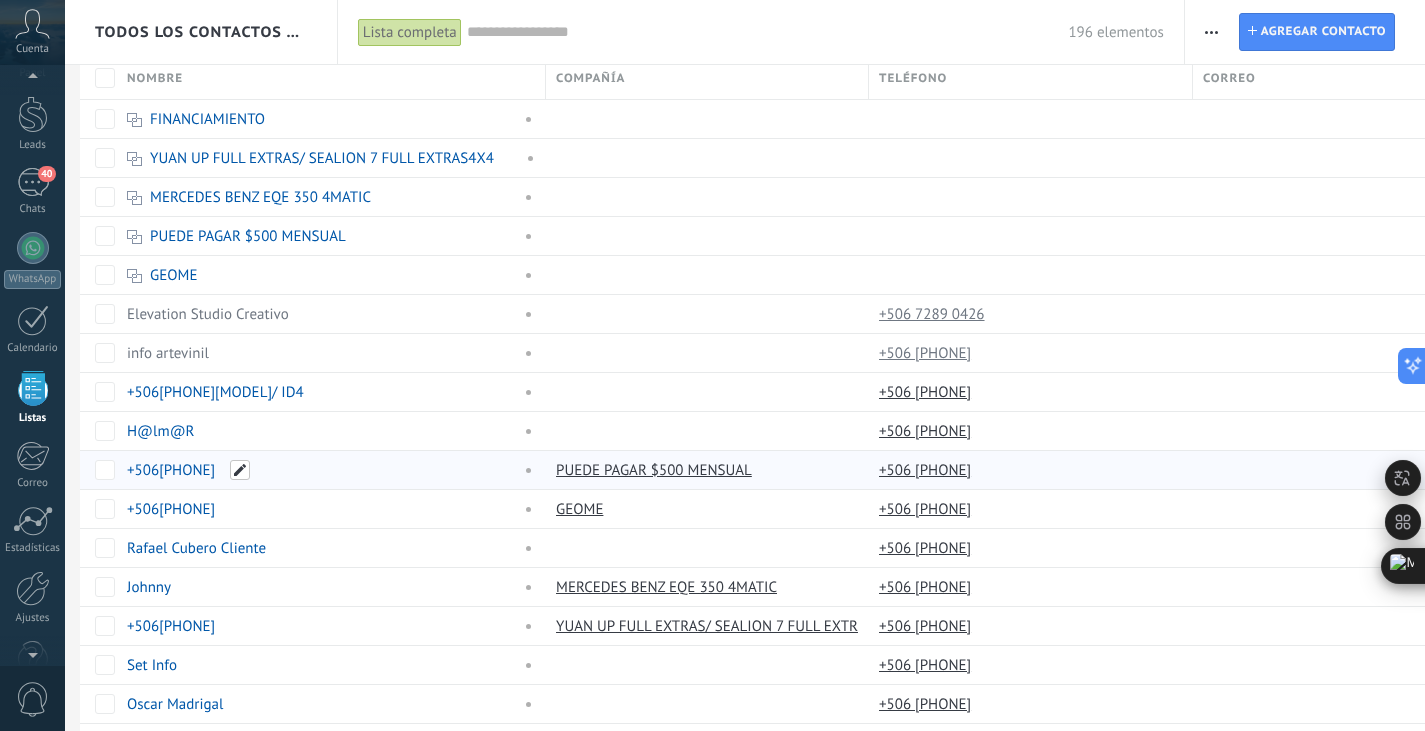click at bounding box center (240, 470) 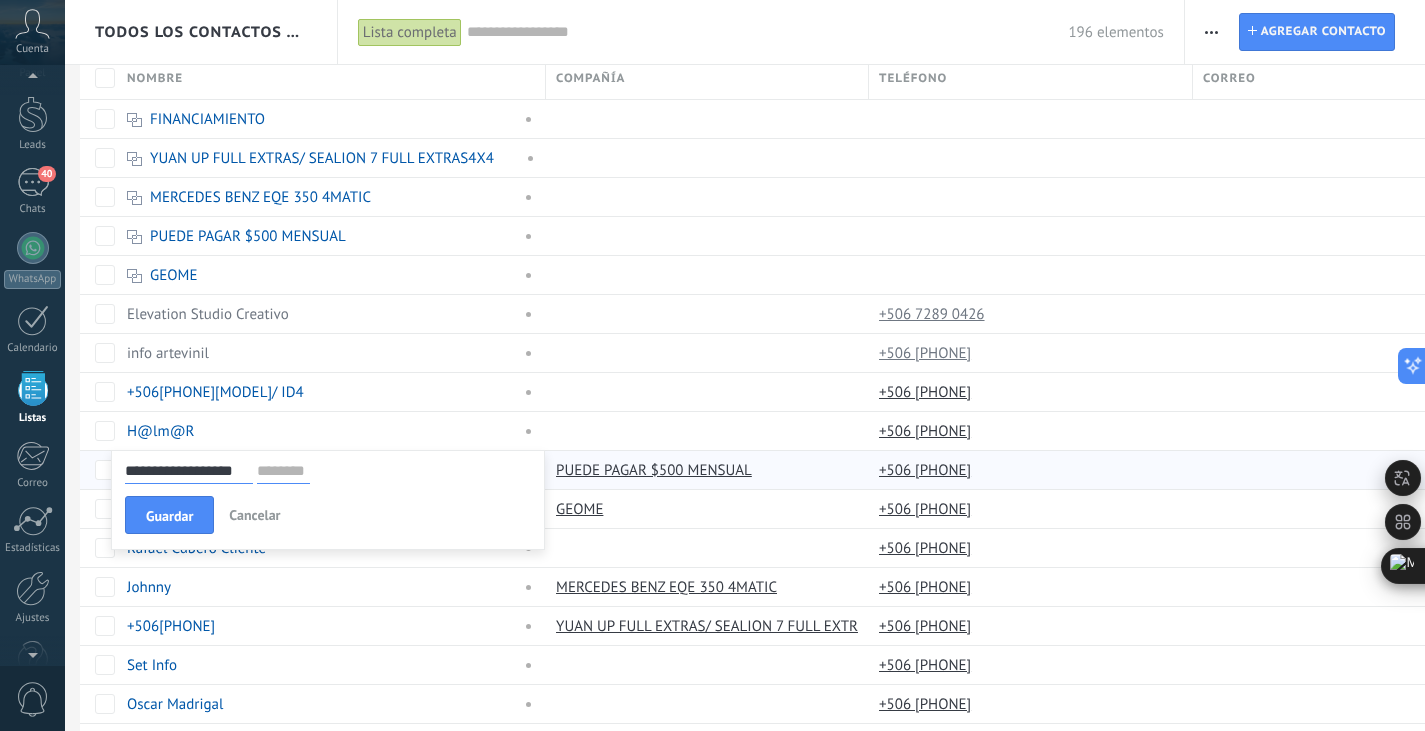 scroll, scrollTop: 0, scrollLeft: 0, axis: both 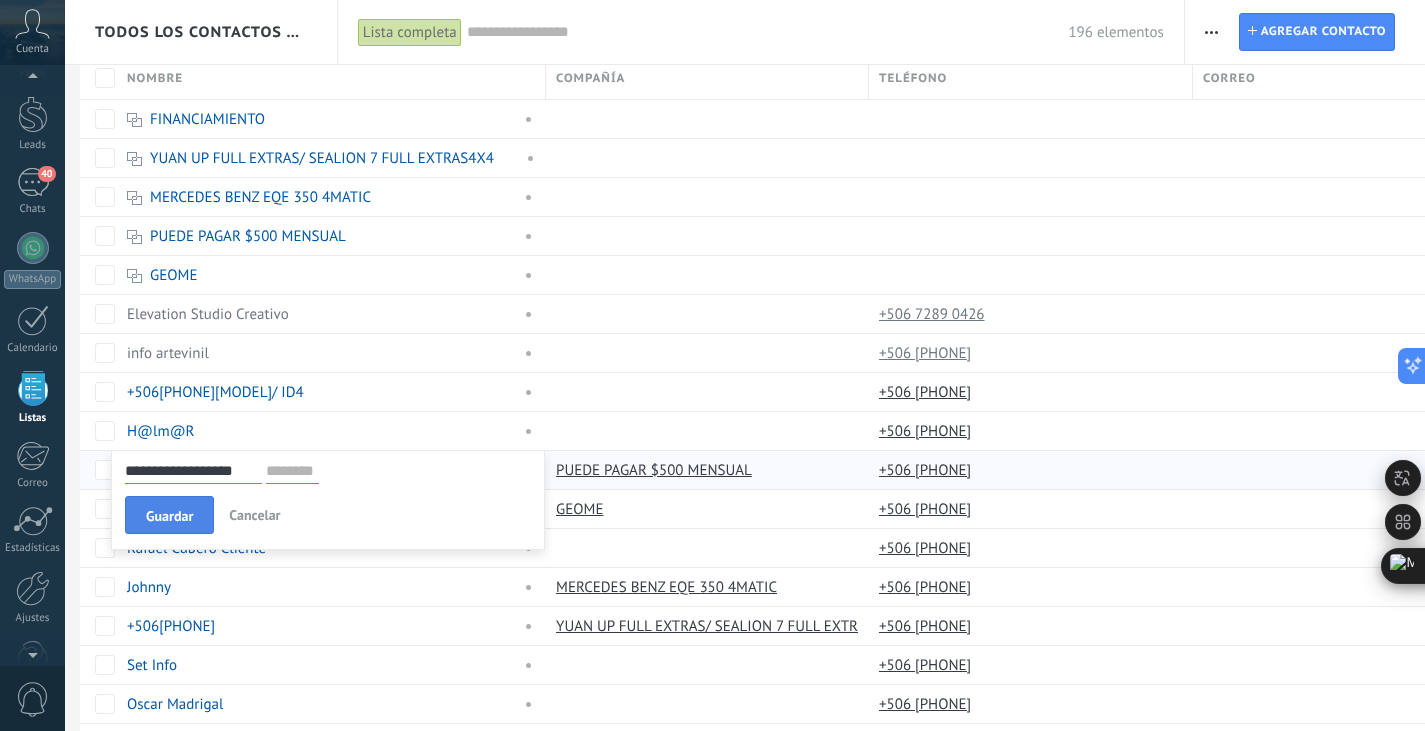 type on "**********" 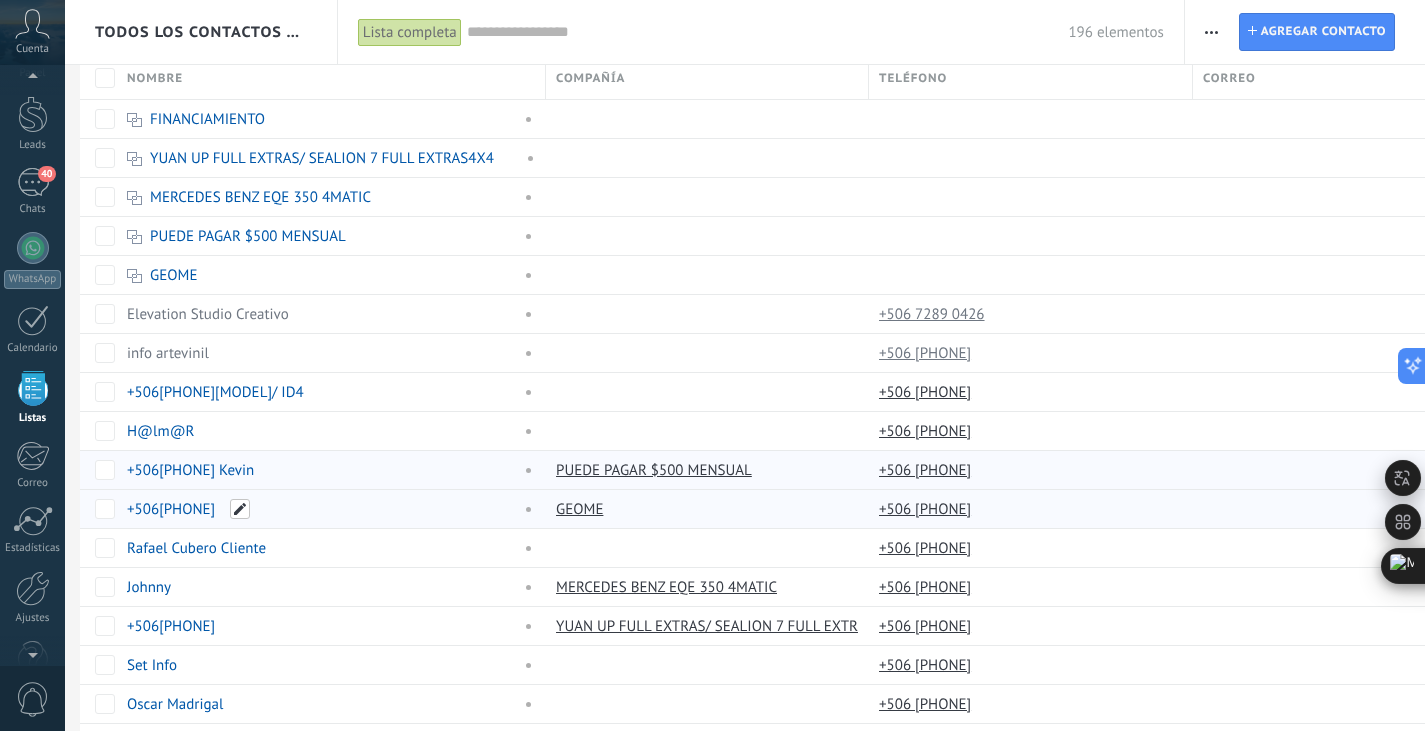 click at bounding box center (240, 509) 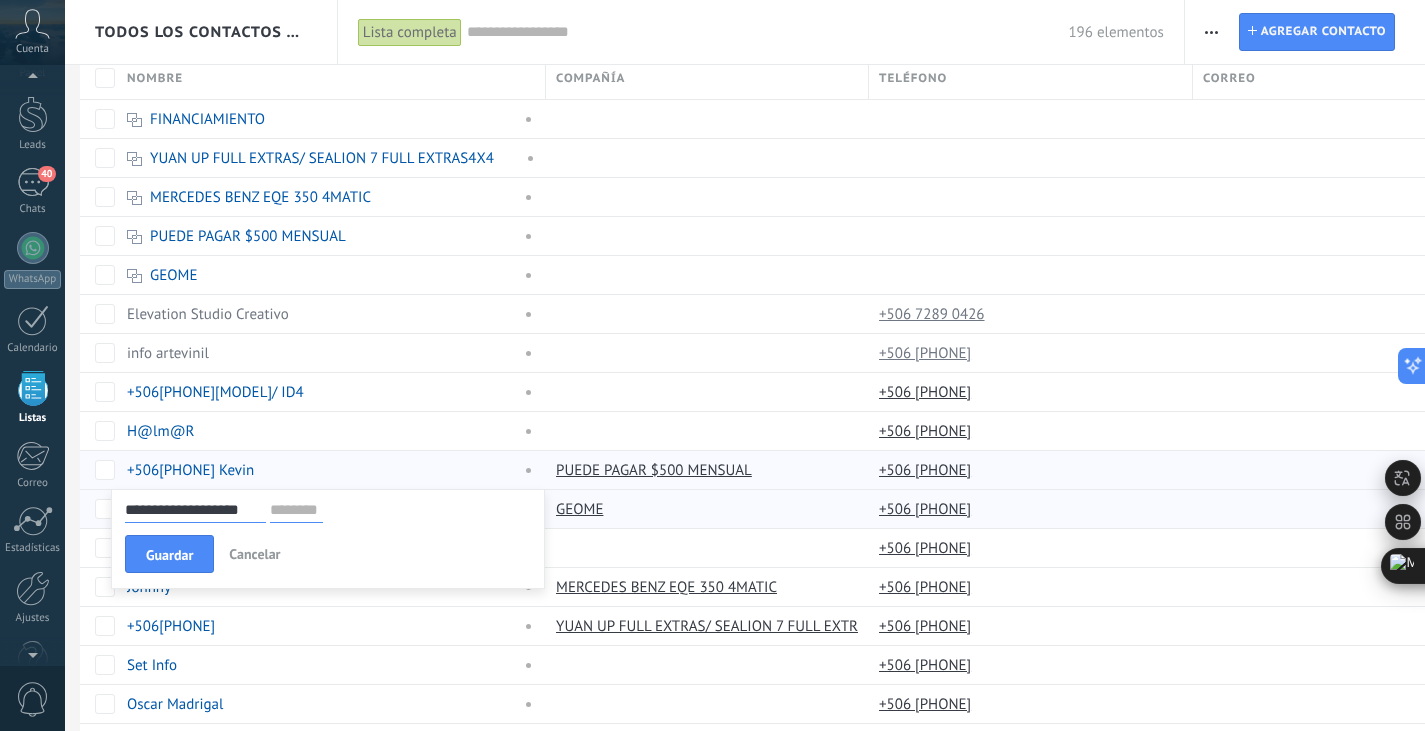 scroll, scrollTop: 0, scrollLeft: 0, axis: both 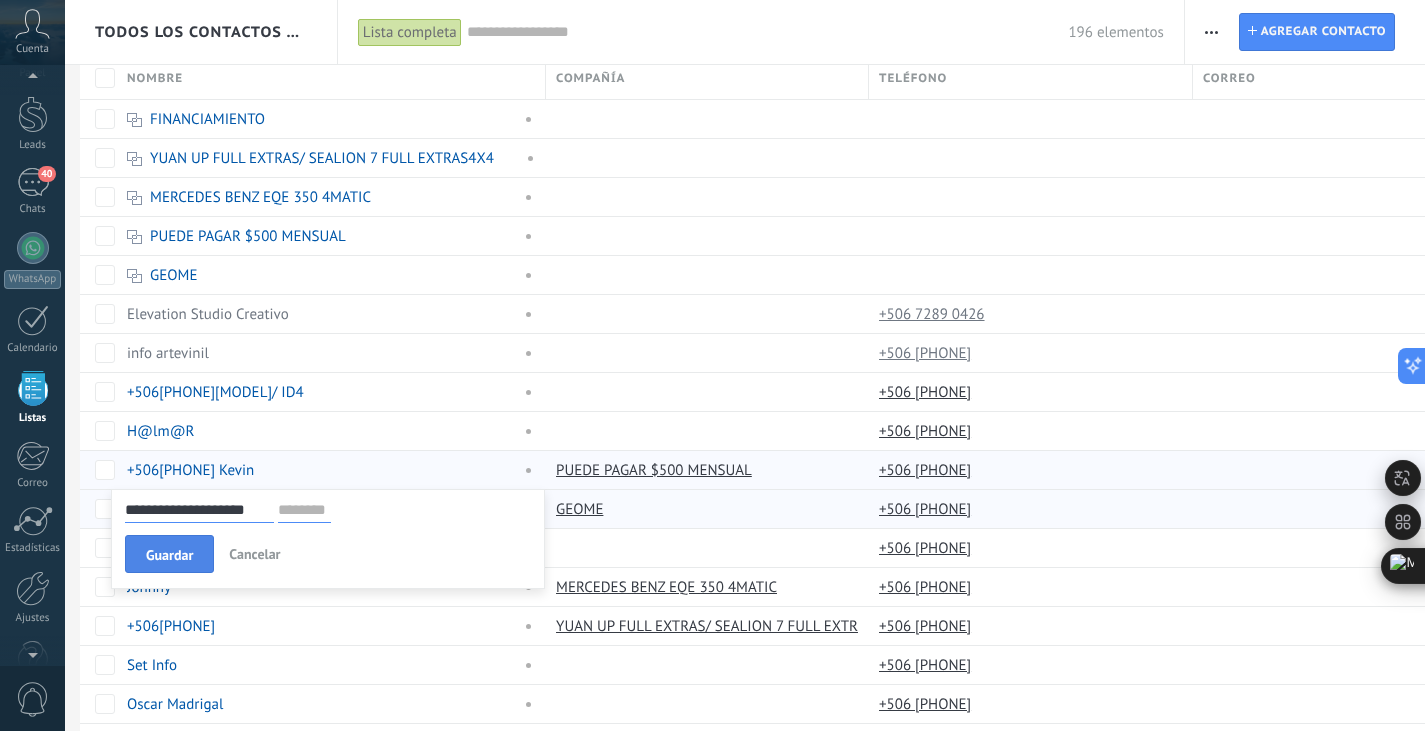 type on "**********" 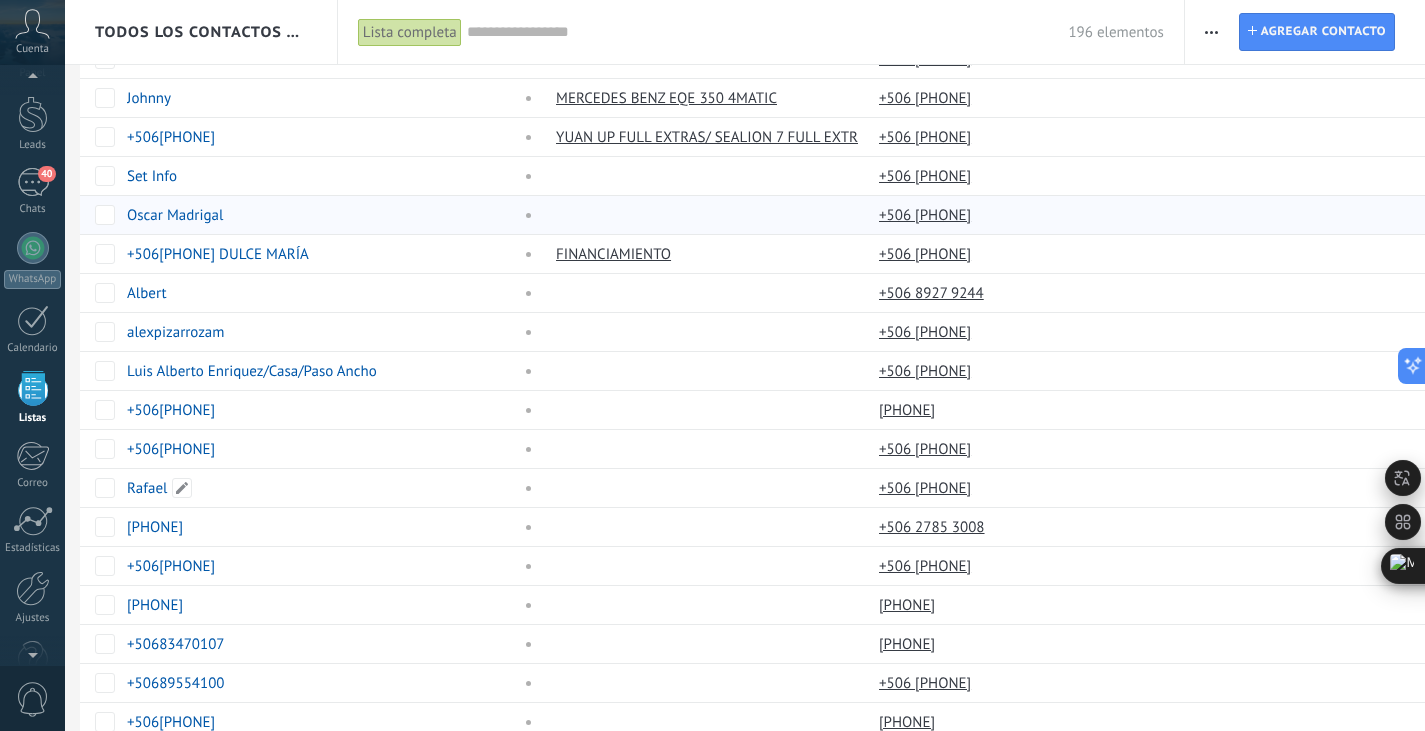 scroll, scrollTop: 523, scrollLeft: 0, axis: vertical 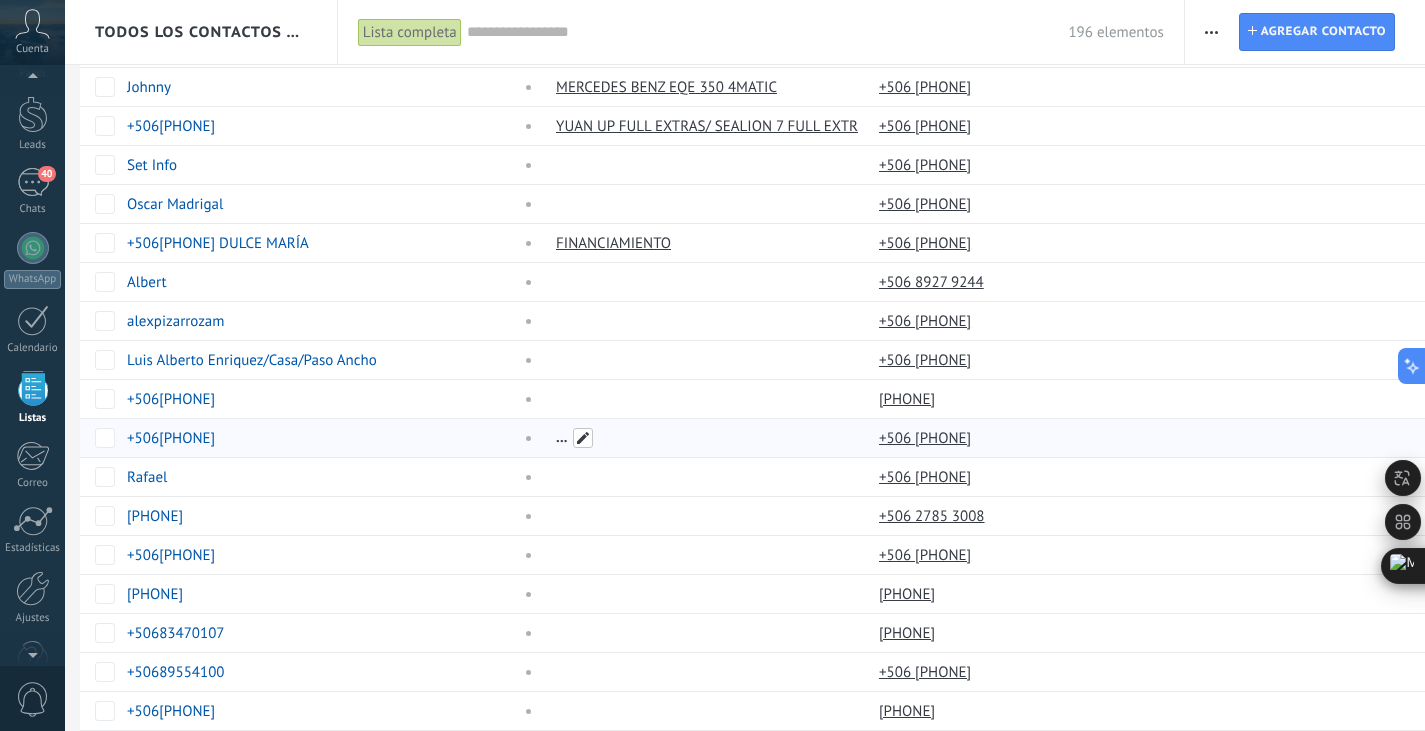 click at bounding box center [583, 438] 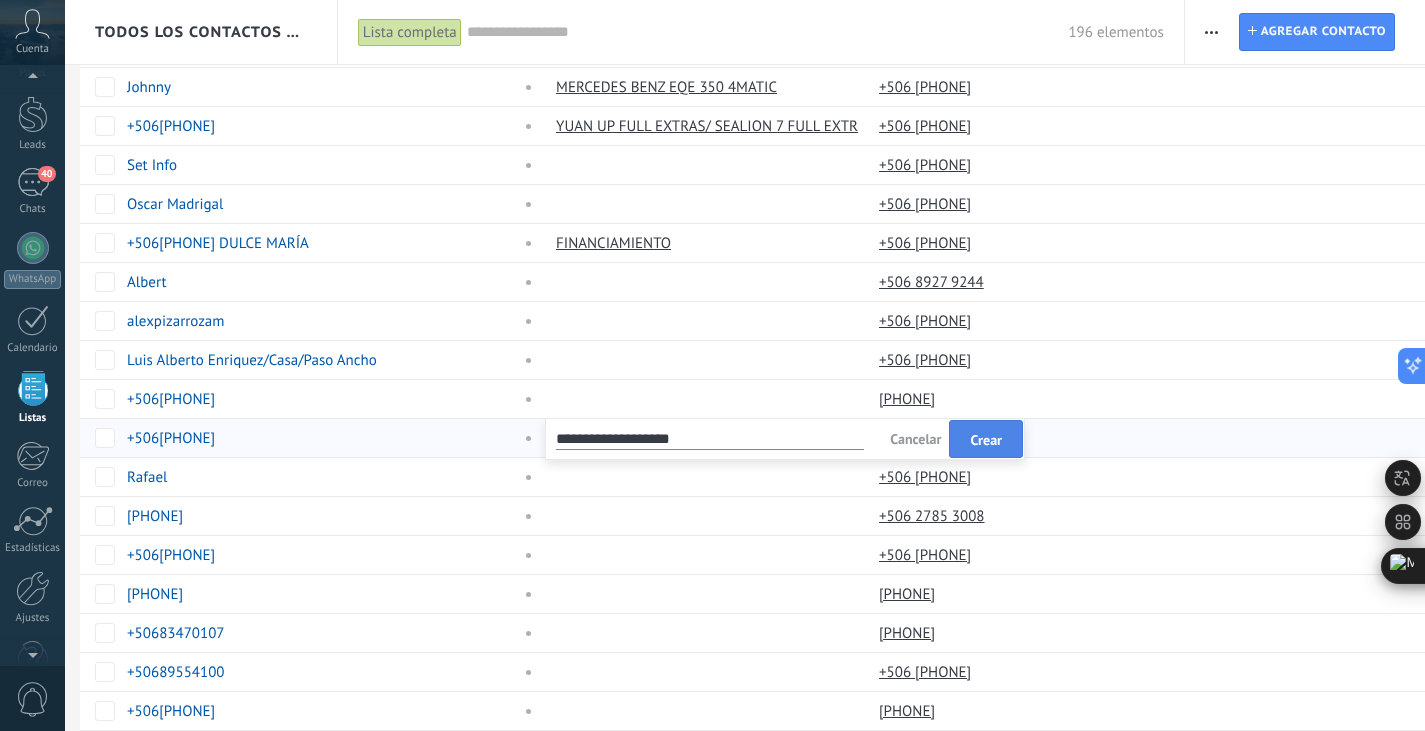 type on "**********" 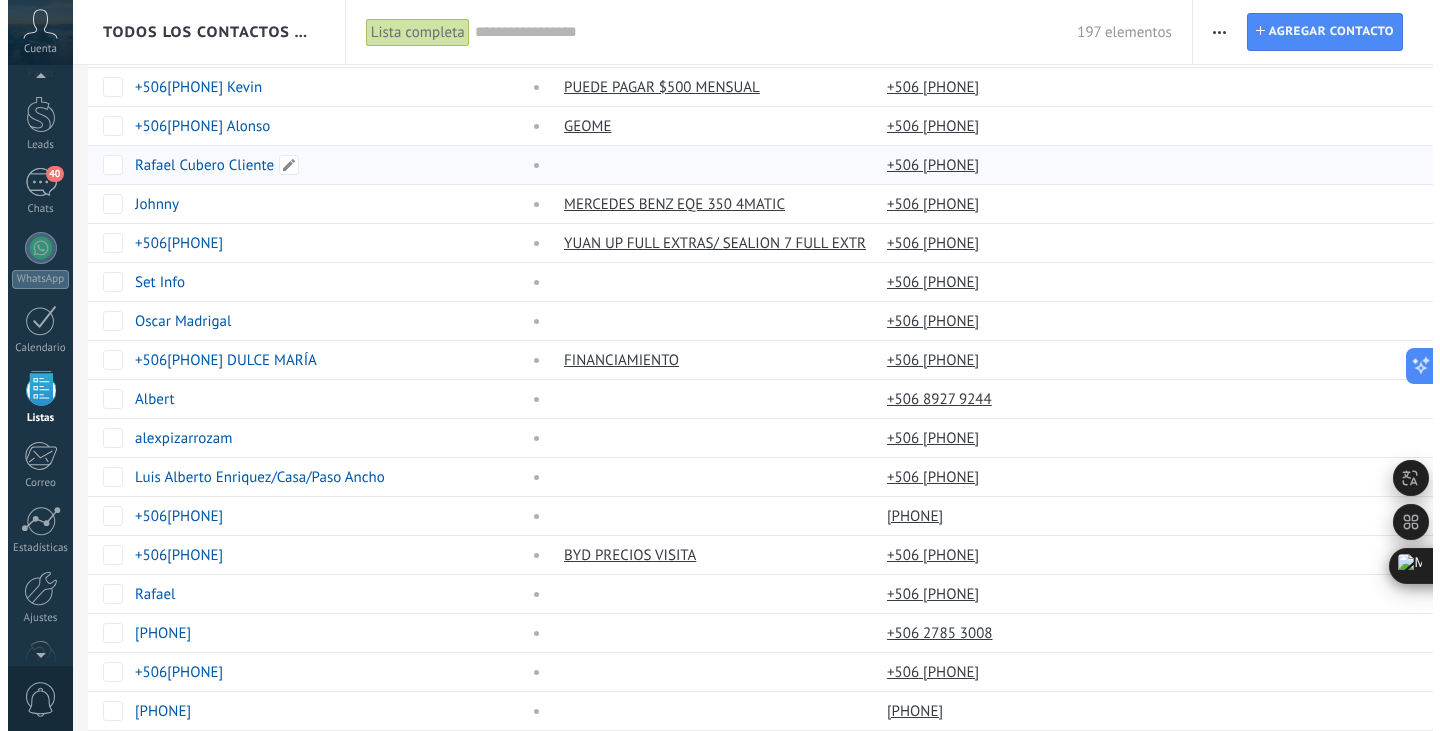 scroll, scrollTop: 600, scrollLeft: 0, axis: vertical 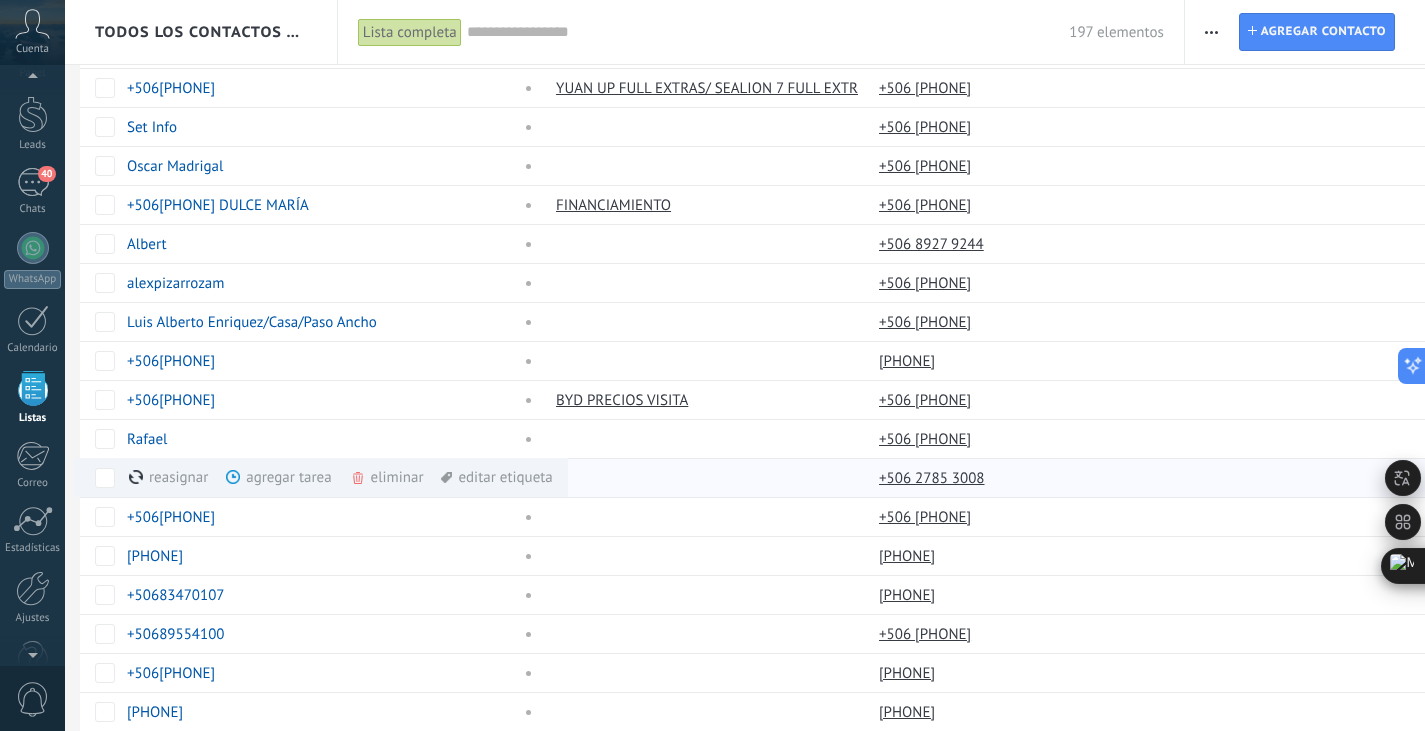 click on "eliminar màs" at bounding box center [421, 477] 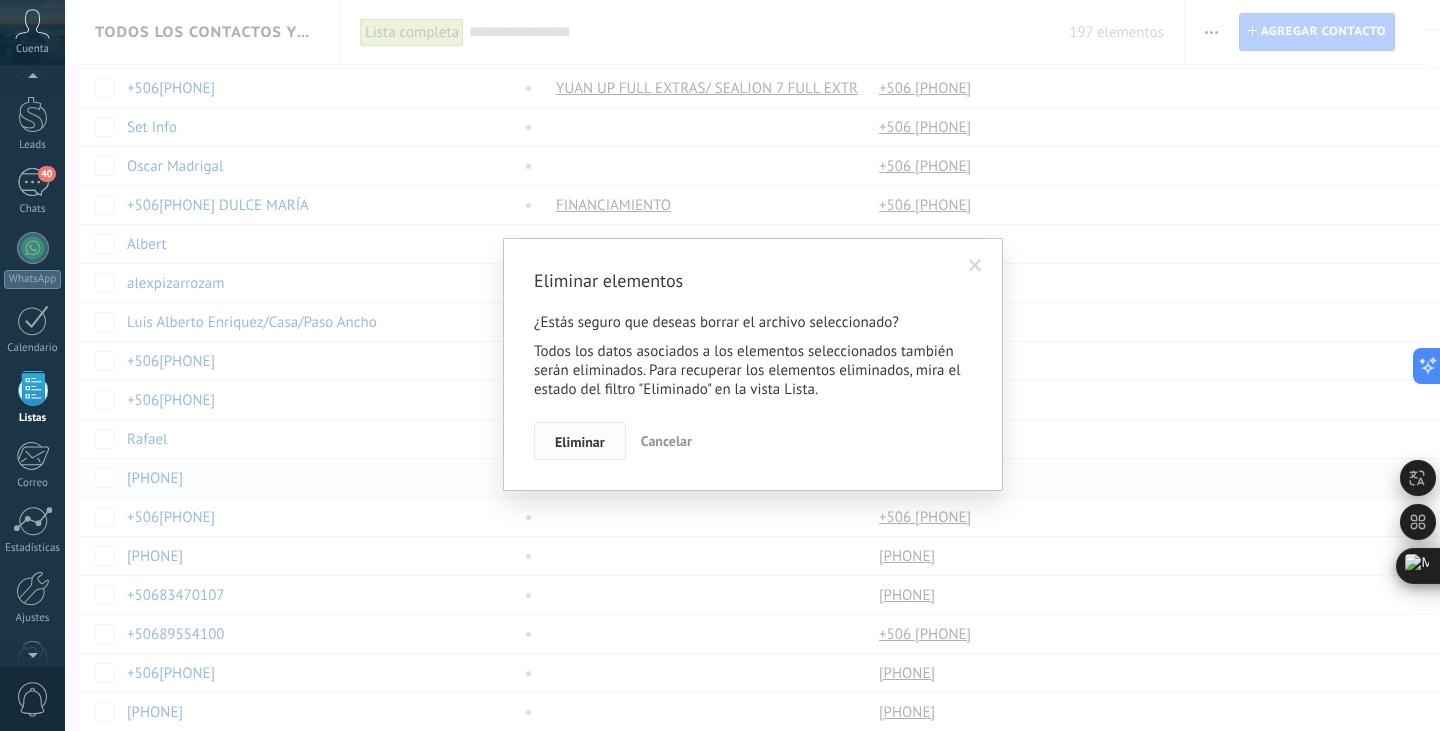 click on "Eliminar" at bounding box center [580, 442] 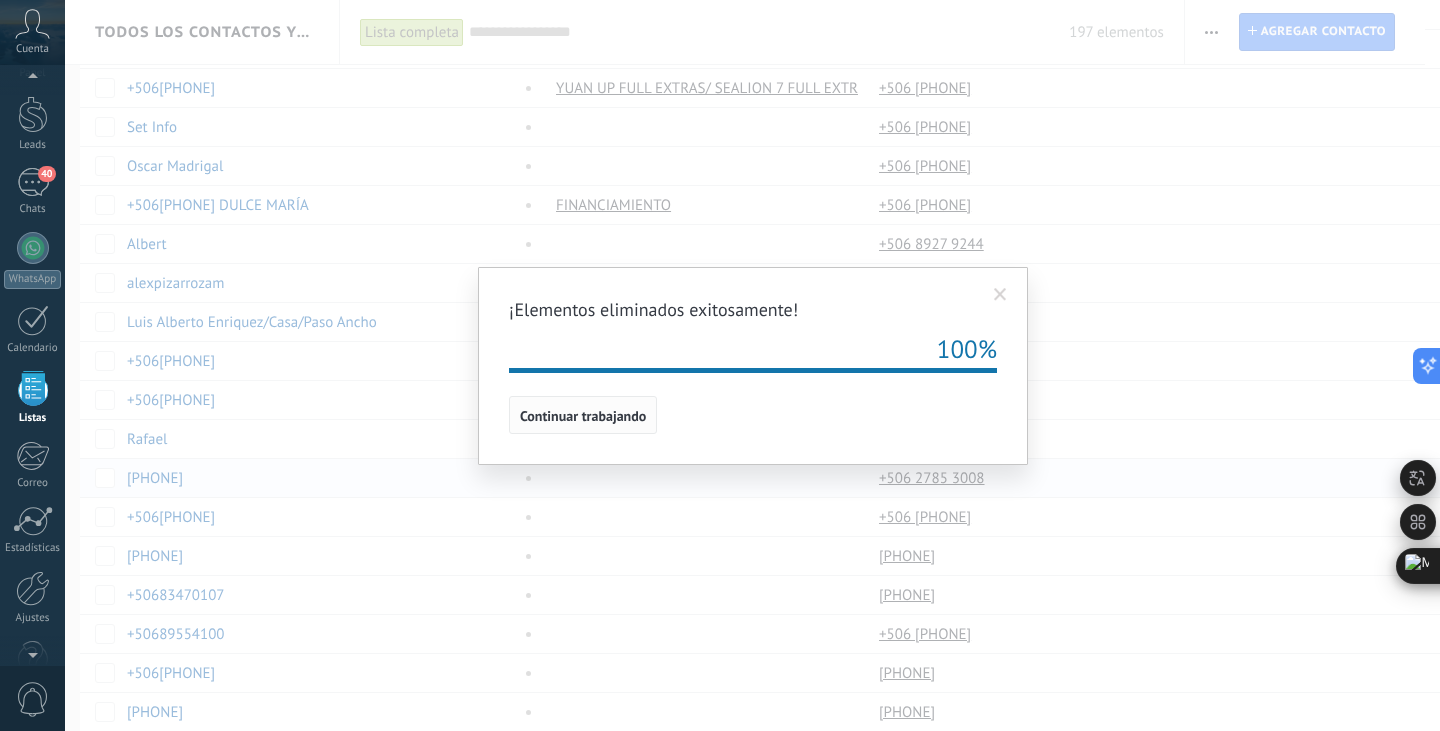 click on "Continuar trabajando" at bounding box center (583, 416) 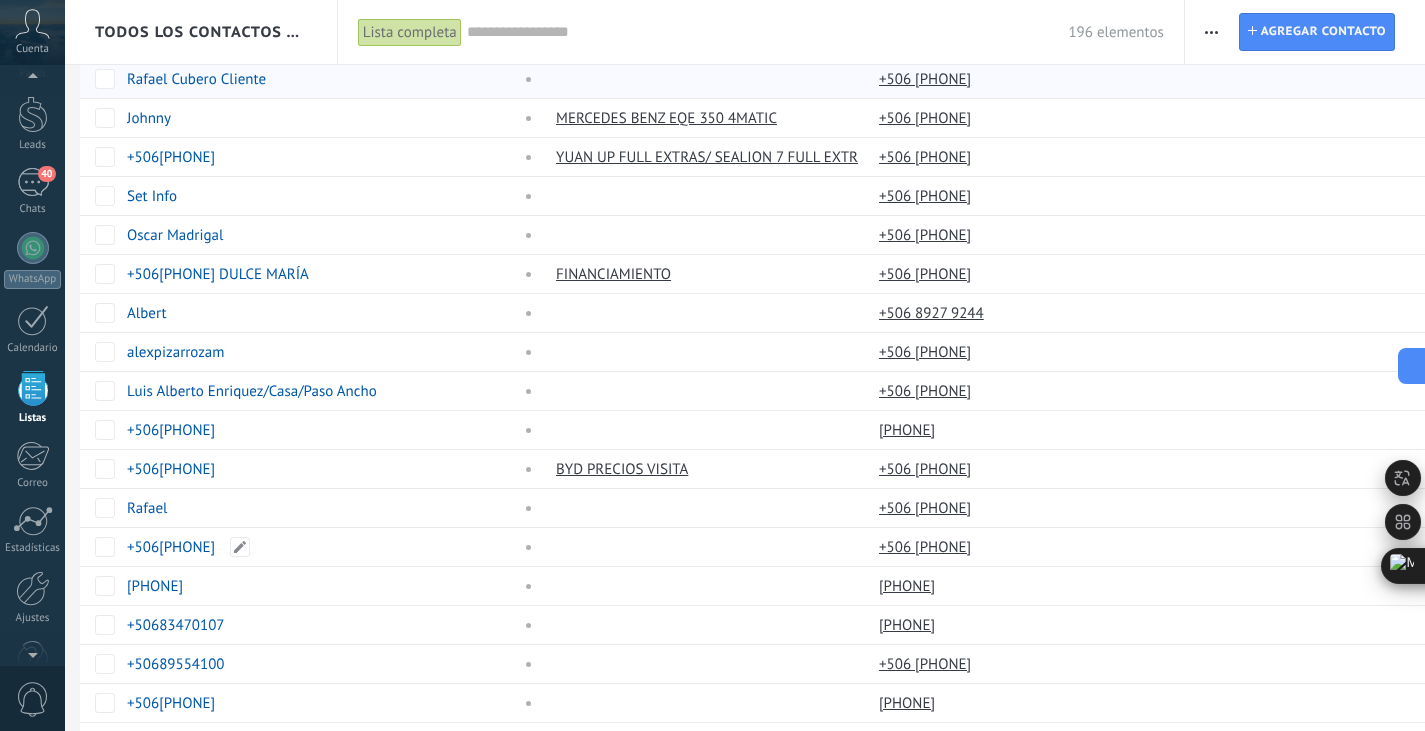 scroll, scrollTop: 533, scrollLeft: 0, axis: vertical 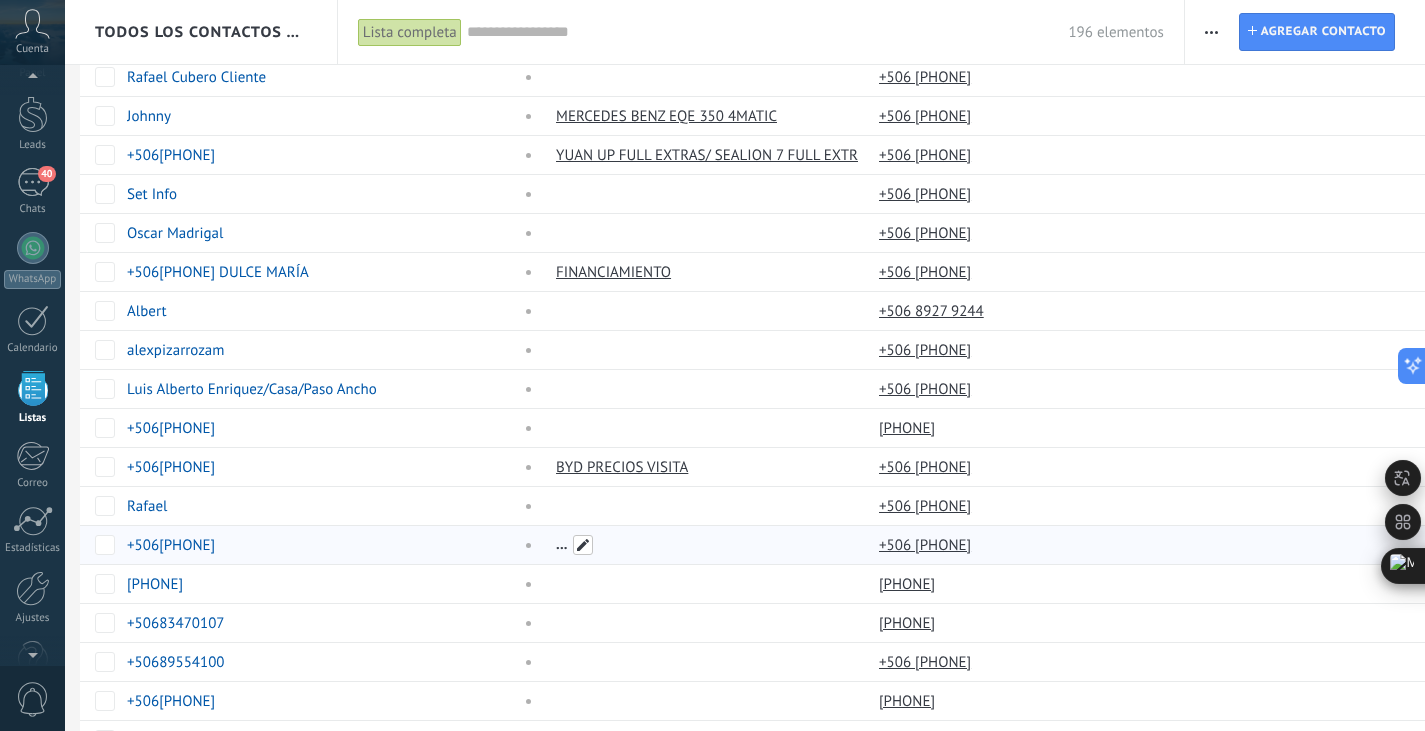 click at bounding box center (583, 545) 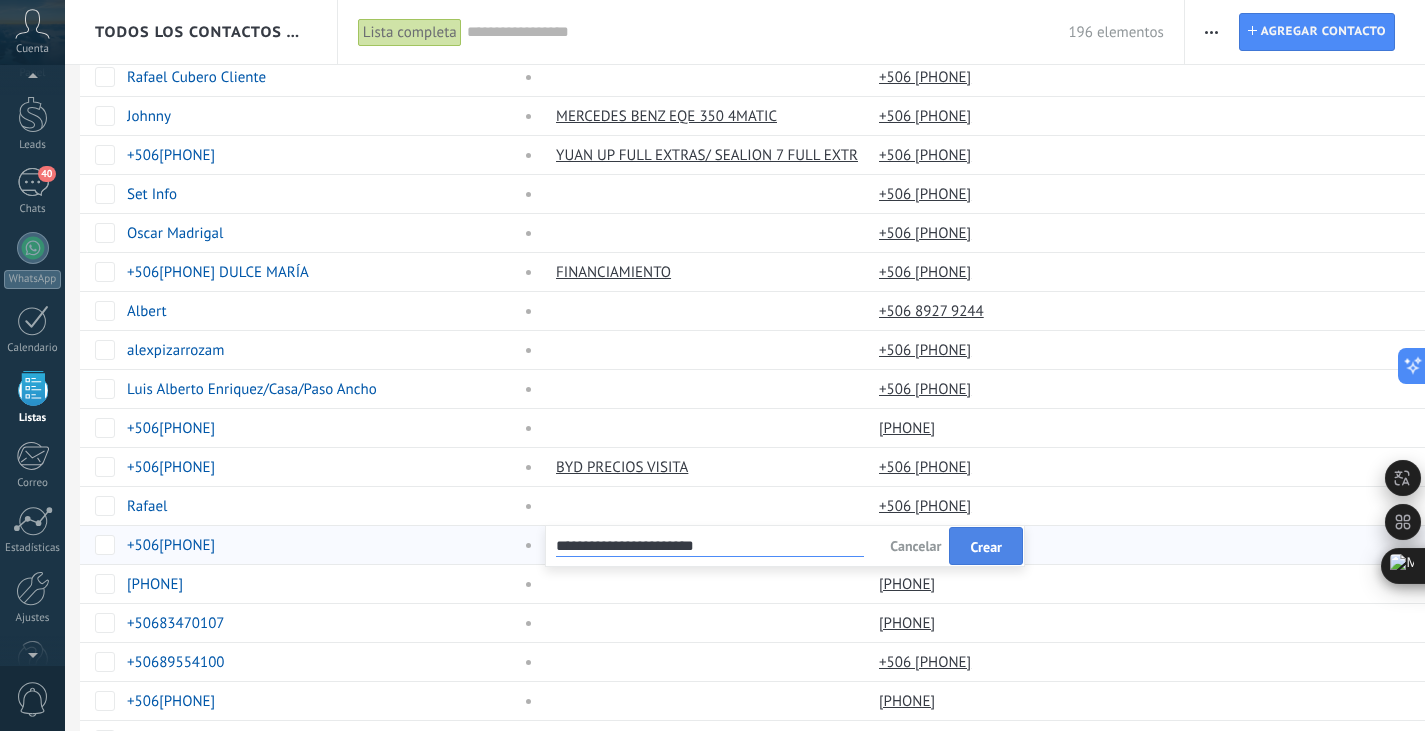 type on "**********" 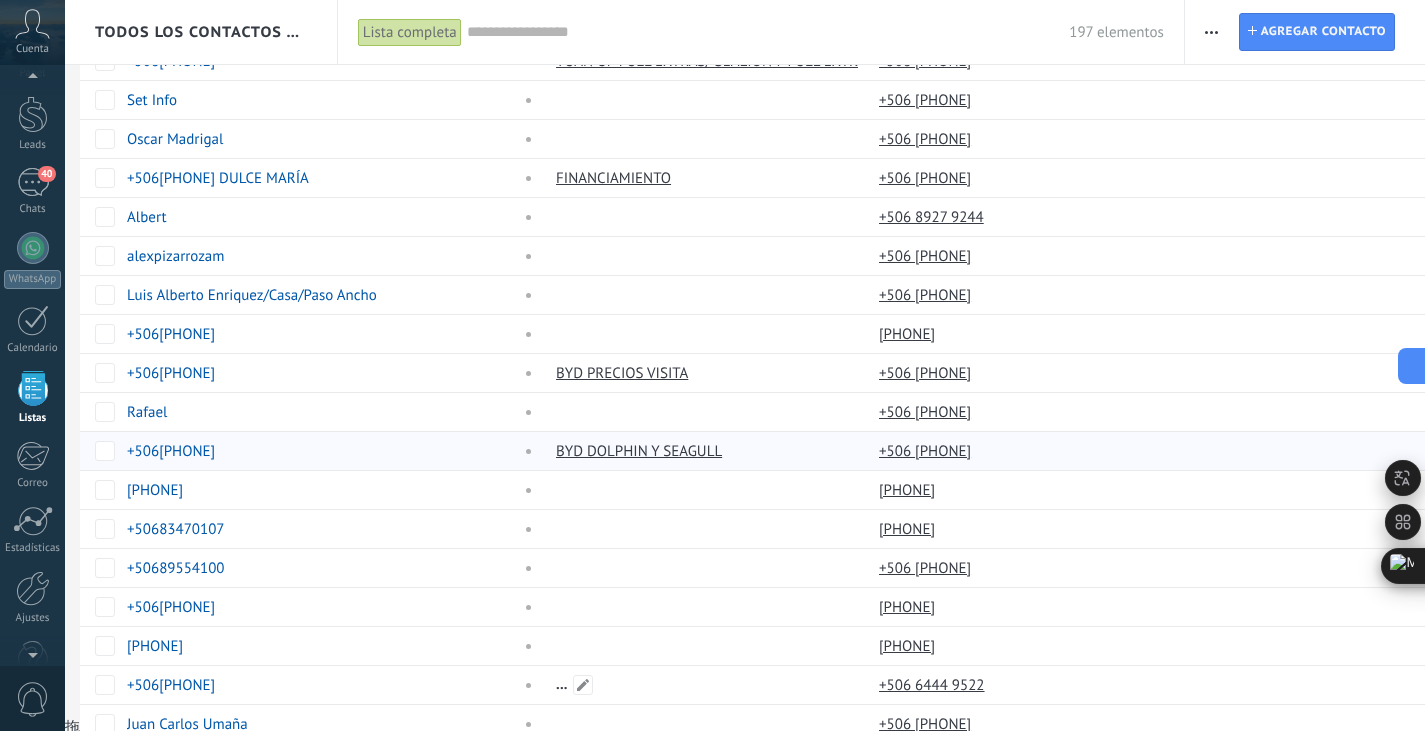 scroll, scrollTop: 833, scrollLeft: 0, axis: vertical 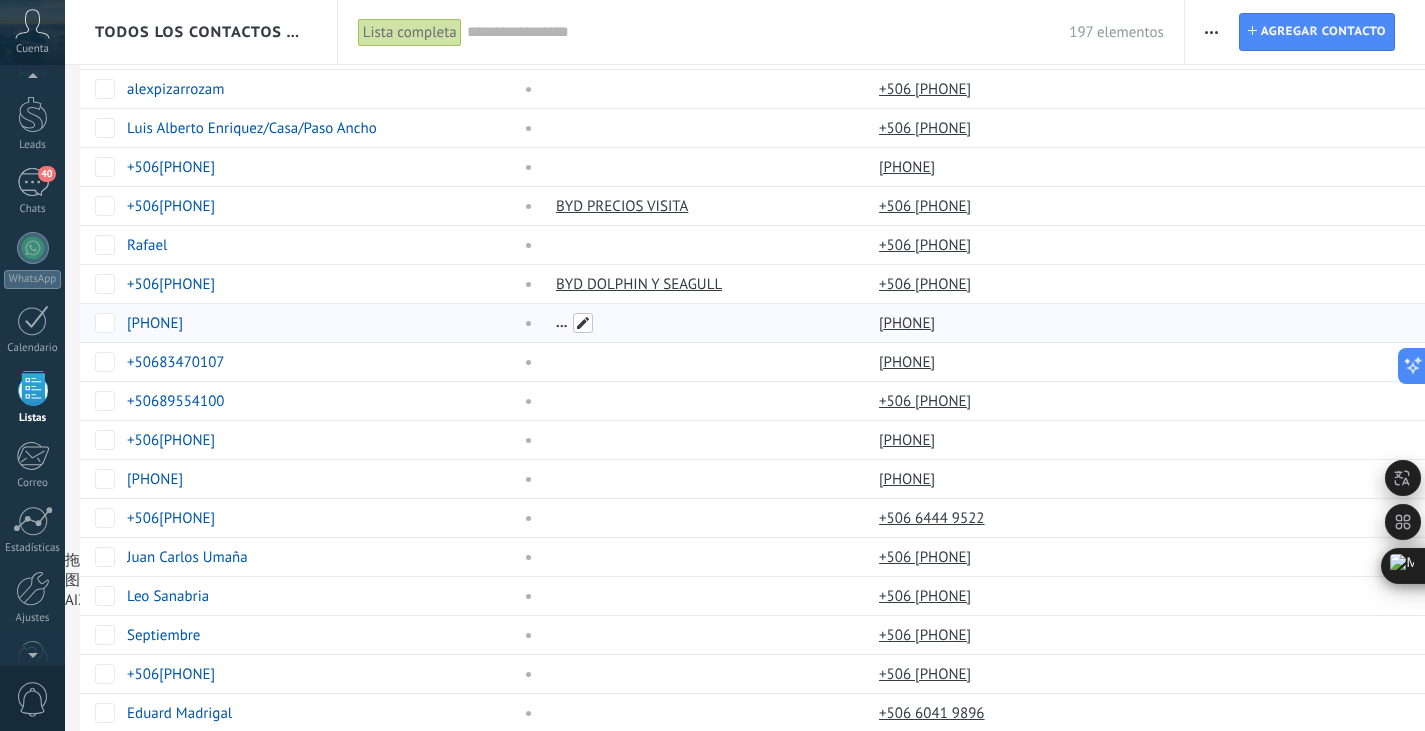 click at bounding box center [583, 323] 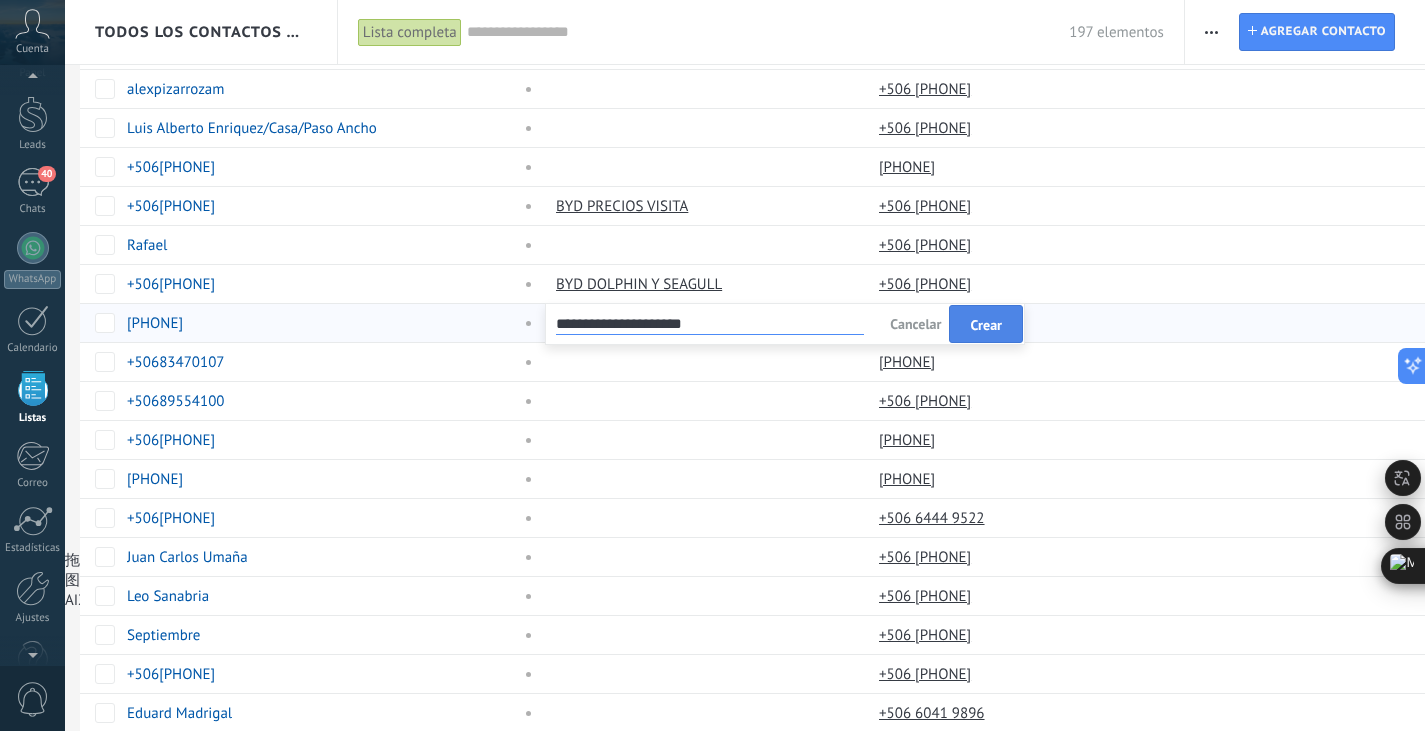 type on "**********" 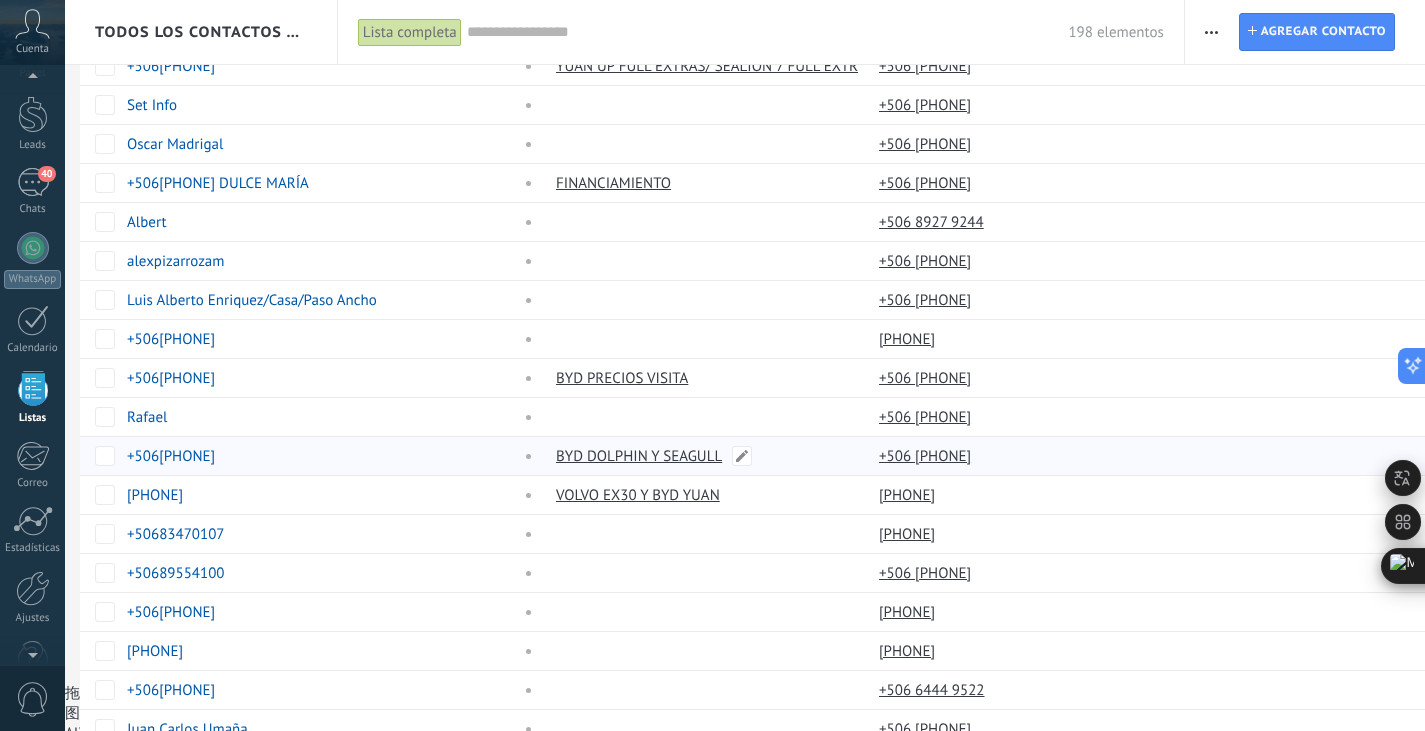 scroll, scrollTop: 866, scrollLeft: 0, axis: vertical 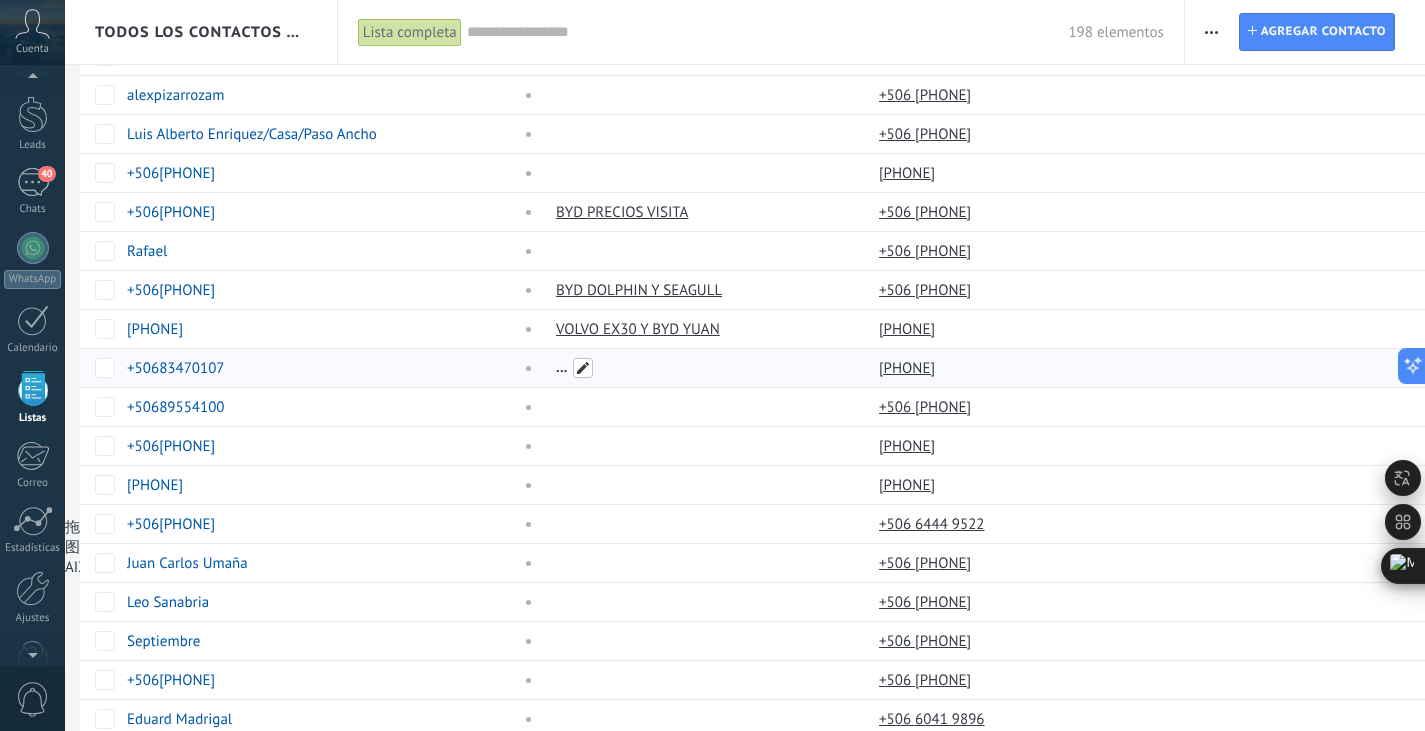 click at bounding box center (583, 368) 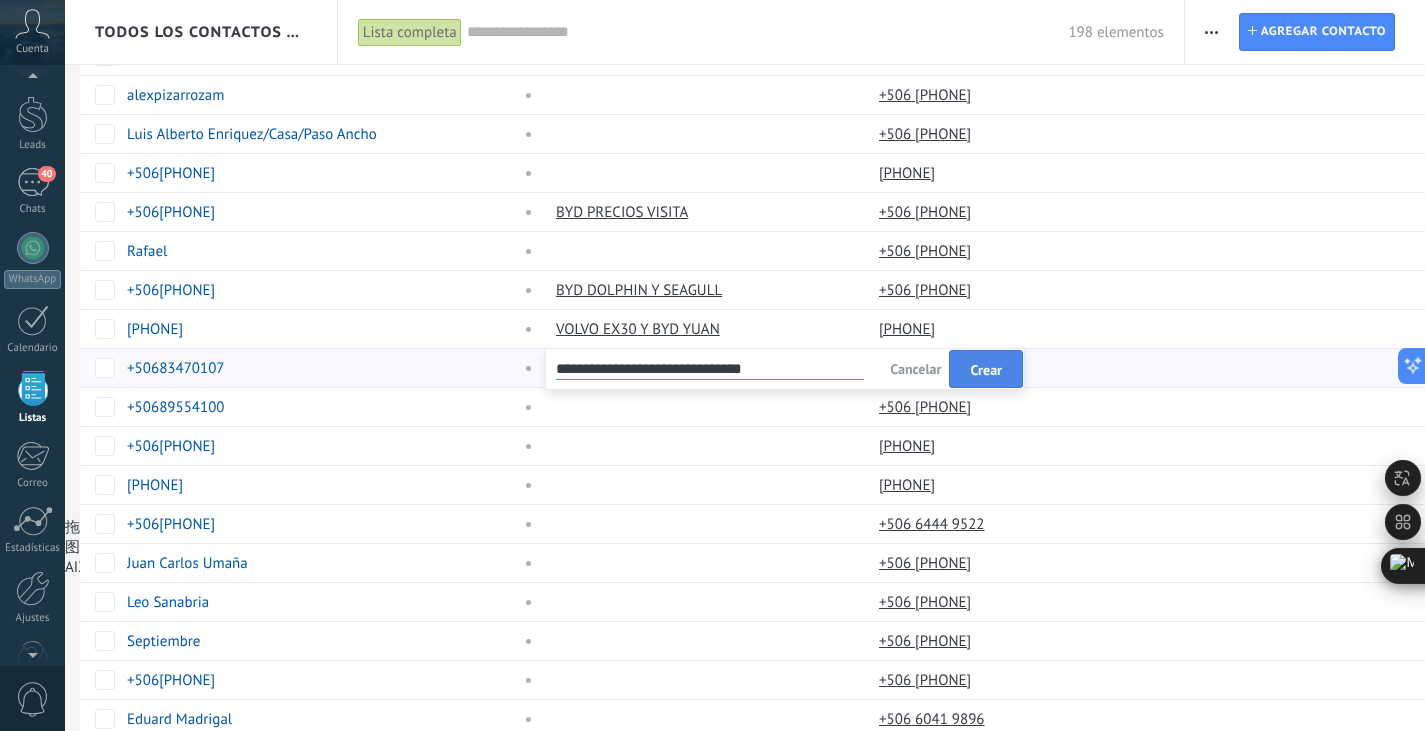 type on "**********" 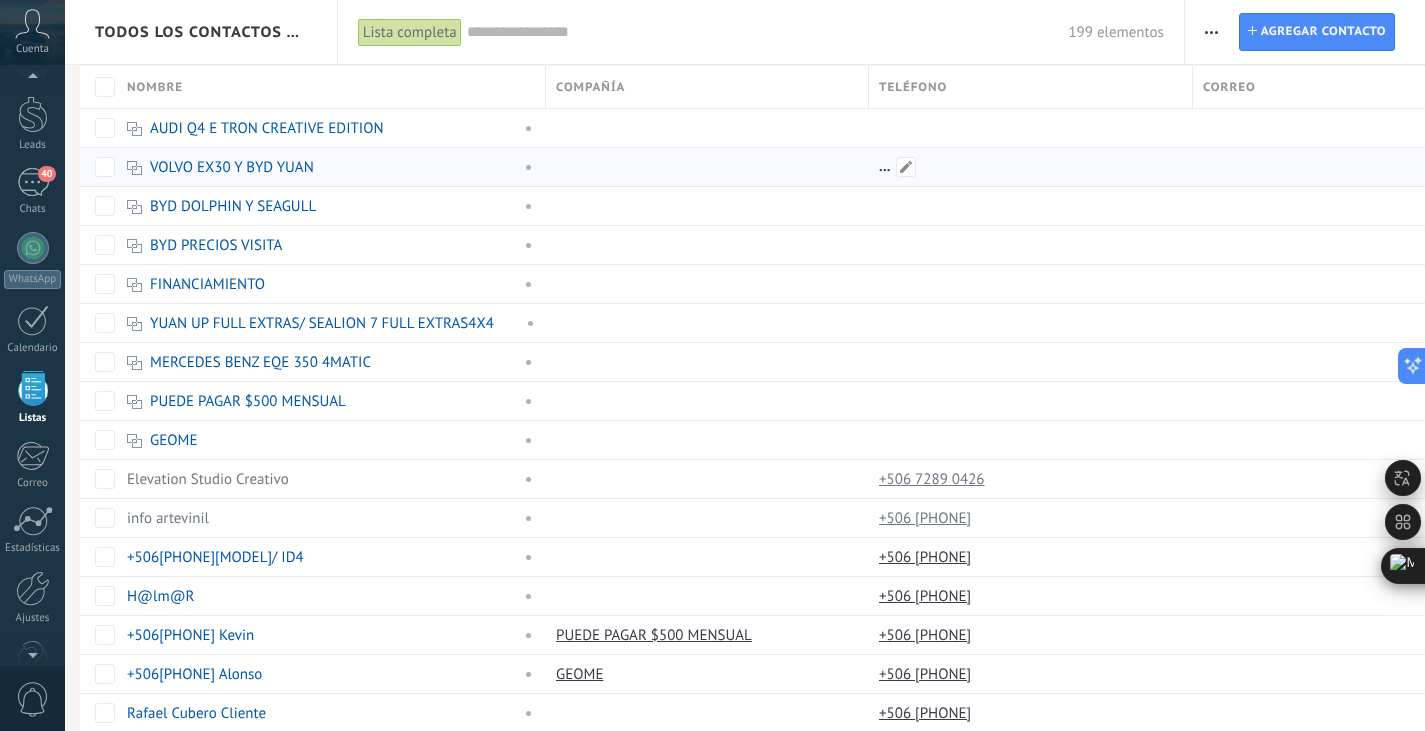scroll, scrollTop: 0, scrollLeft: 0, axis: both 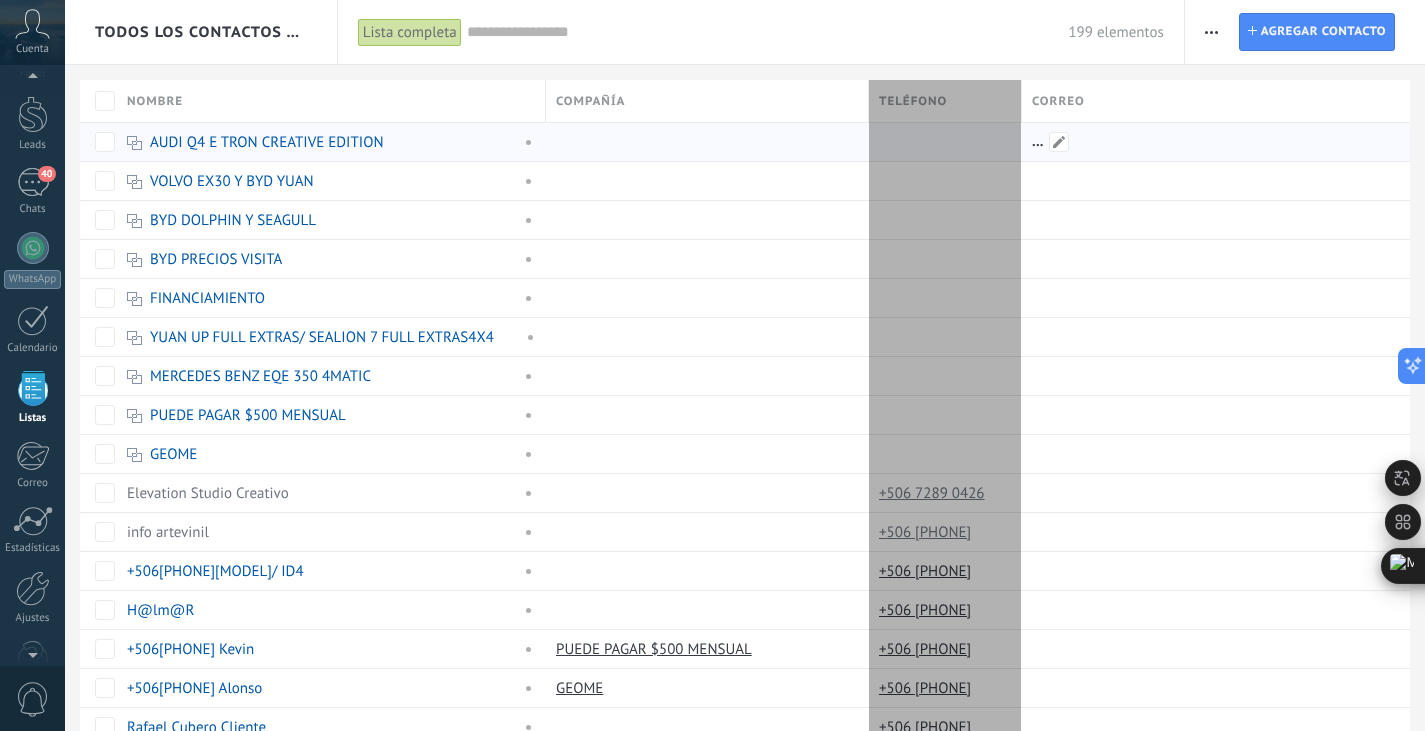 drag, startPoint x: 1195, startPoint y: 92, endPoint x: 1024, endPoint y: 132, distance: 175.61606 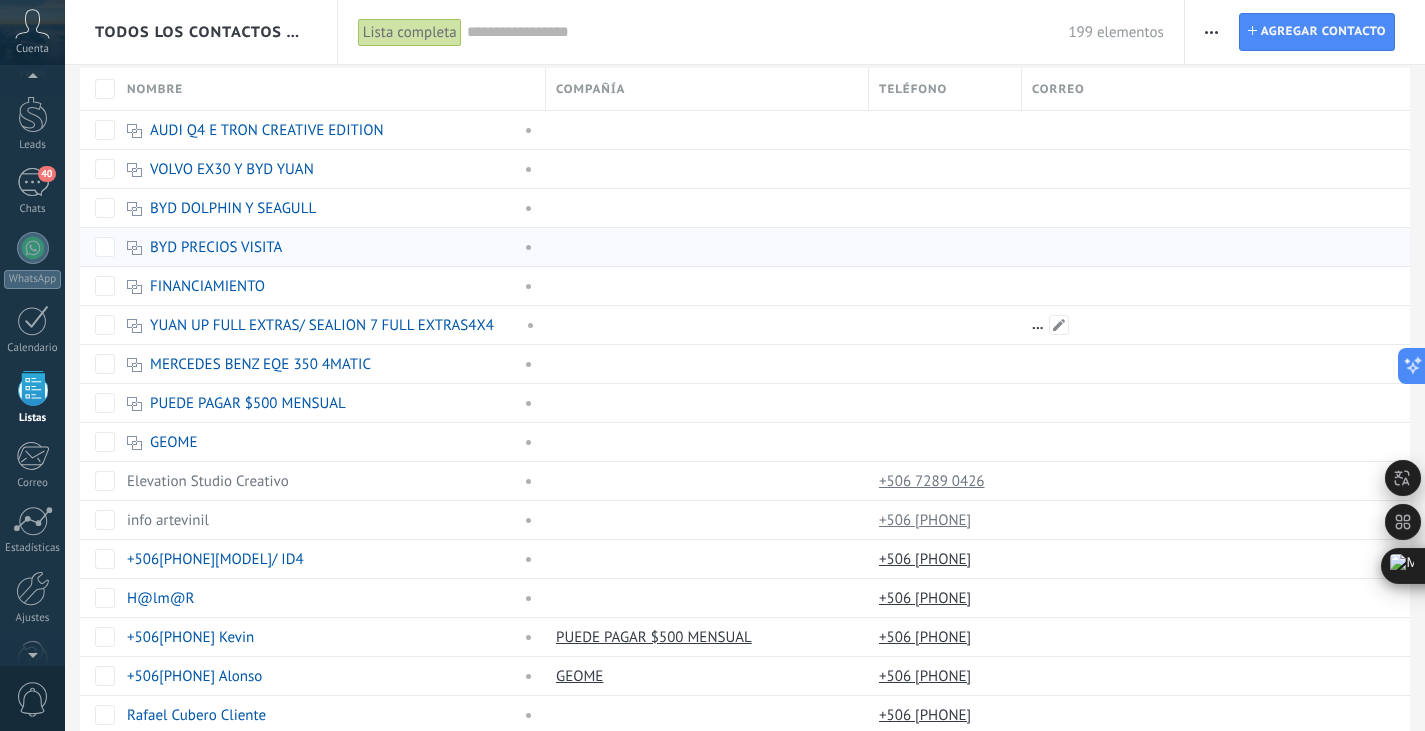 scroll, scrollTop: 0, scrollLeft: 0, axis: both 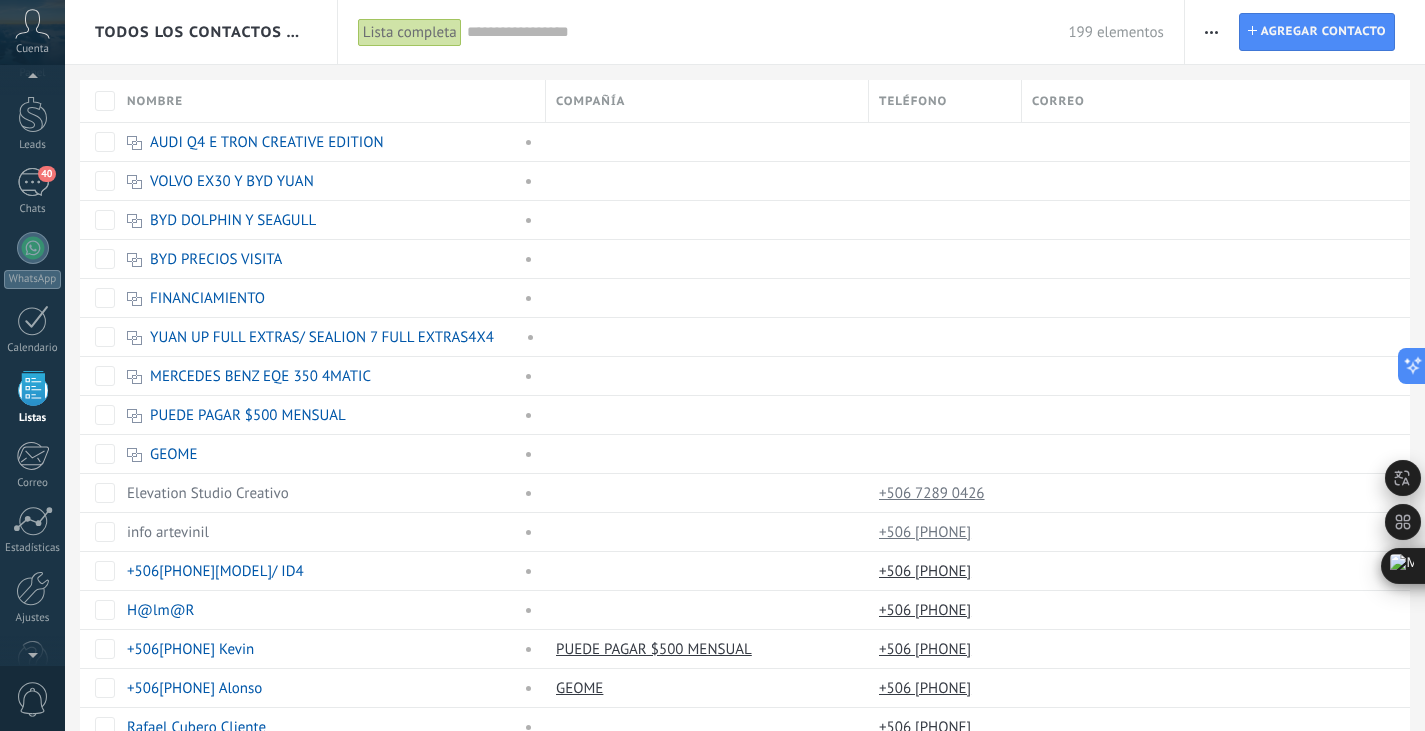 click at bounding box center (1211, 32) 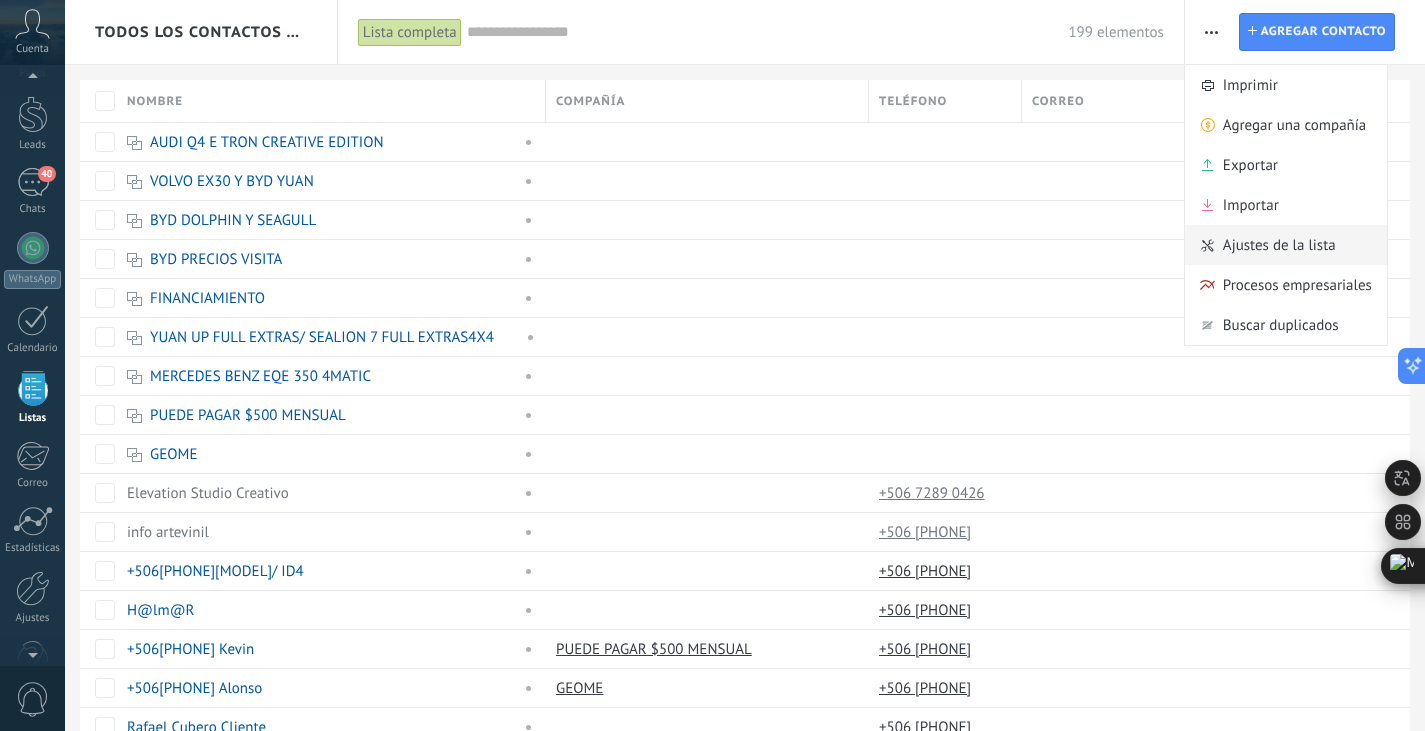 click on "Ajustes de la lista" at bounding box center (1279, 245) 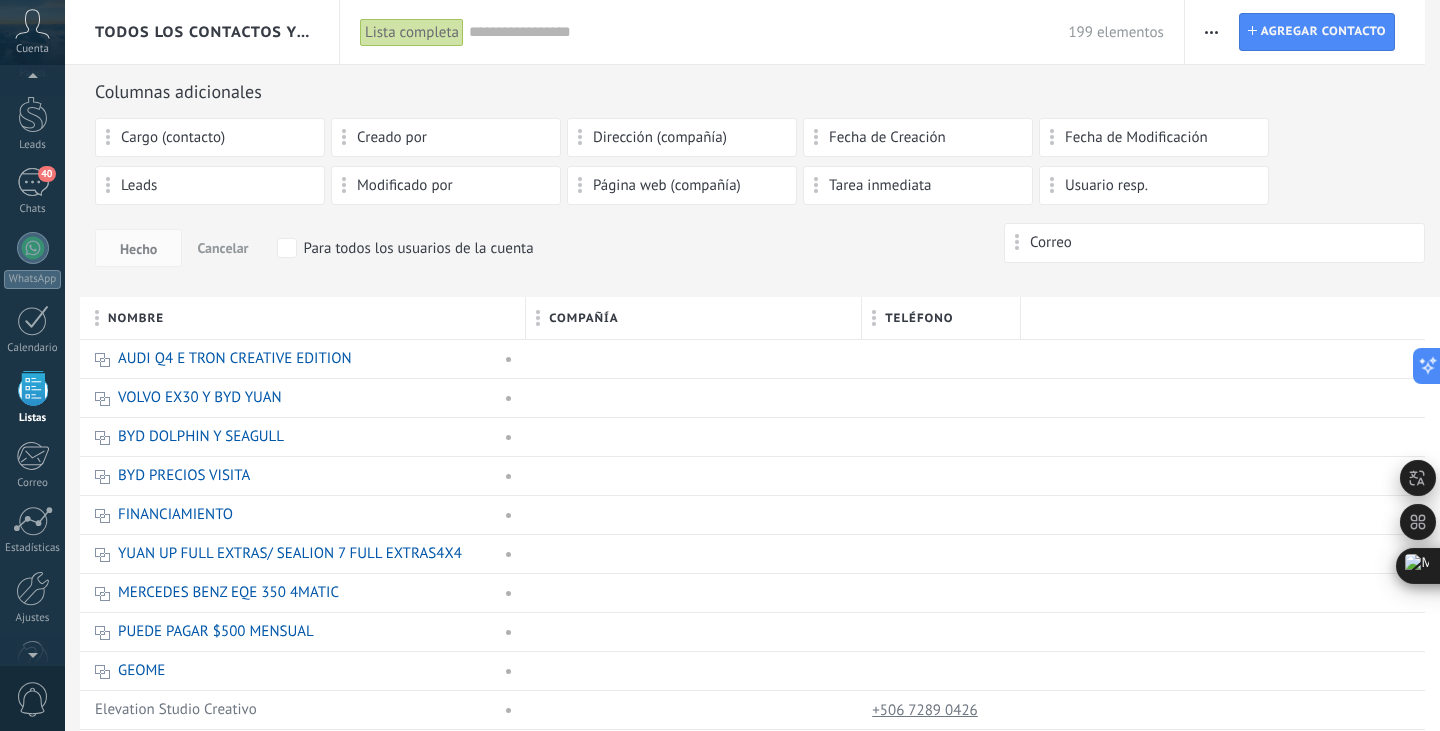 drag, startPoint x: 1029, startPoint y: 319, endPoint x: 1075, endPoint y: 243, distance: 88.83693 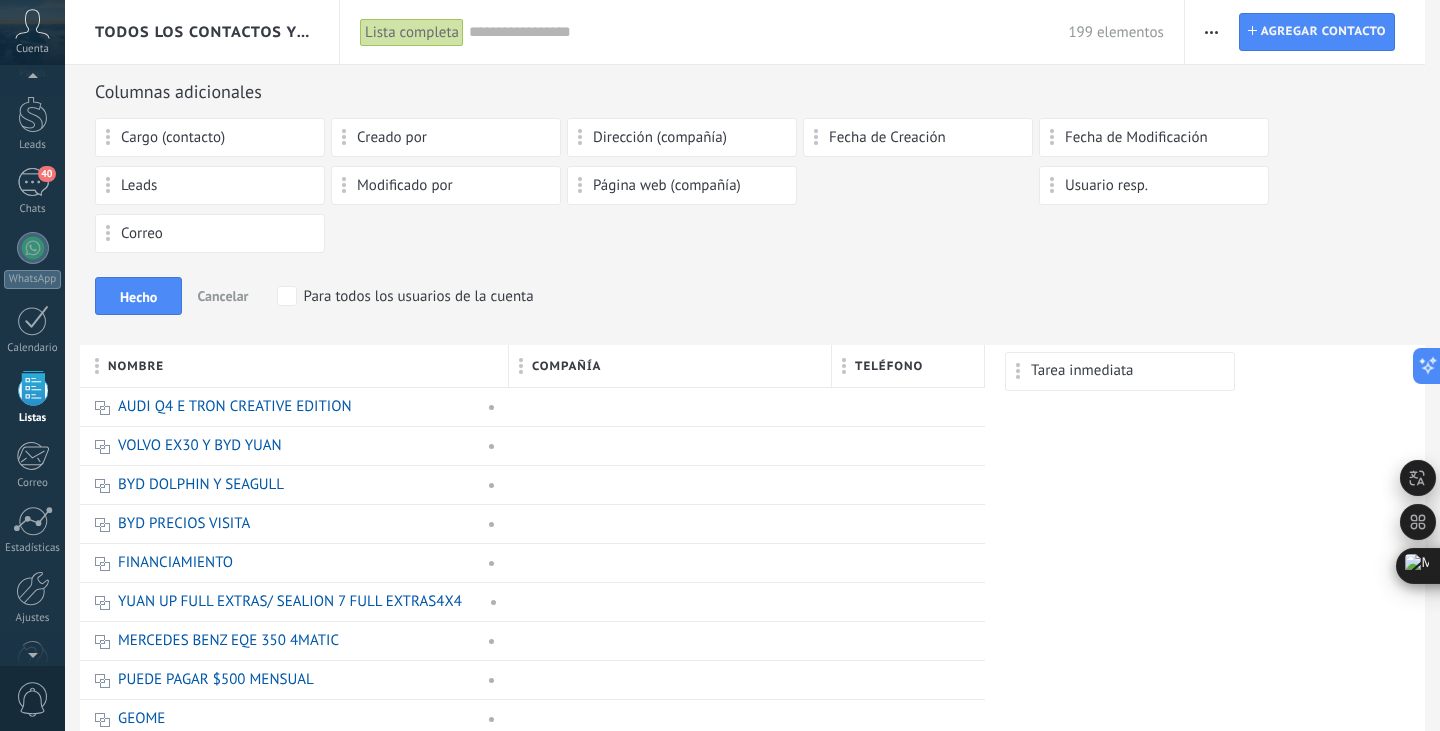 drag, startPoint x: 902, startPoint y: 186, endPoint x: 1104, endPoint y: 362, distance: 267.9179 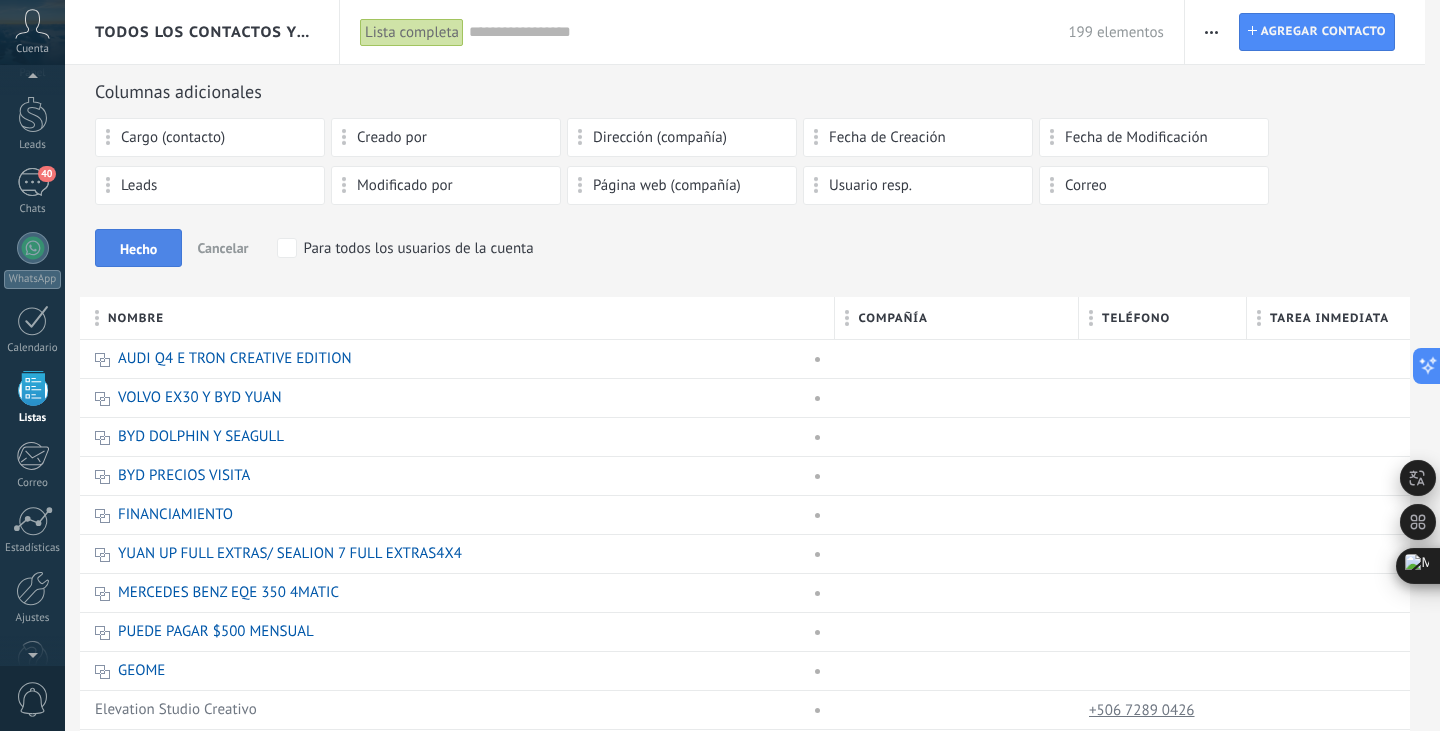 click on "Hecho" at bounding box center (138, 249) 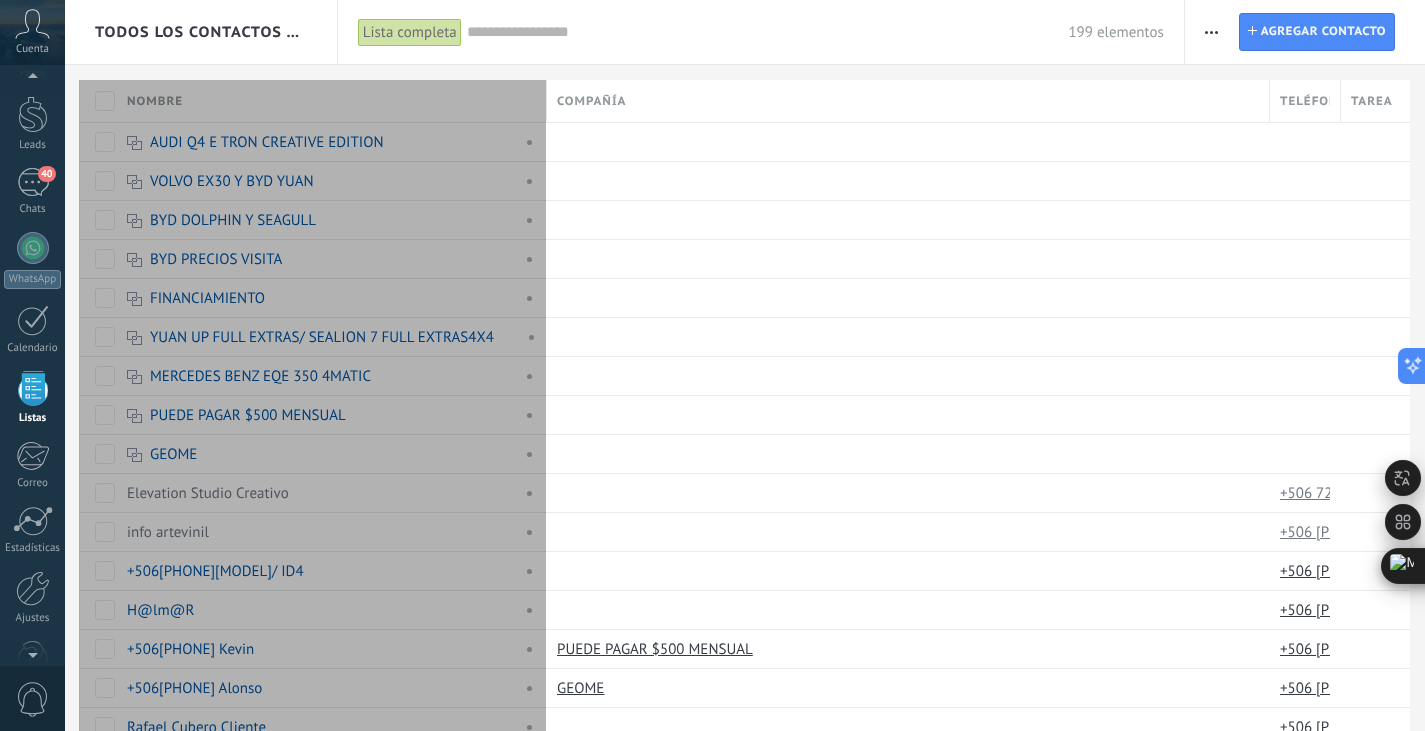 drag, startPoint x: 1178, startPoint y: 85, endPoint x: 544, endPoint y: 115, distance: 634.7094 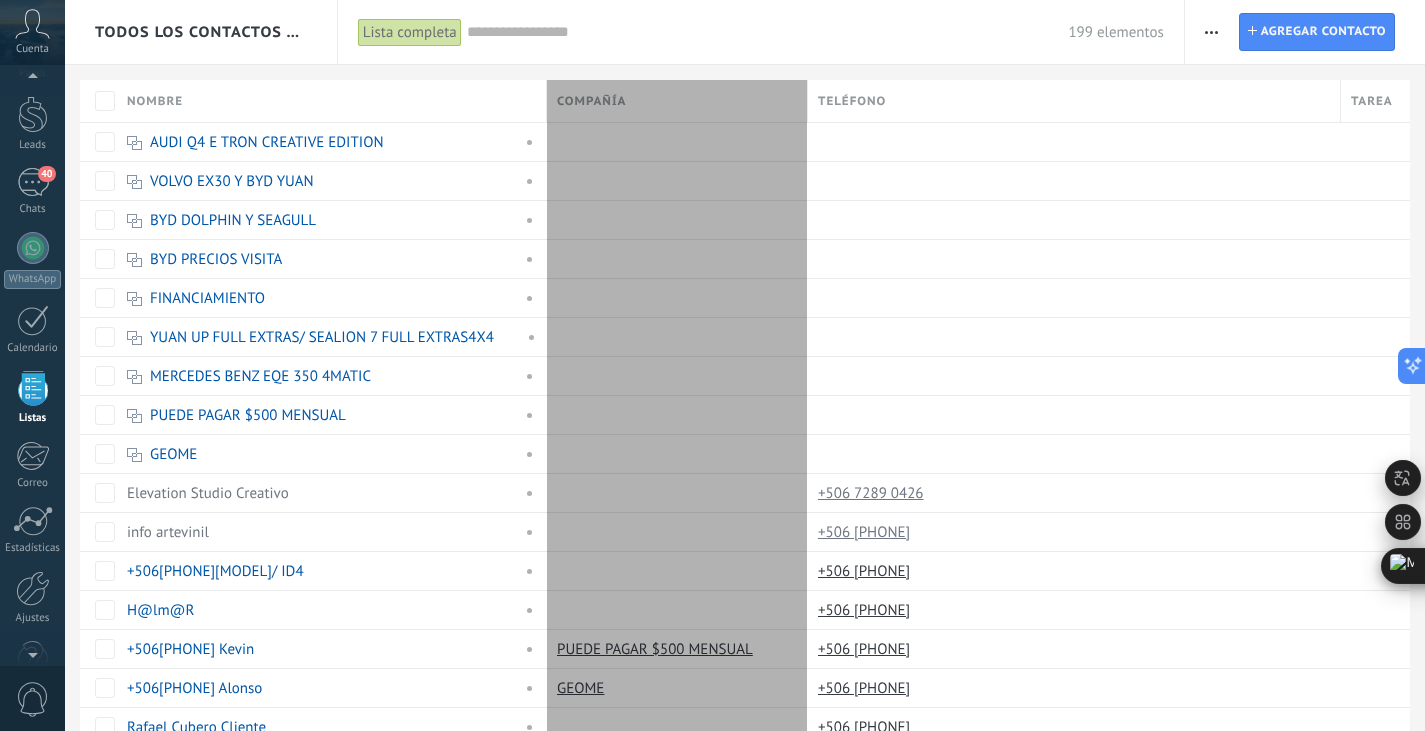 drag, startPoint x: 1268, startPoint y: 85, endPoint x: 806, endPoint y: 111, distance: 462.73102 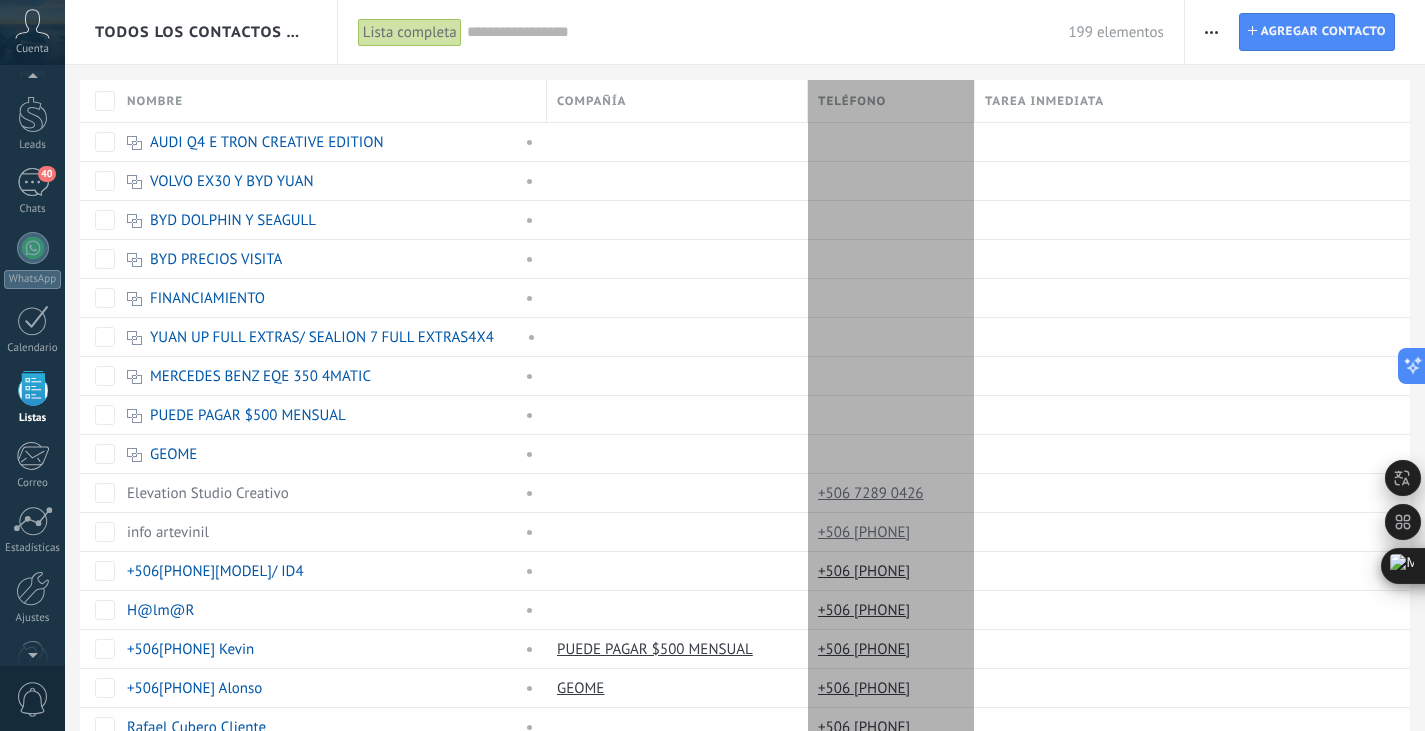 drag, startPoint x: 1341, startPoint y: 86, endPoint x: 975, endPoint y: 113, distance: 366.99454 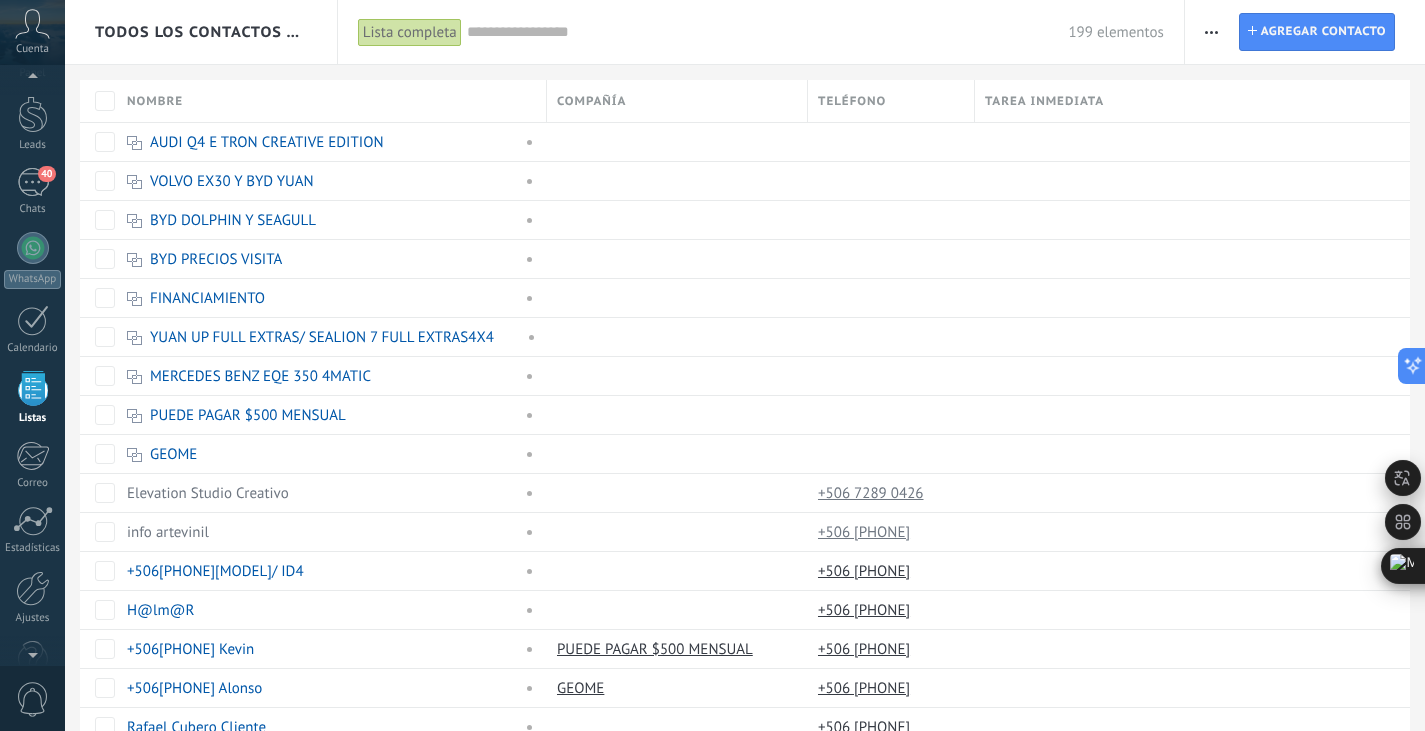 click on "Compañía" at bounding box center (591, 101) 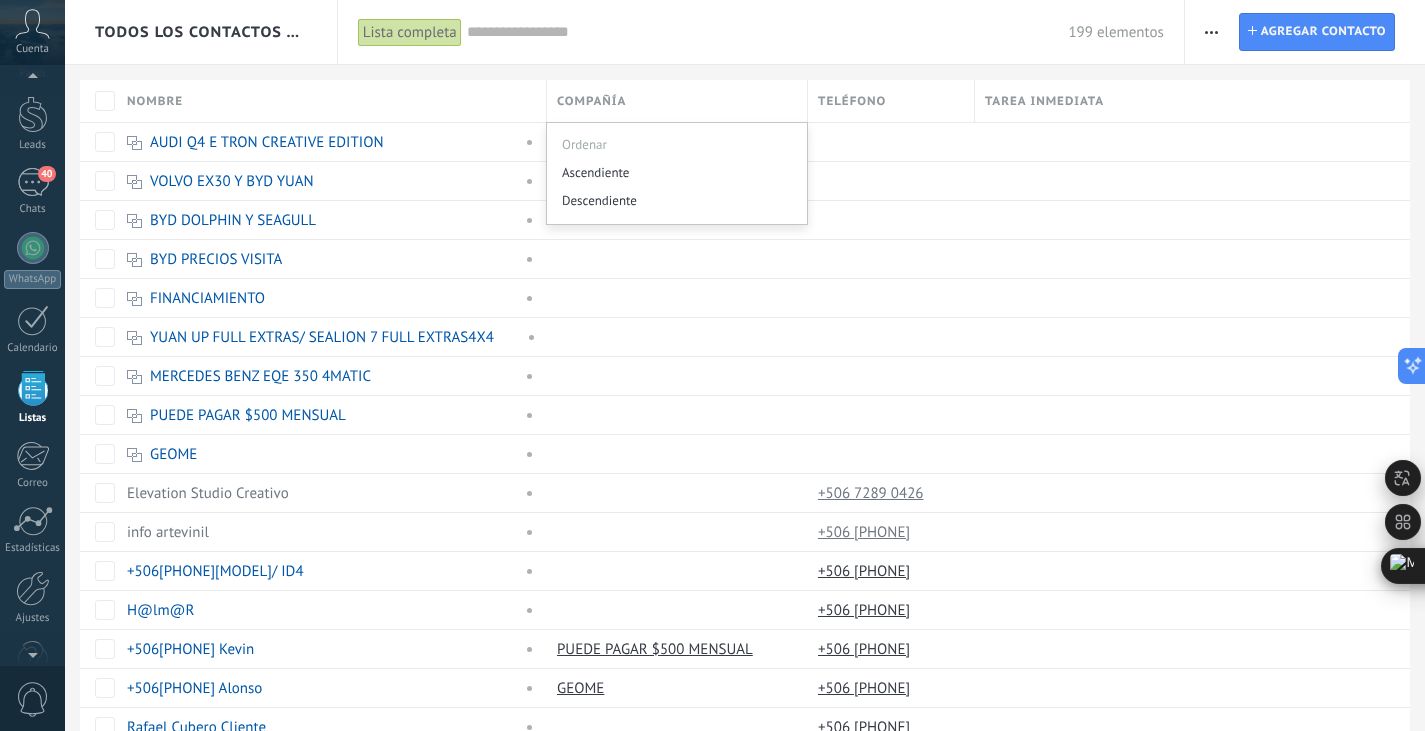 click on "Compañía" at bounding box center (591, 101) 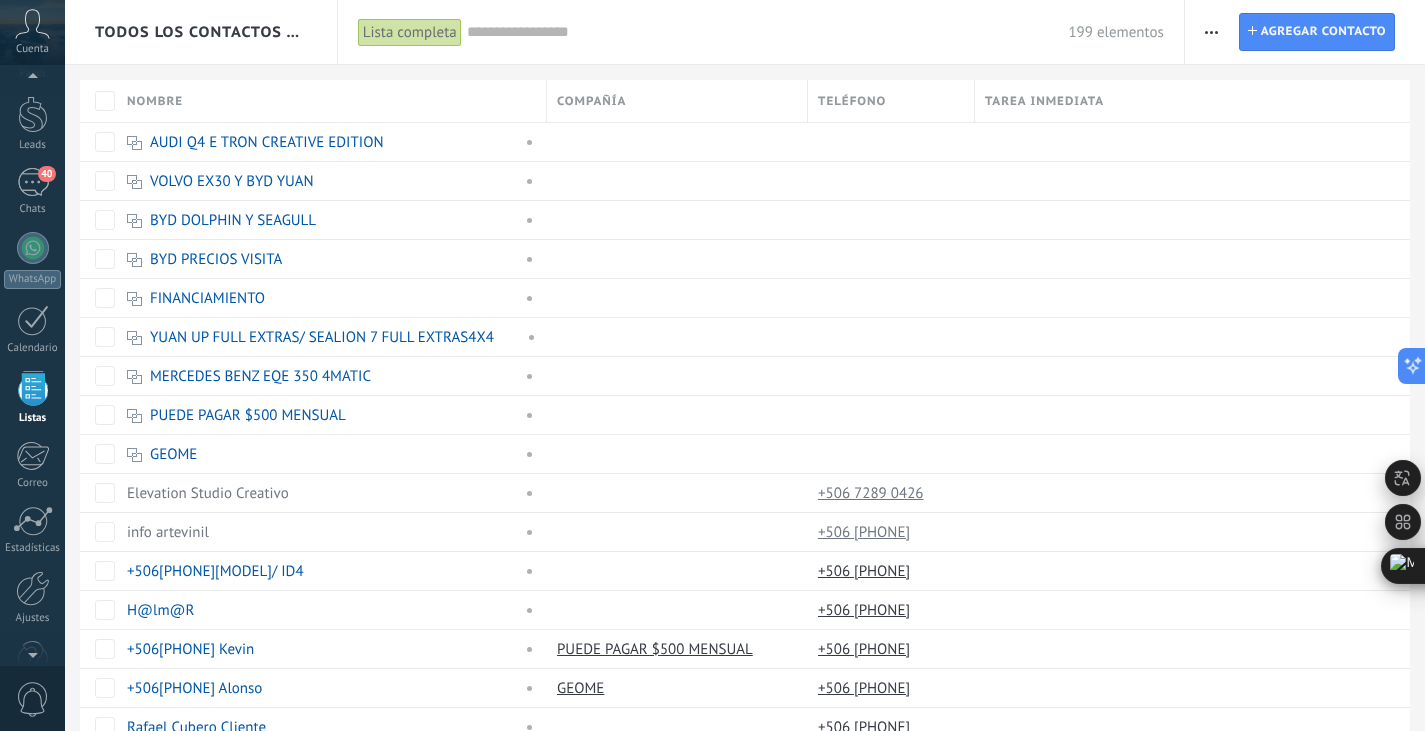 click on "Compañía" at bounding box center (591, 101) 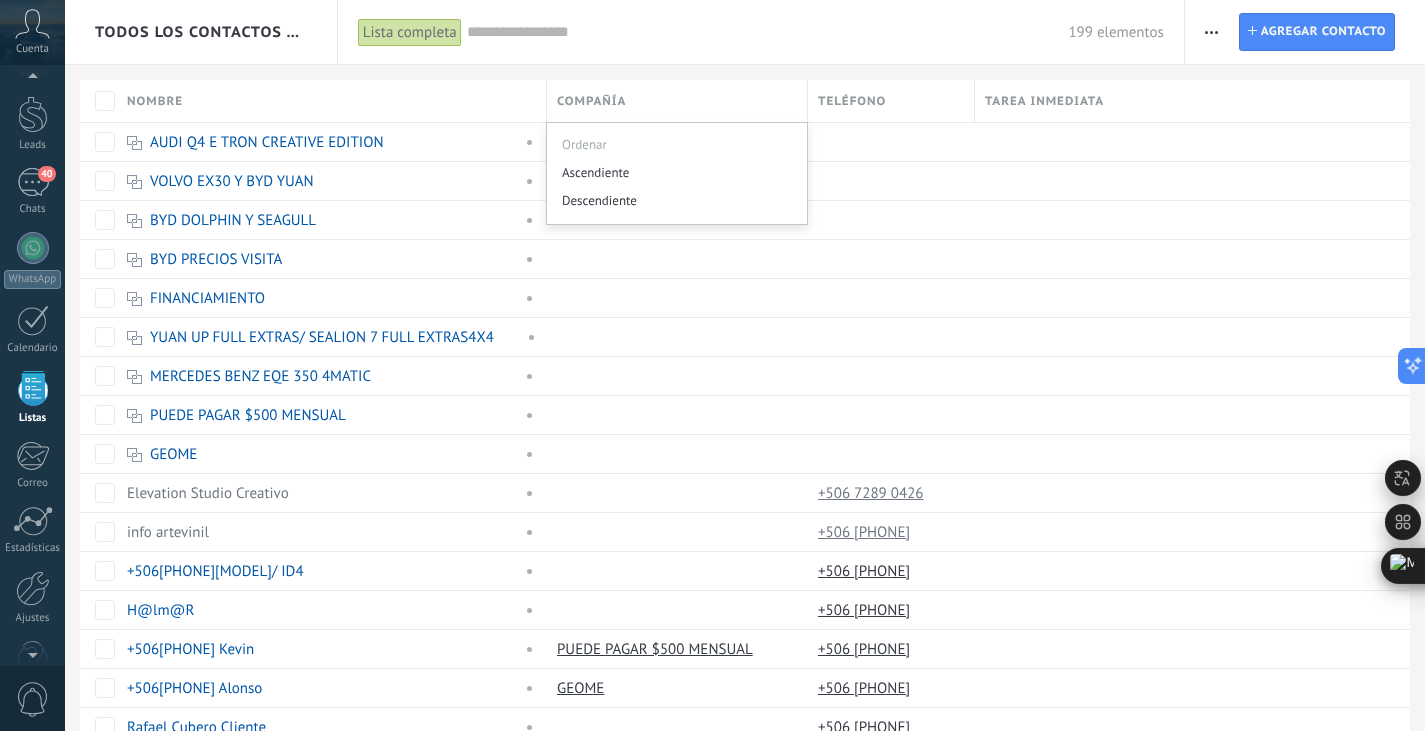 click on "Compañía" at bounding box center (591, 101) 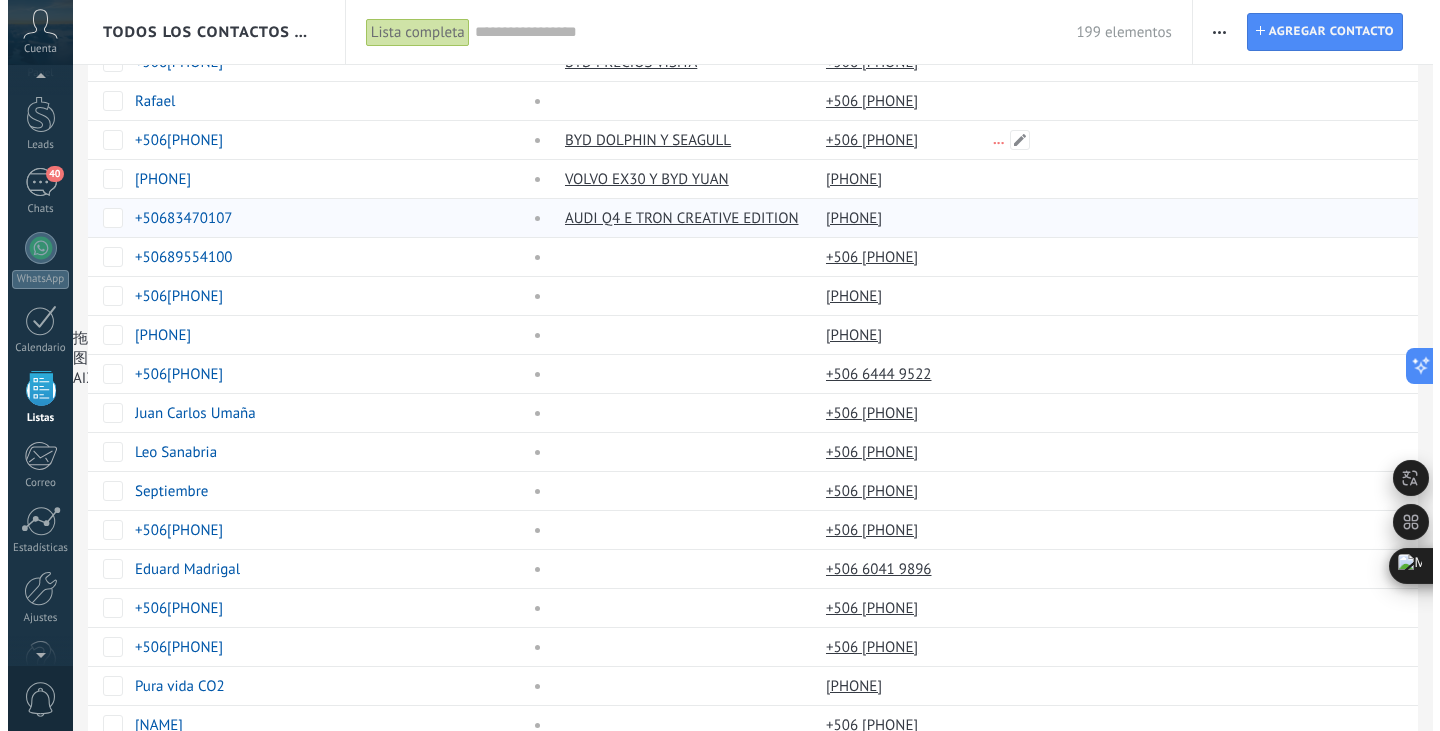 scroll, scrollTop: 1066, scrollLeft: 0, axis: vertical 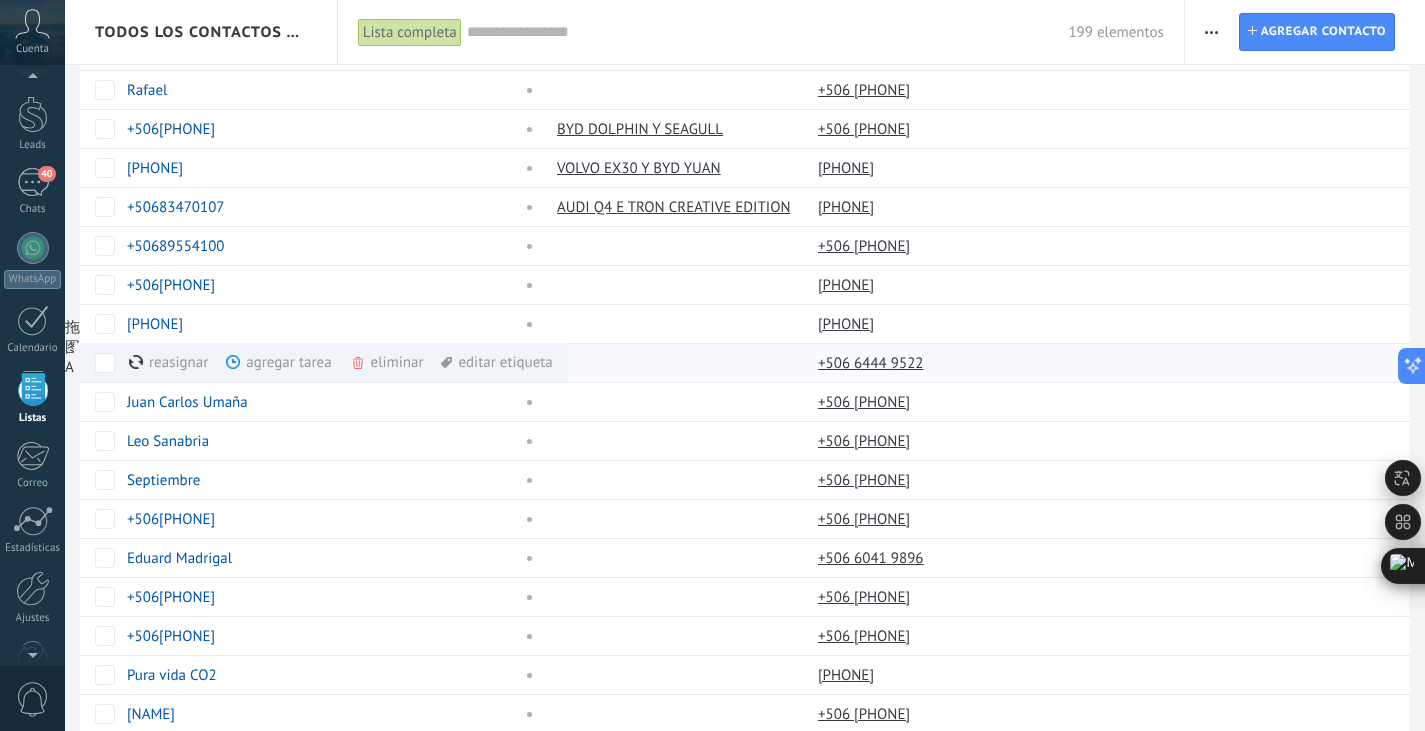 click on "eliminar màs" at bounding box center (421, 362) 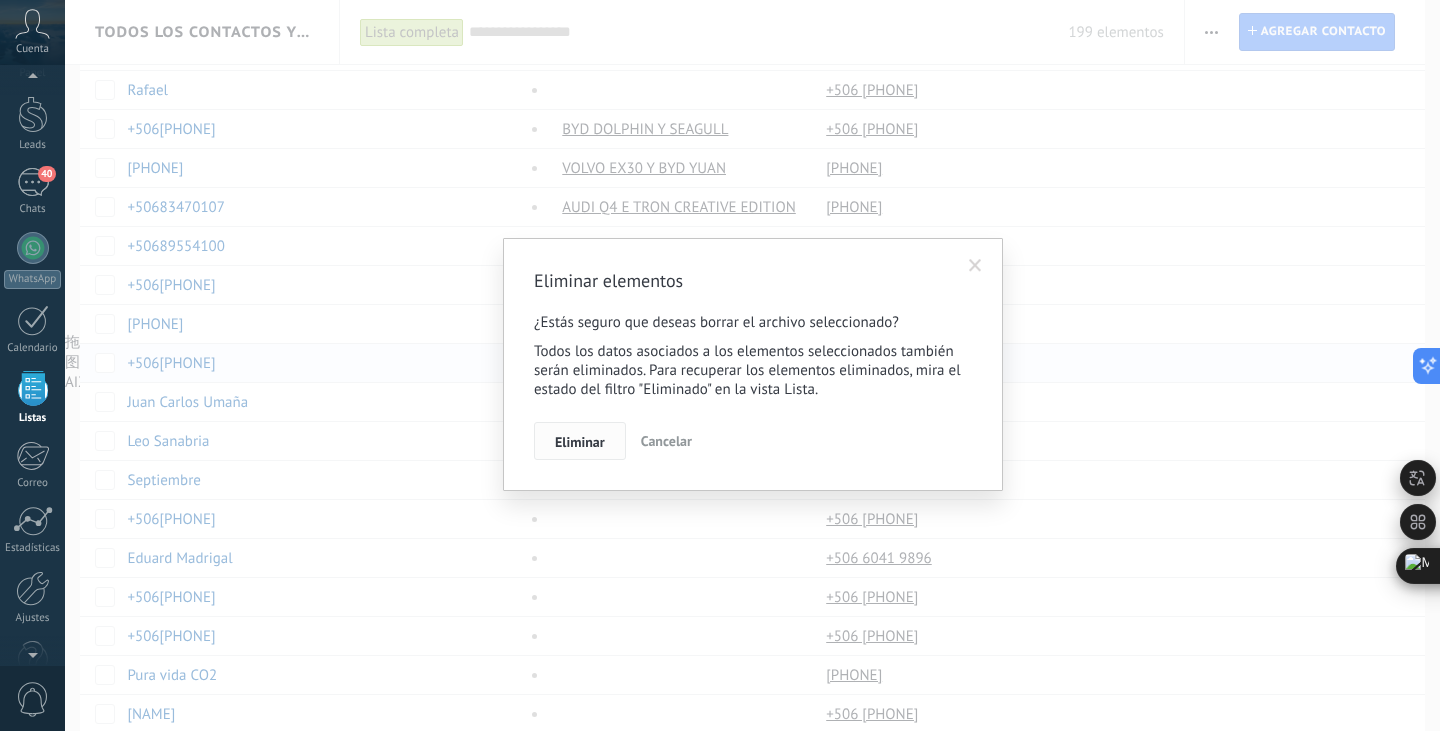 click on "Eliminar" at bounding box center [580, 442] 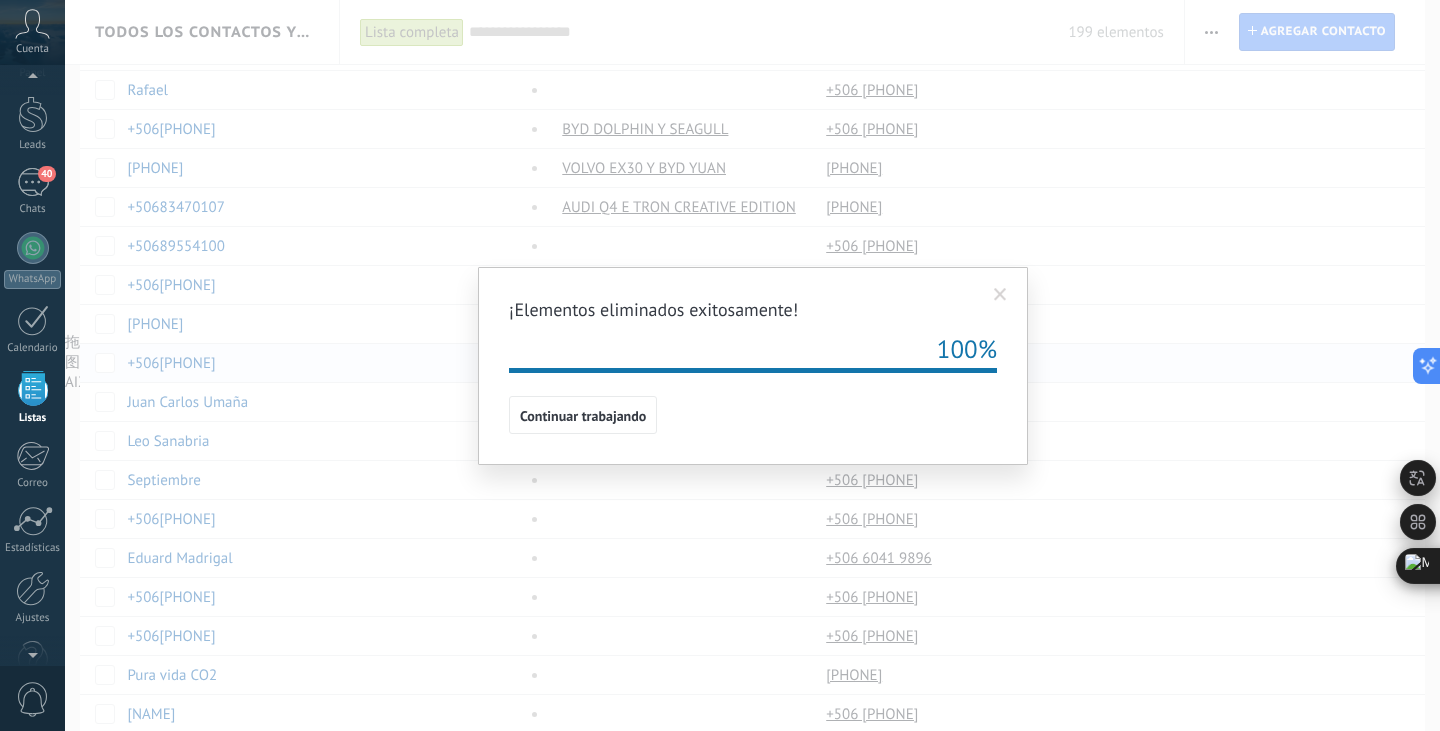 click on "Continuar trabajando" at bounding box center [583, 416] 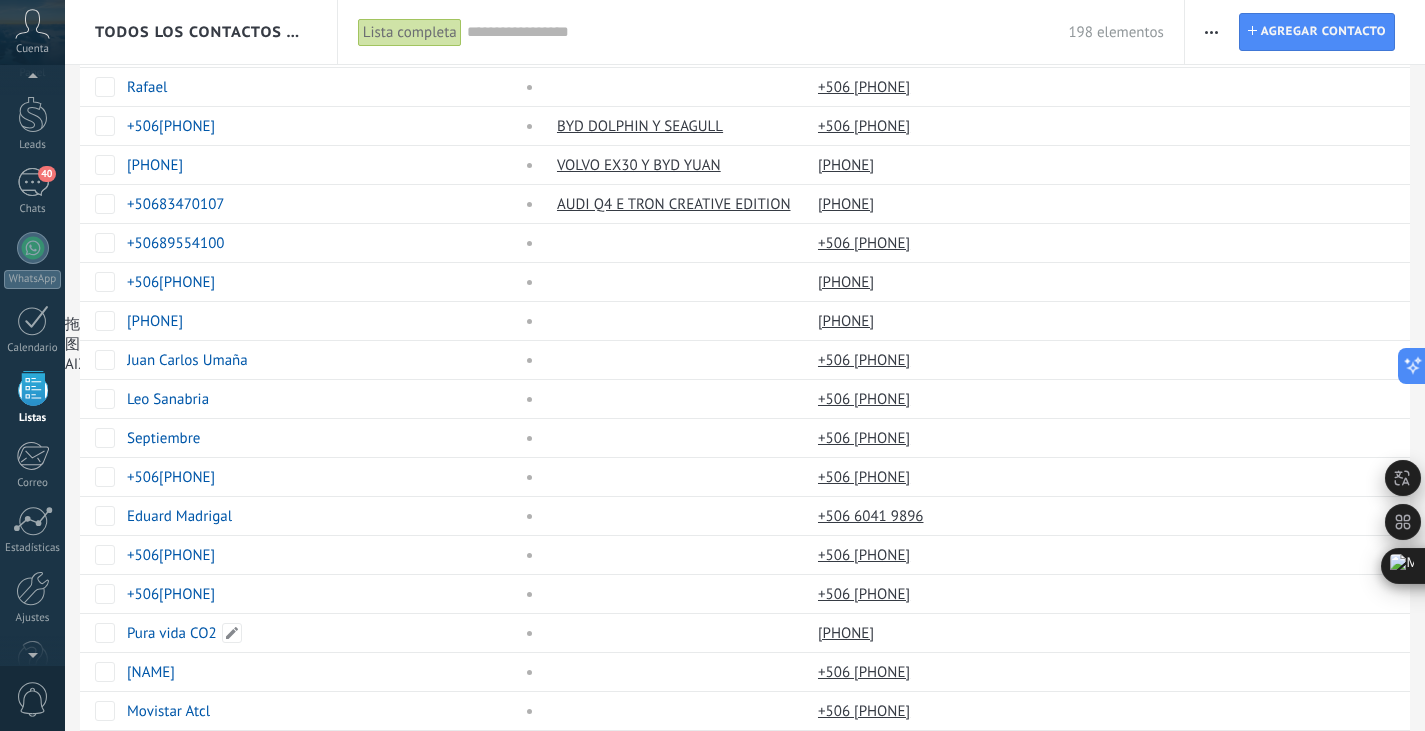 scroll, scrollTop: 1067, scrollLeft: 0, axis: vertical 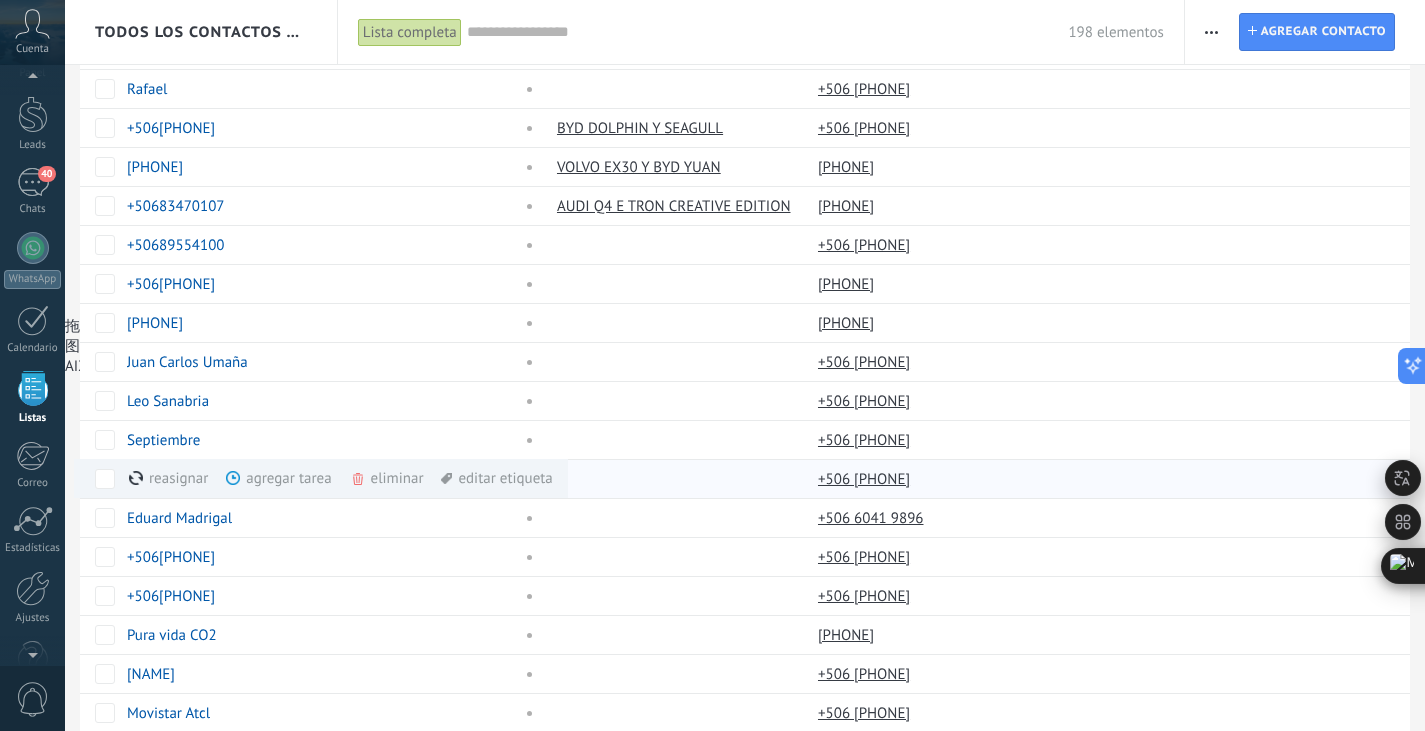 click on "eliminar màs" at bounding box center [421, 478] 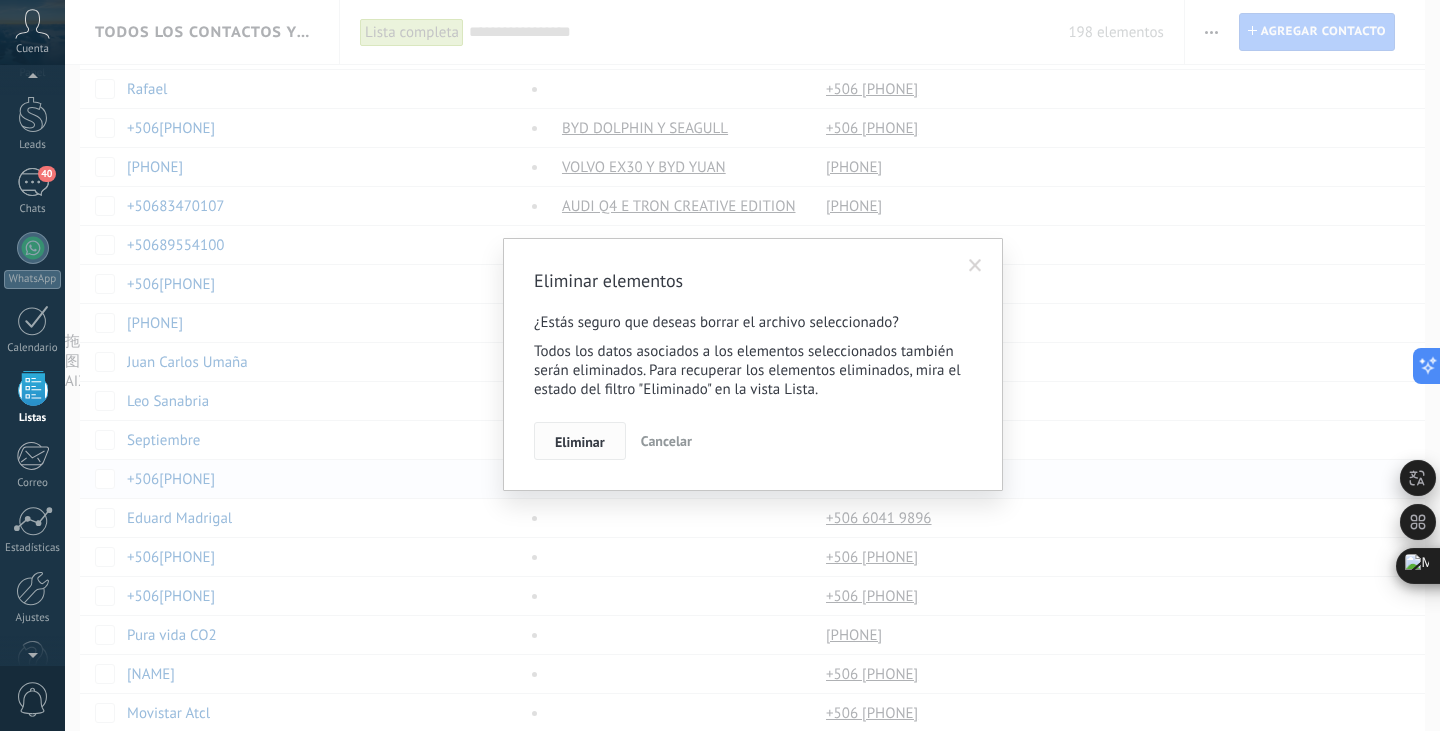 click on "Eliminar" at bounding box center [580, 442] 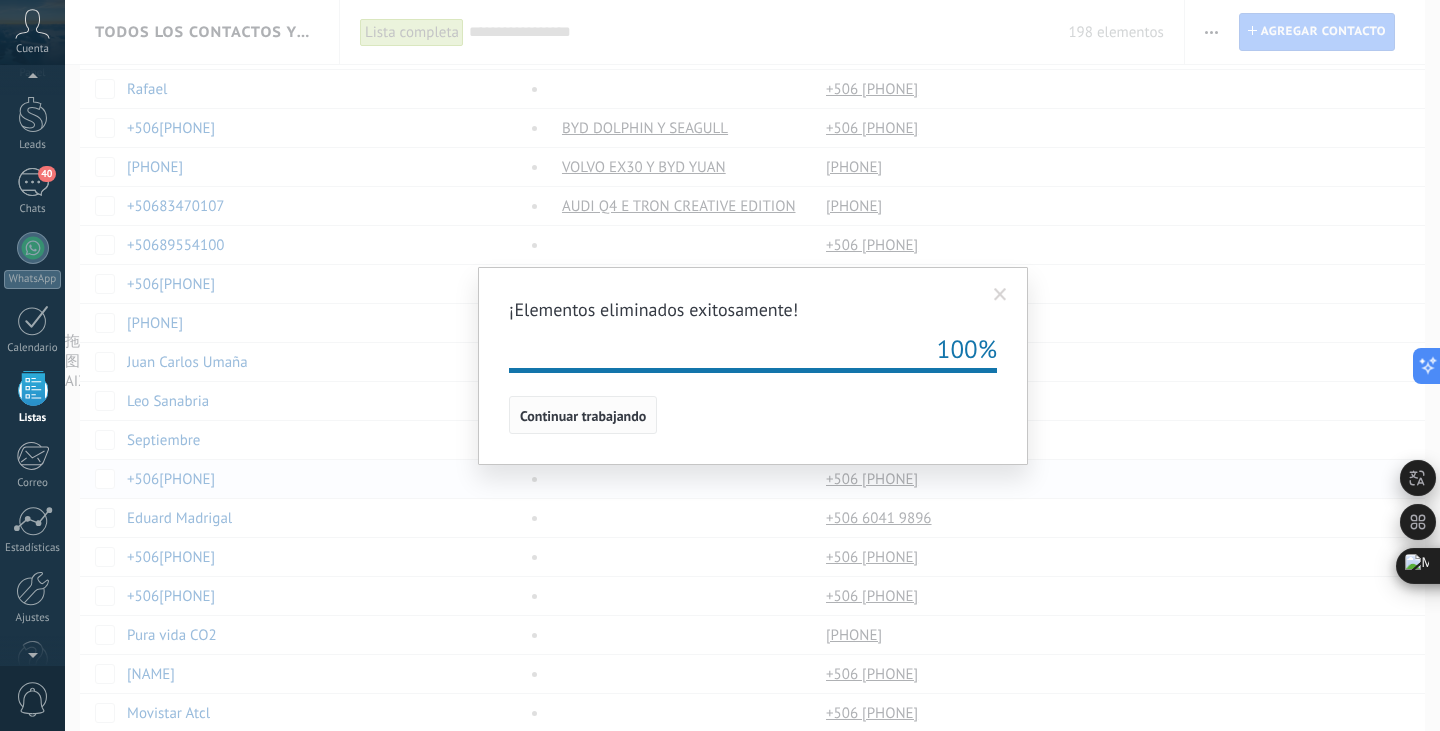 click on "Continuar trabajando" at bounding box center [583, 416] 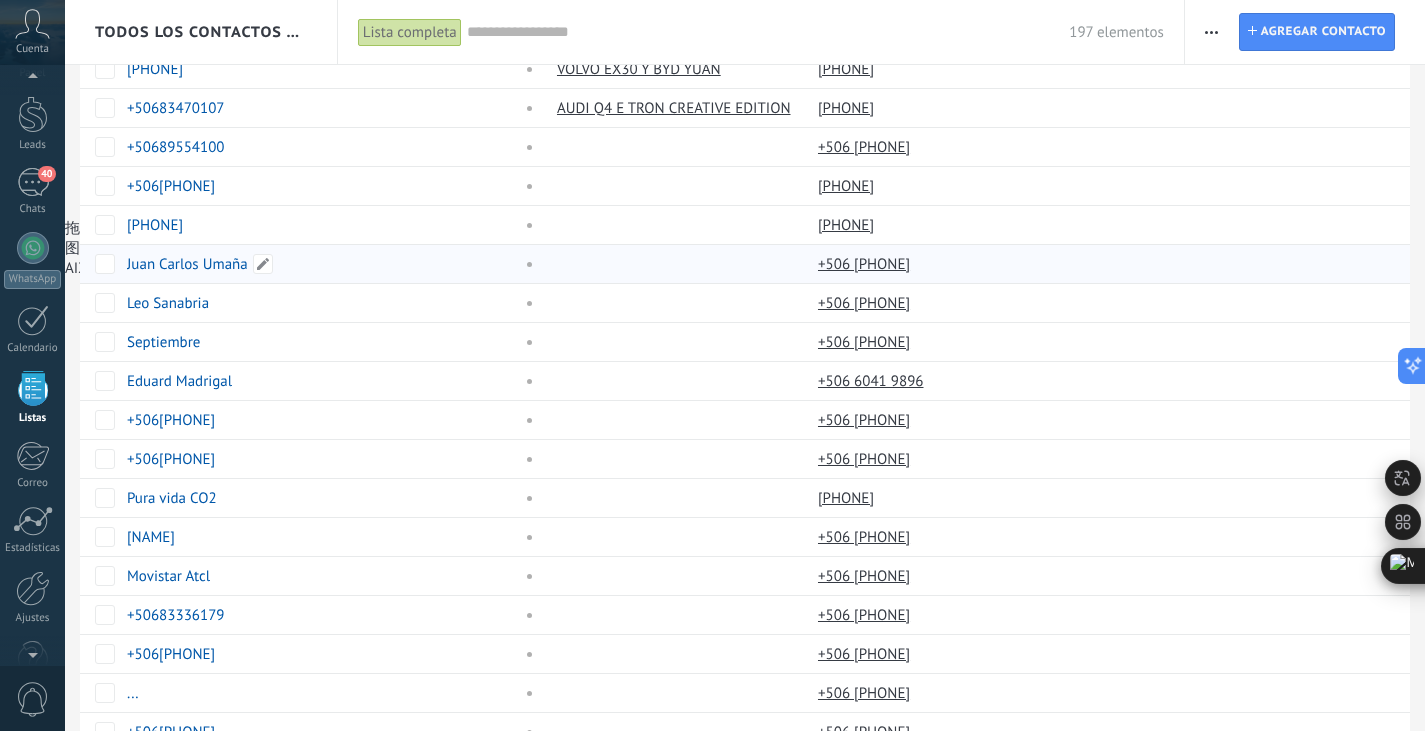 scroll, scrollTop: 1166, scrollLeft: 0, axis: vertical 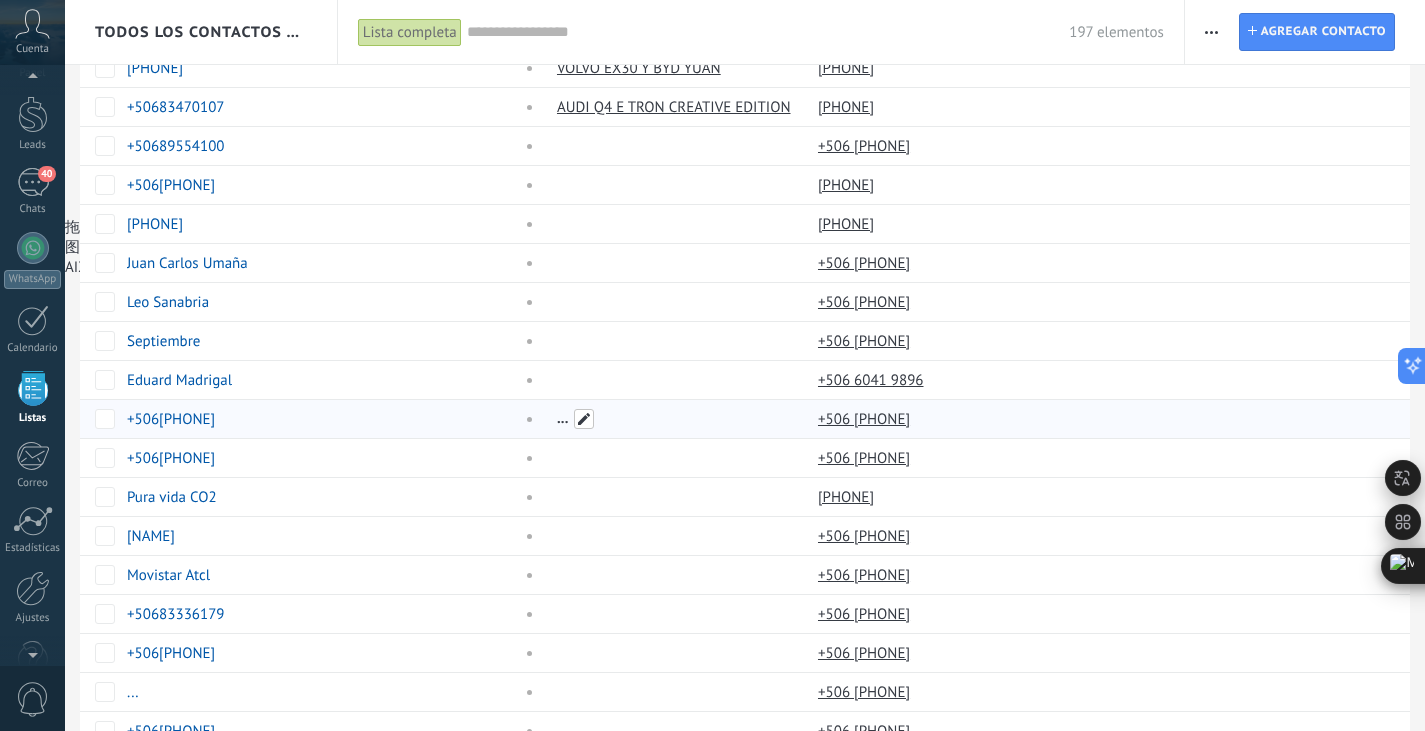 click at bounding box center [584, 419] 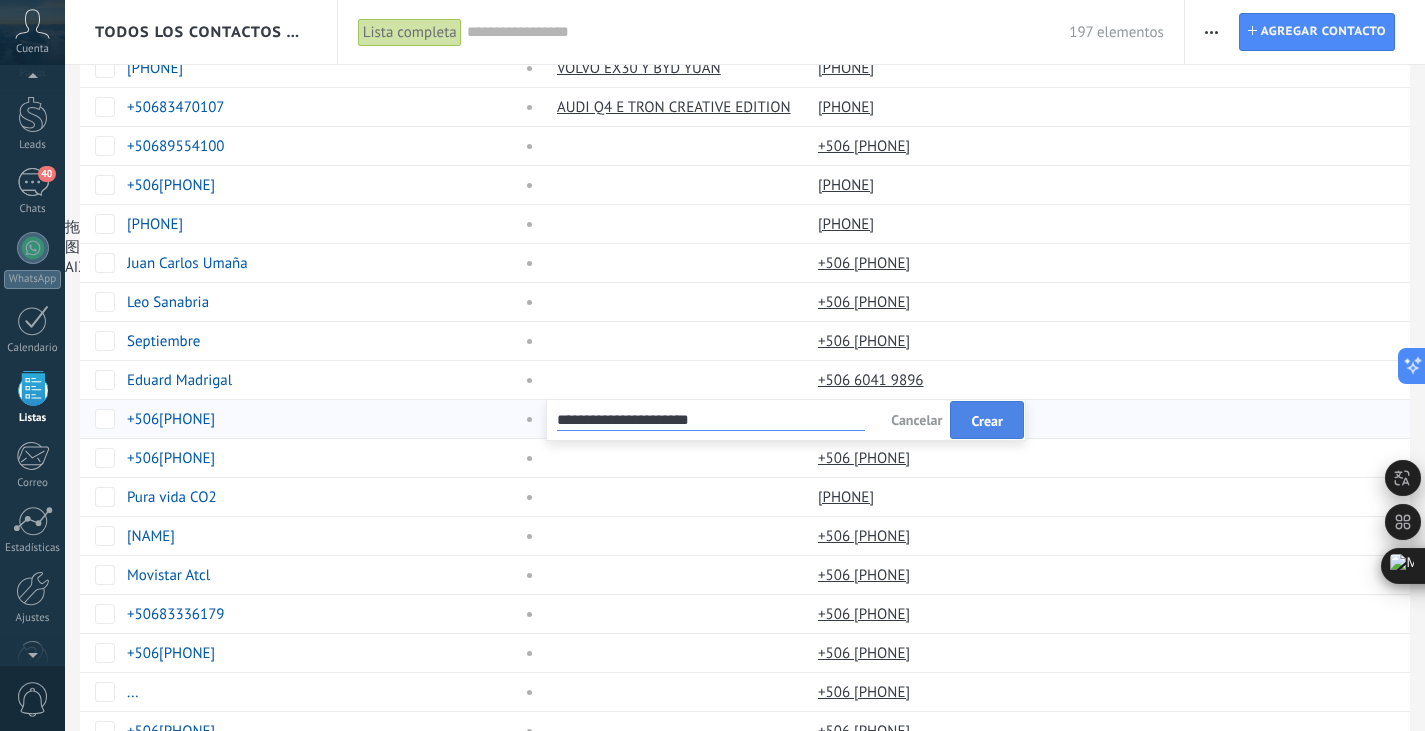 type on "**********" 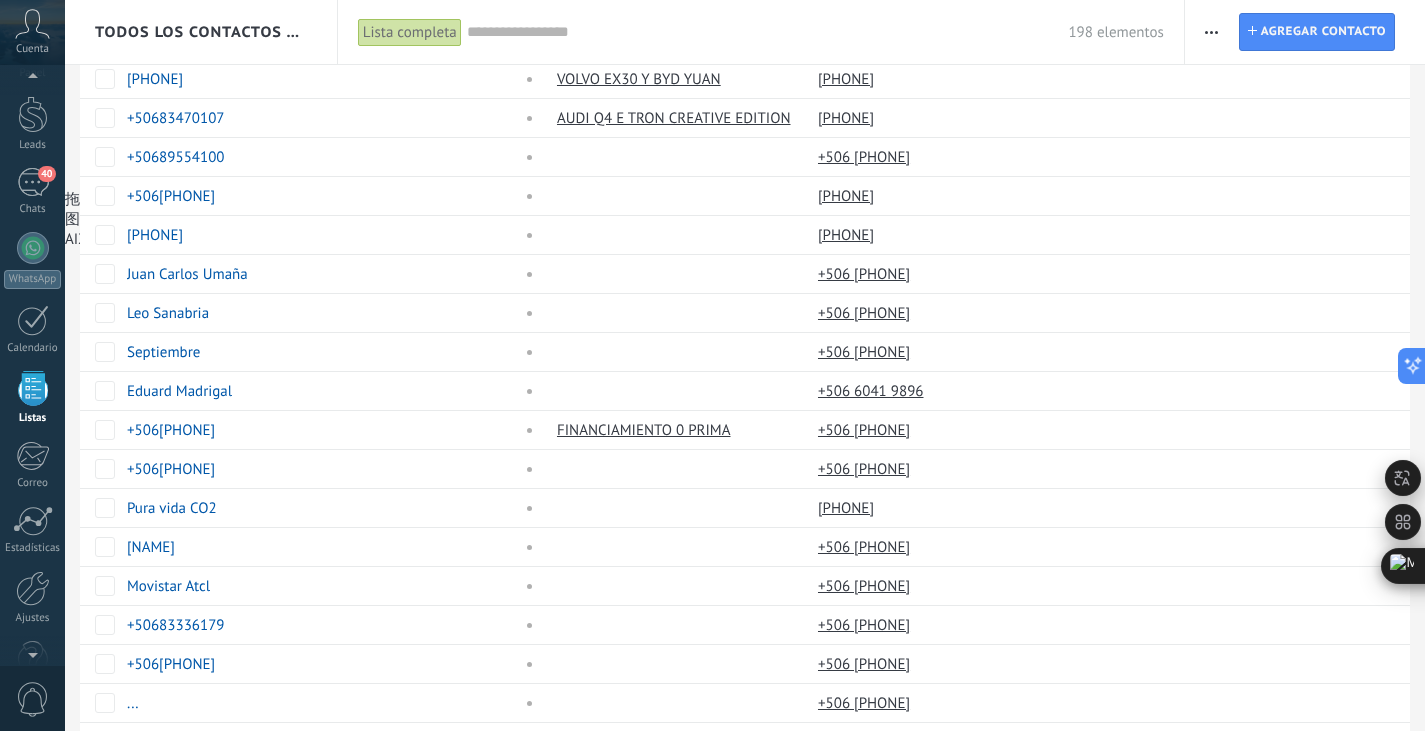 scroll, scrollTop: 1367, scrollLeft: 0, axis: vertical 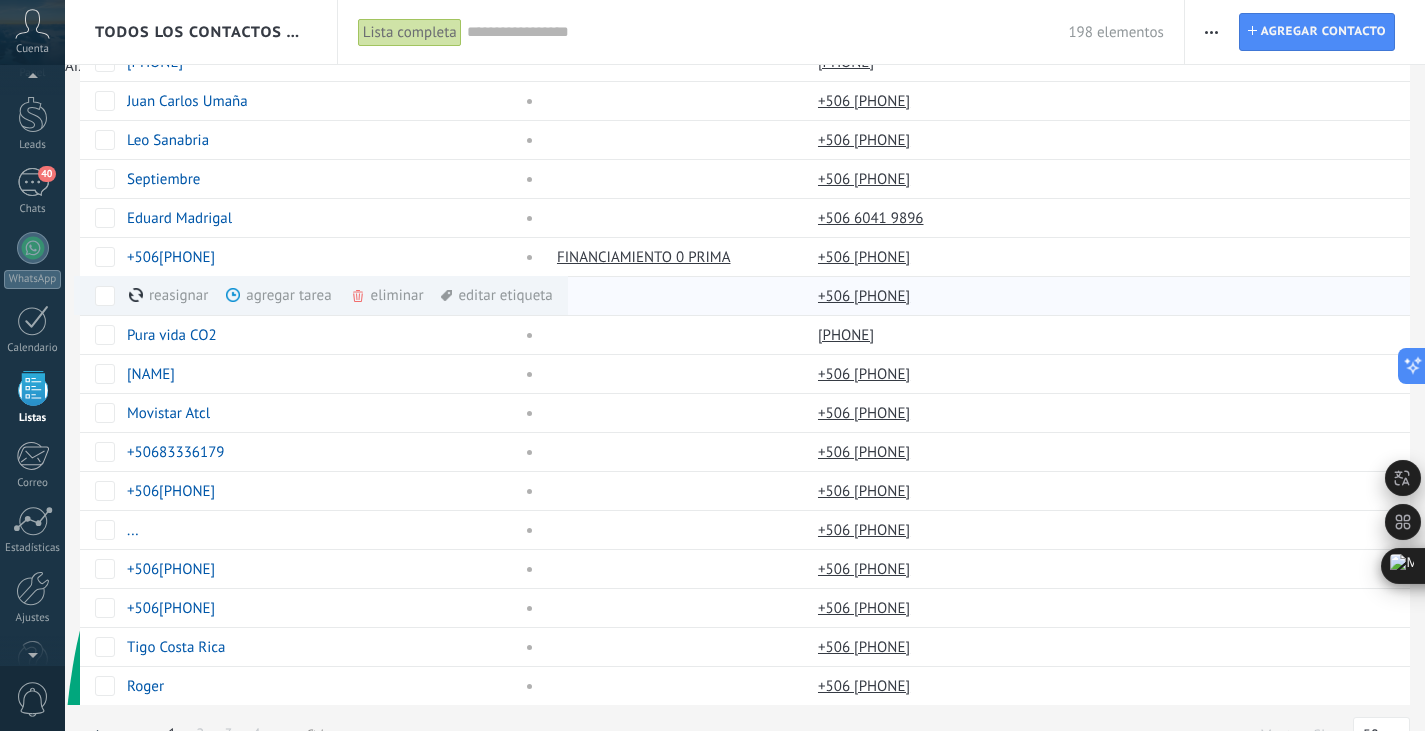 click on "eliminar màs" at bounding box center (421, 295) 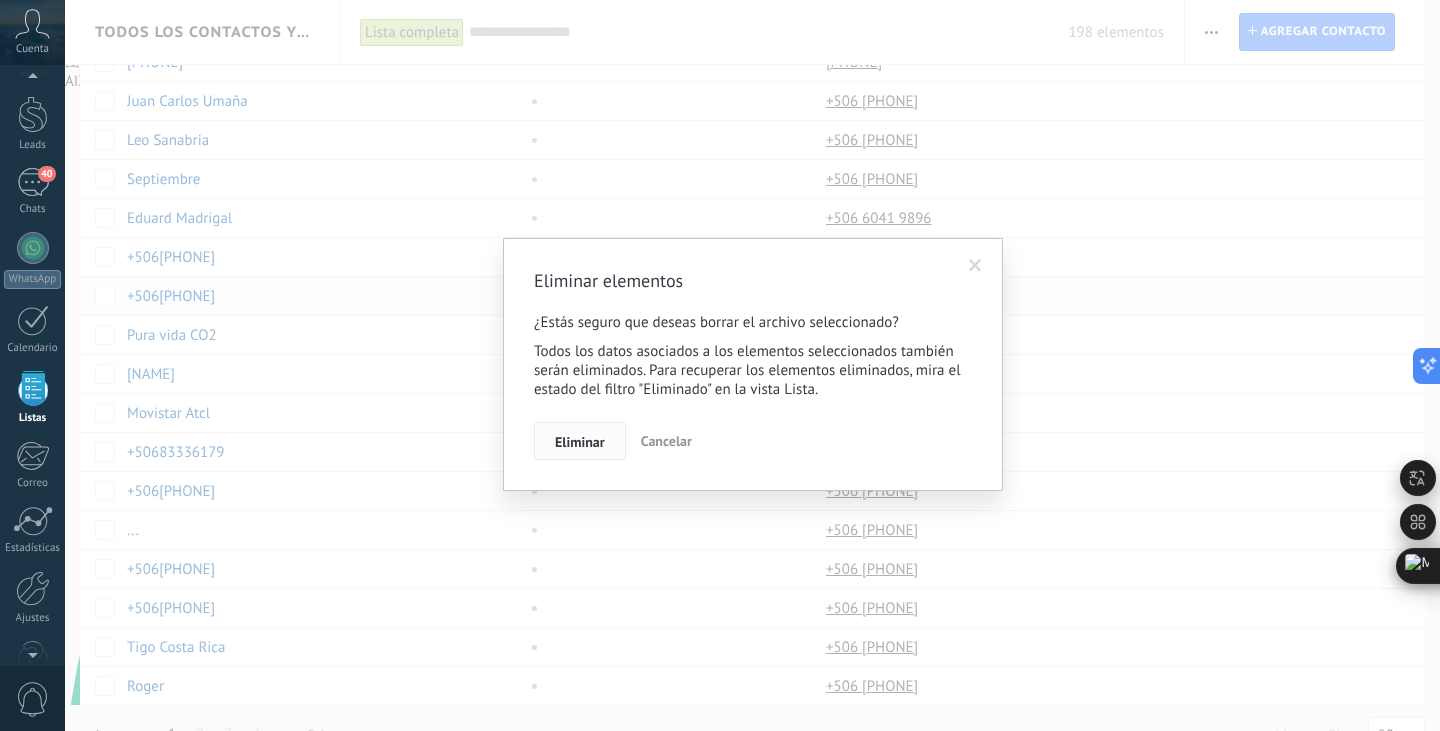 click on "Eliminar" at bounding box center [580, 442] 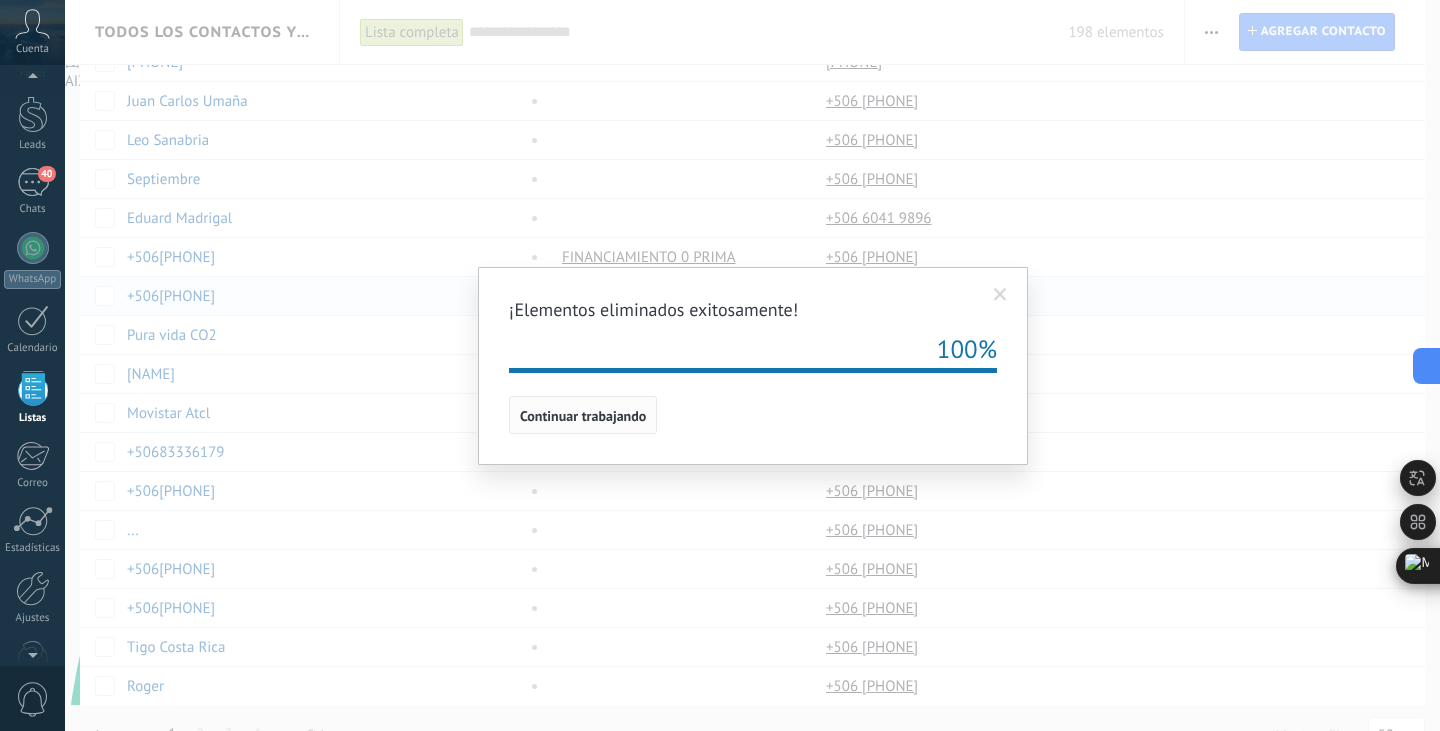 click on "Continuar trabajando" at bounding box center [583, 415] 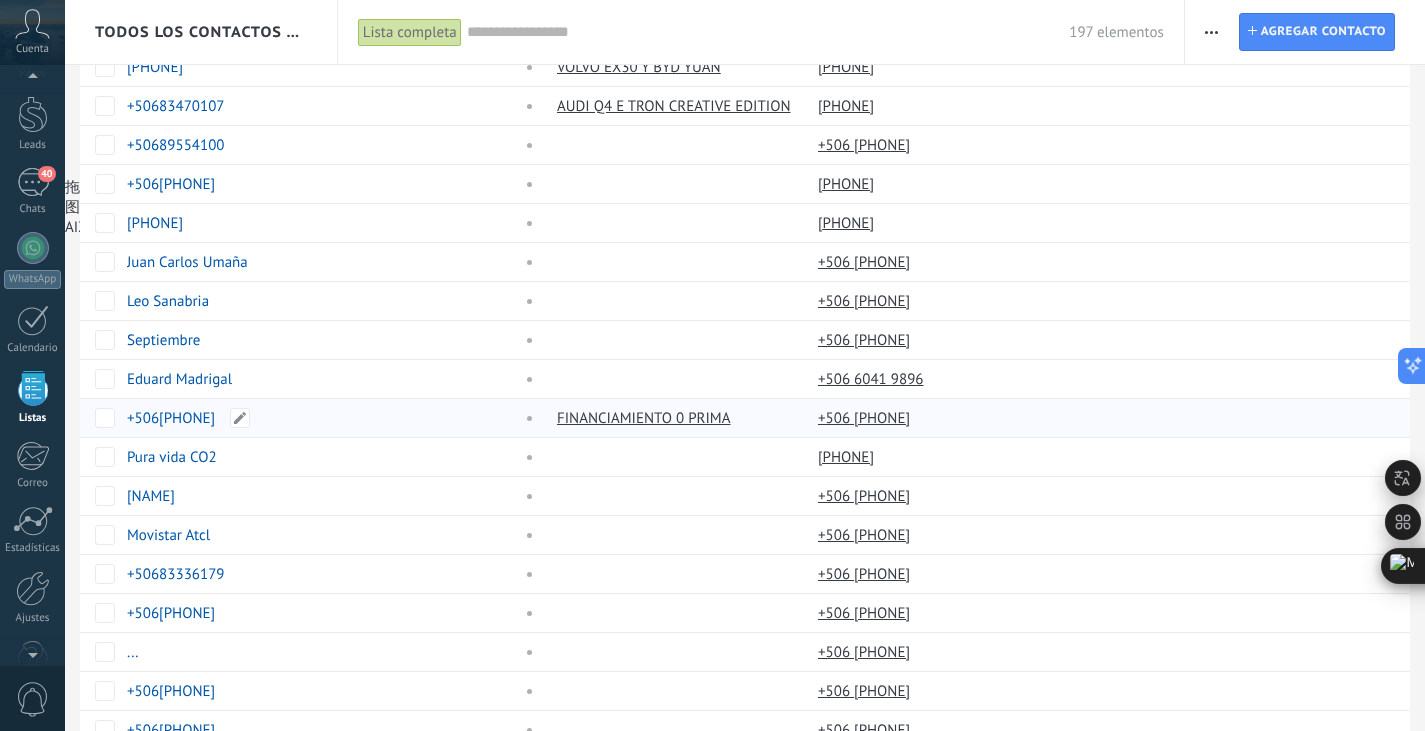 scroll, scrollTop: 1239, scrollLeft: 0, axis: vertical 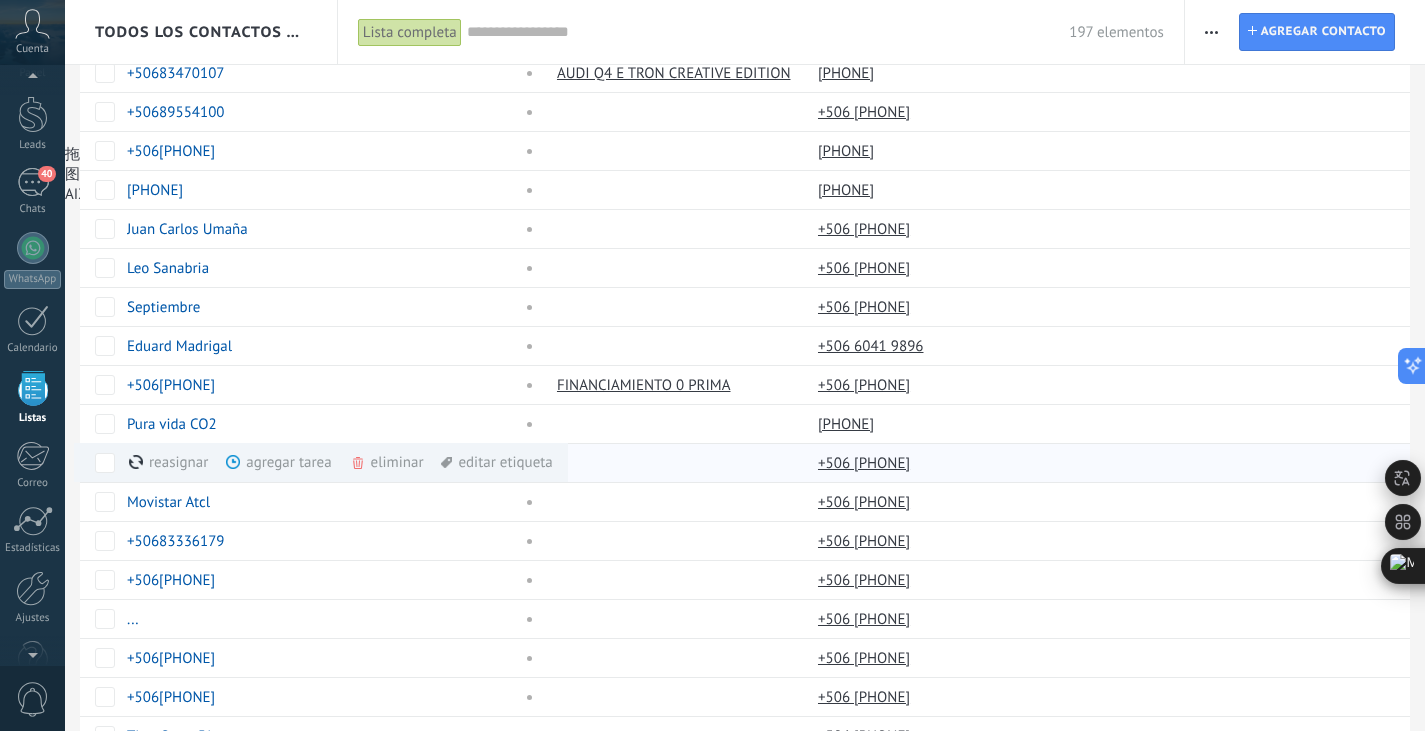 click at bounding box center [358, 463] 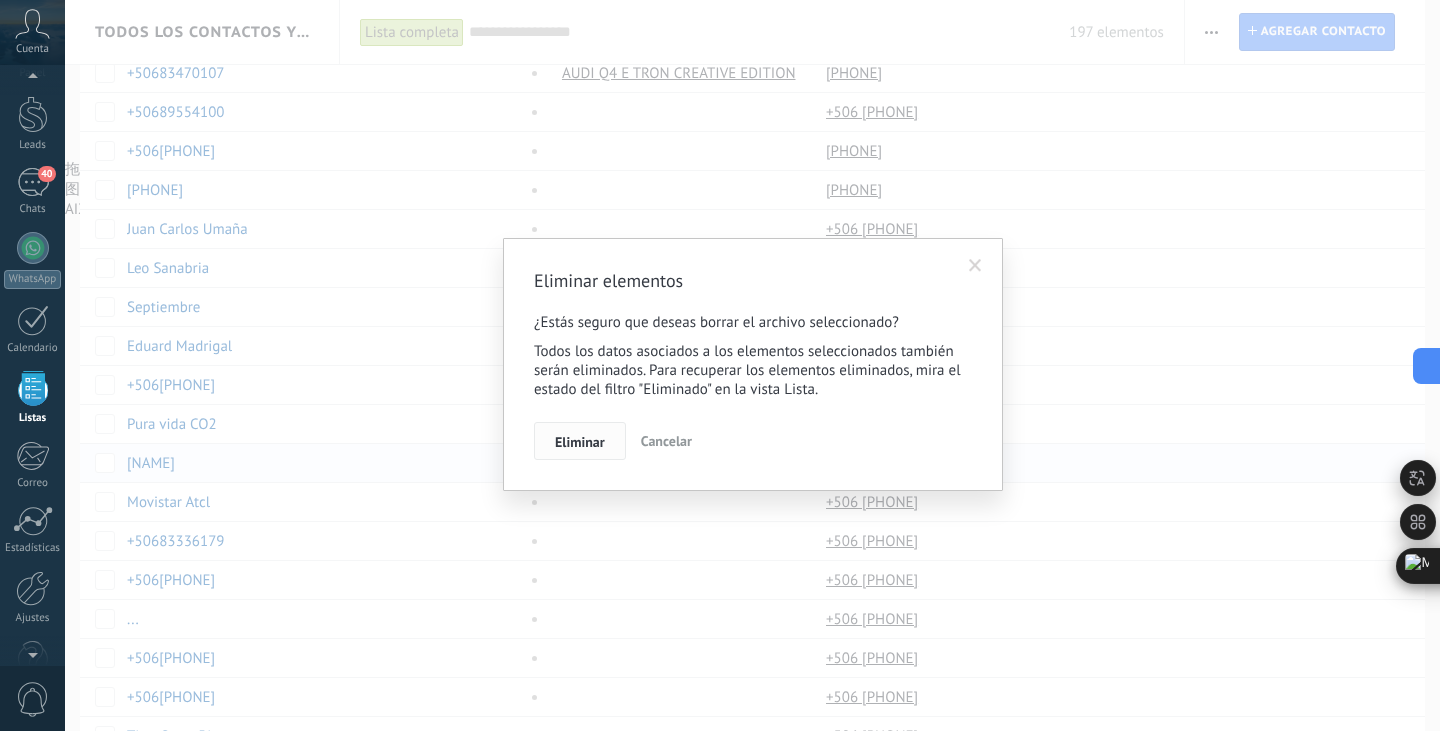 click on "Eliminar" at bounding box center (580, 442) 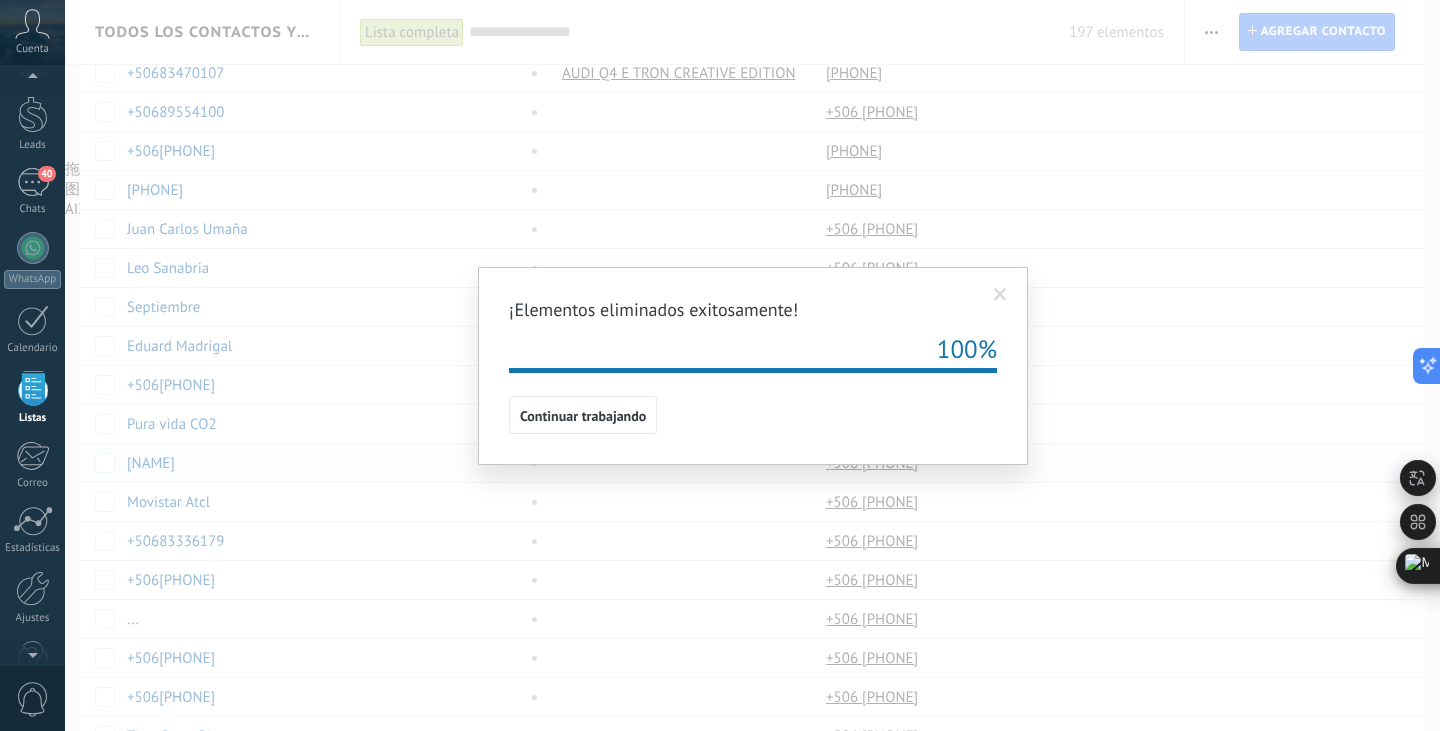 click on "Continuar trabajando" at bounding box center [753, 415] 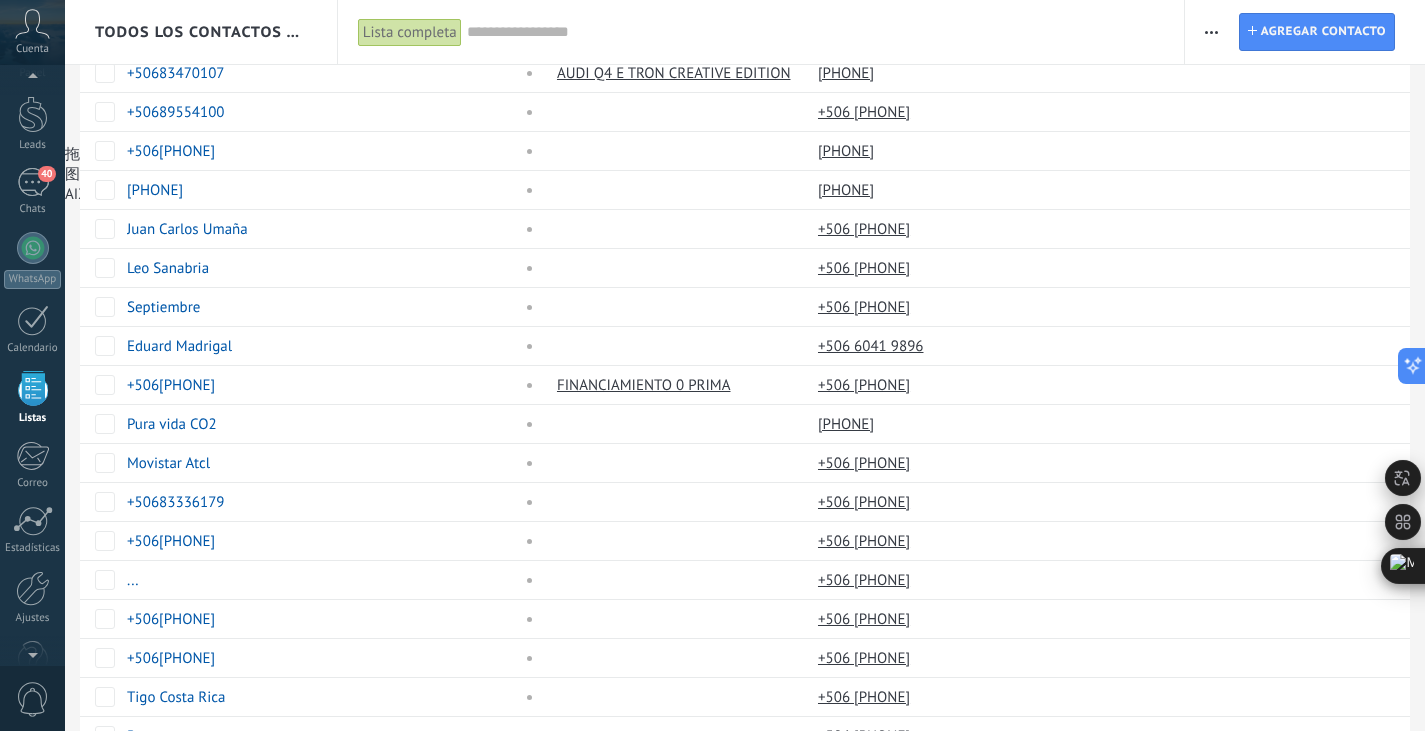 scroll, scrollTop: 0, scrollLeft: 0, axis: both 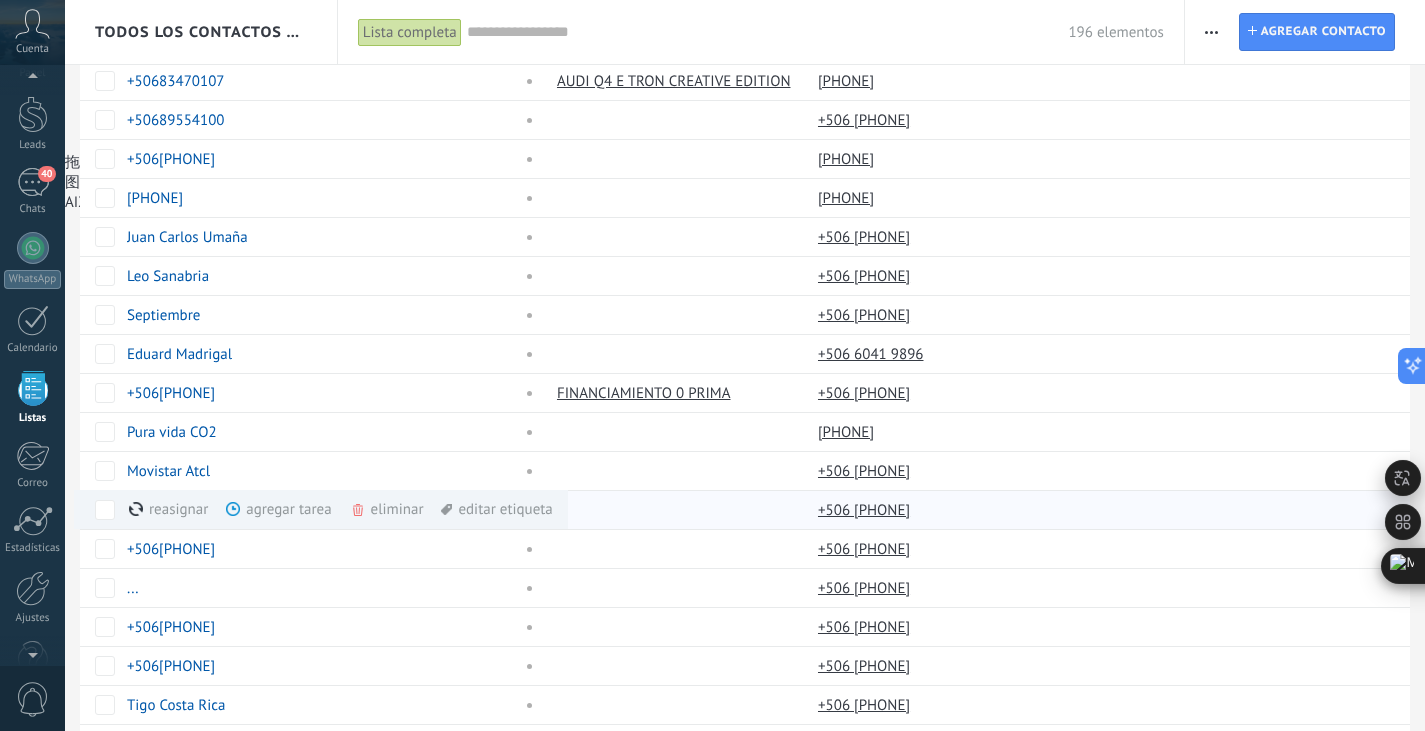 click on "eliminar màs" at bounding box center (421, 509) 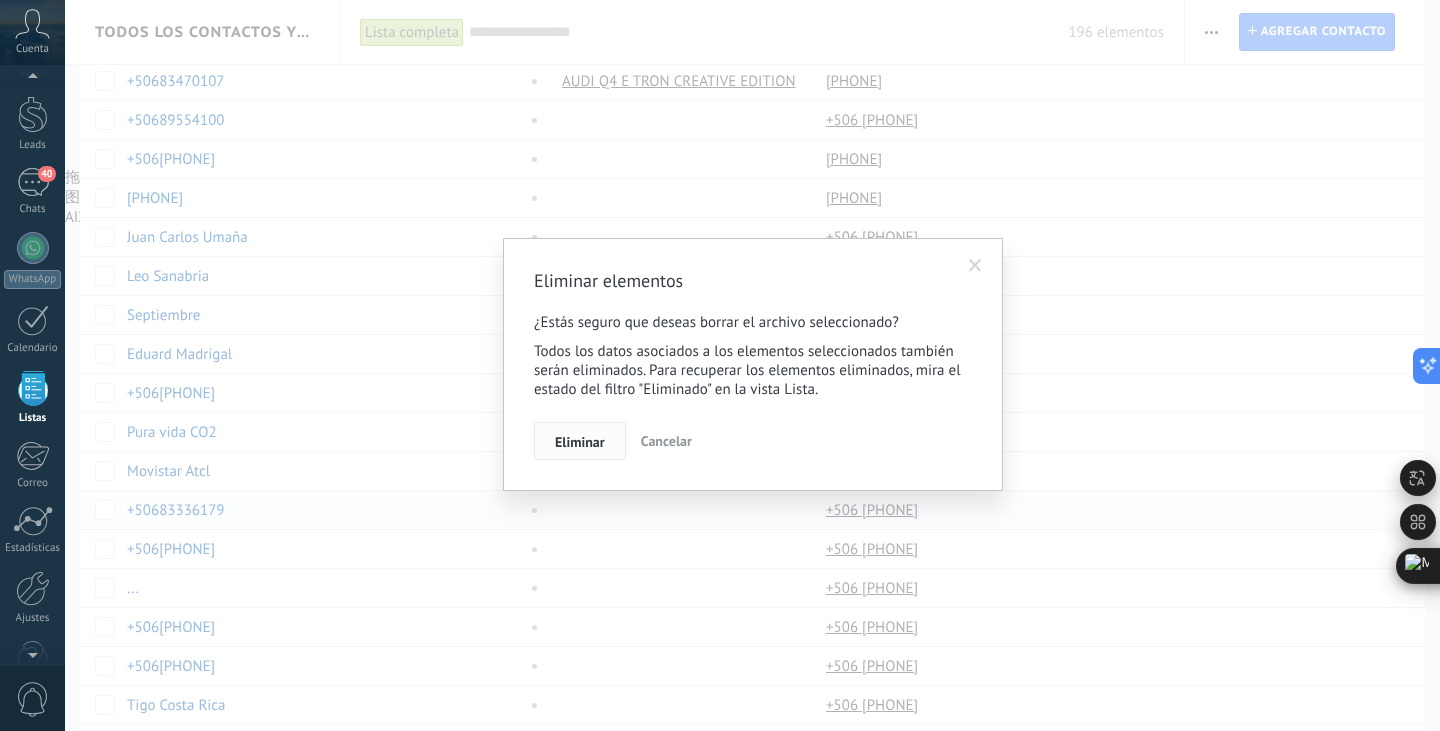 click on "Eliminar" at bounding box center [580, 442] 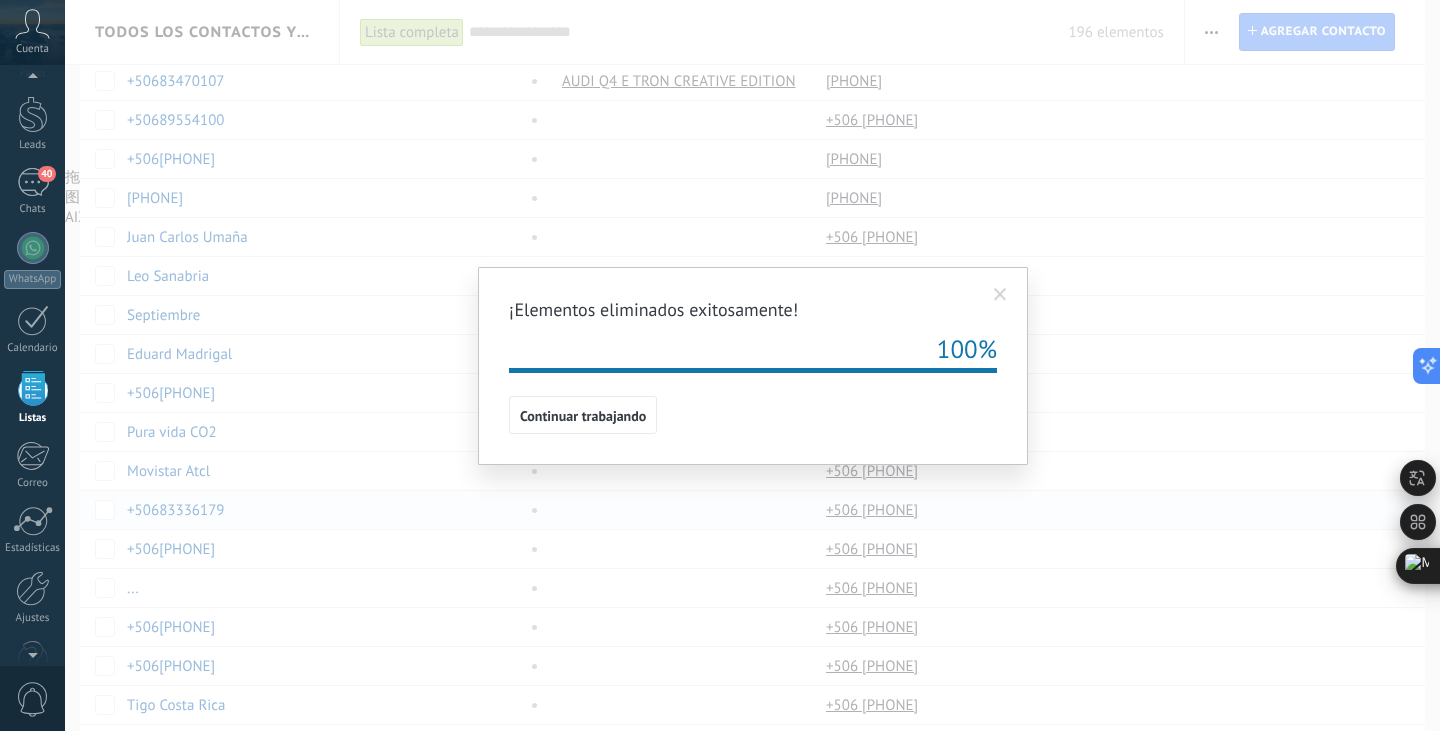 click at bounding box center [1000, 295] 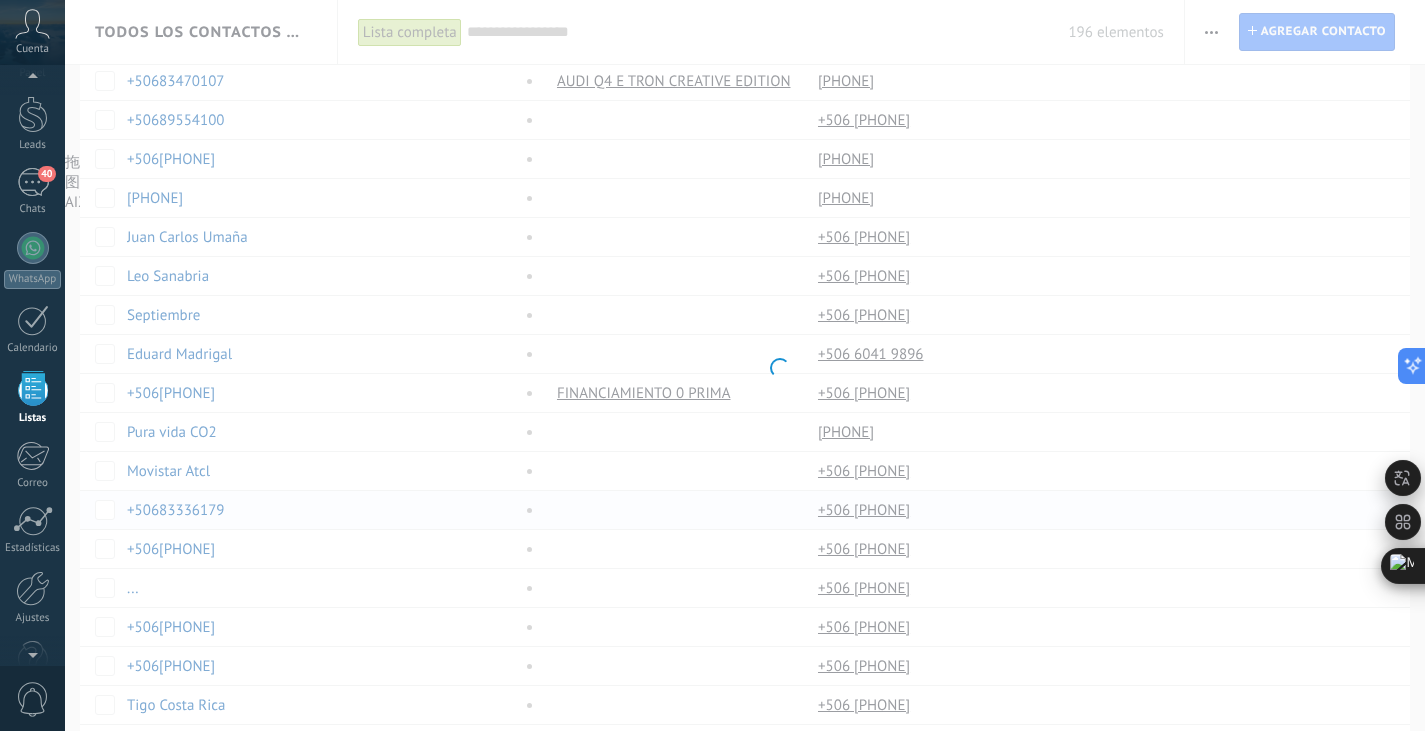 scroll, scrollTop: 0, scrollLeft: 0, axis: both 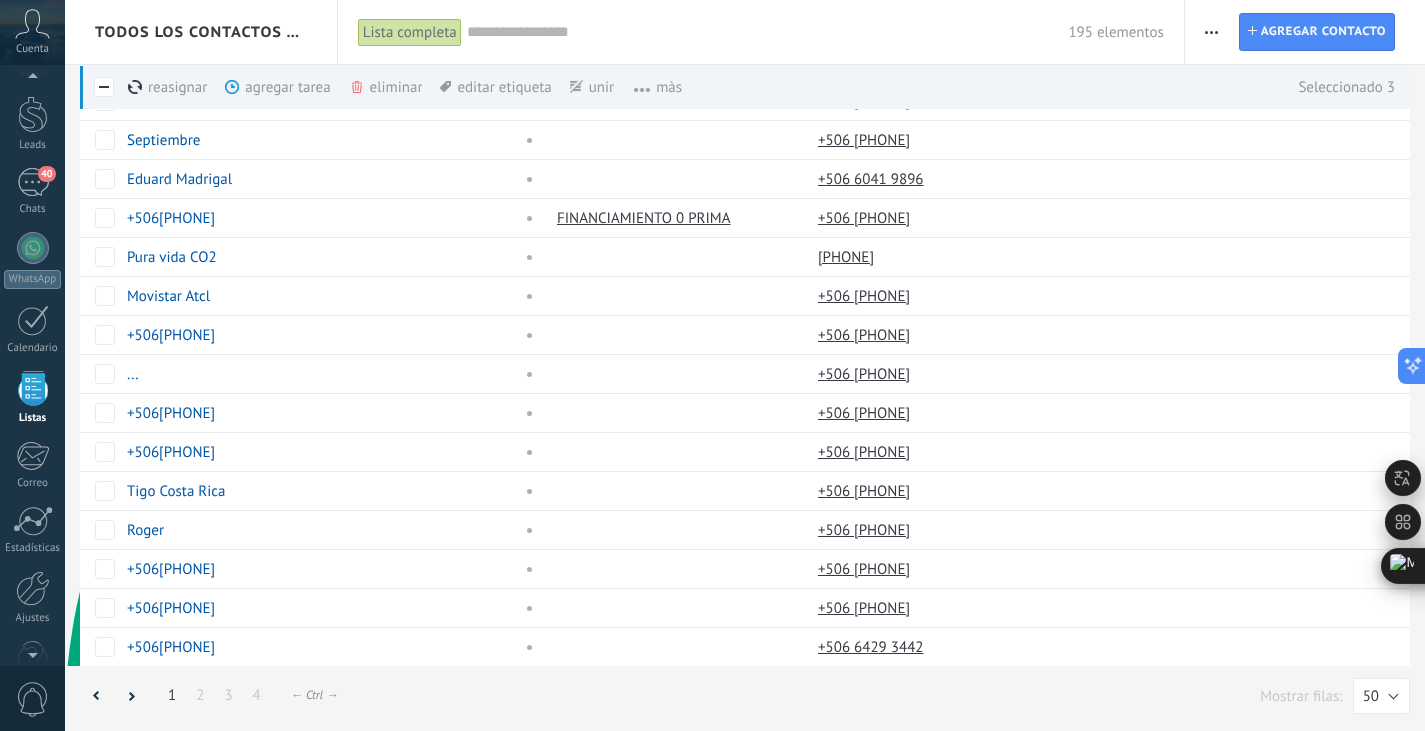 click on "eliminar màs" at bounding box center (420, 87) 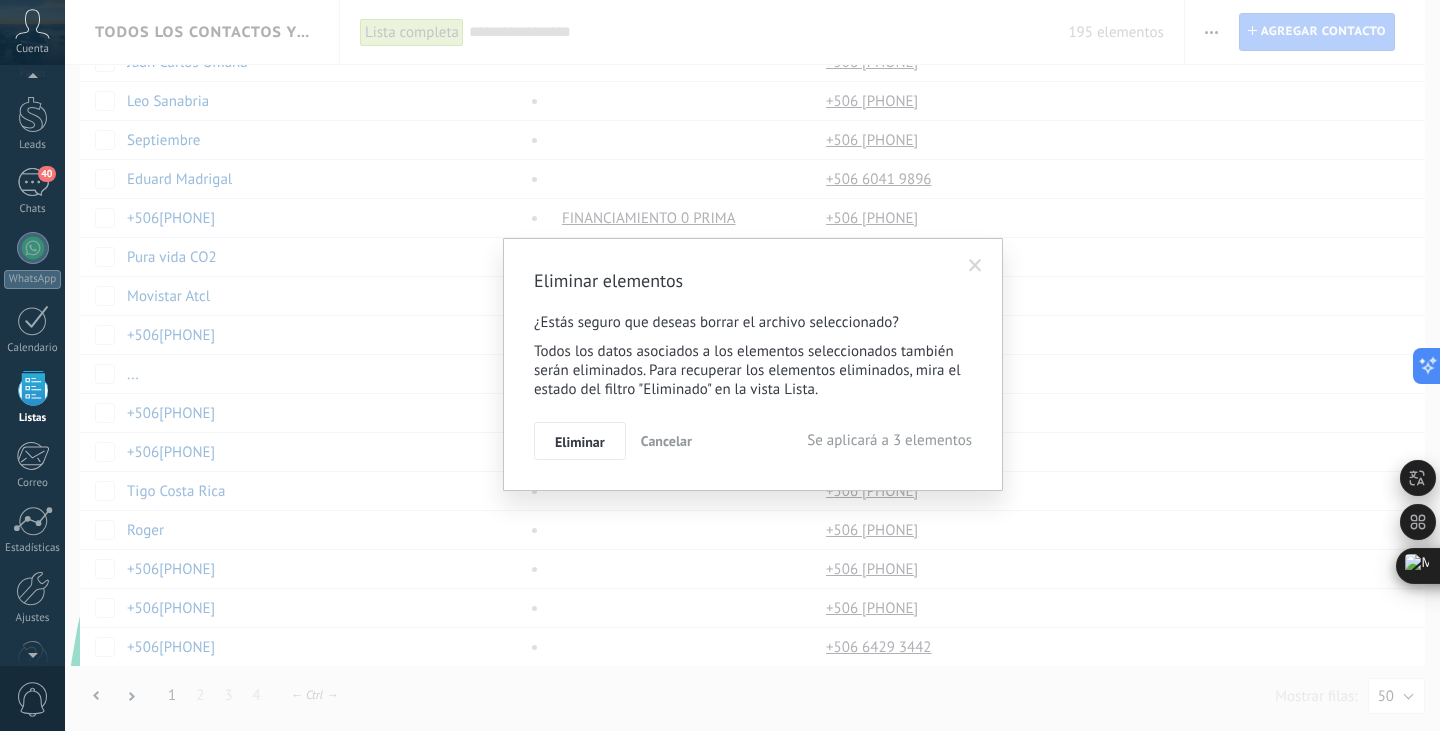 click on "Eliminar" at bounding box center (580, 442) 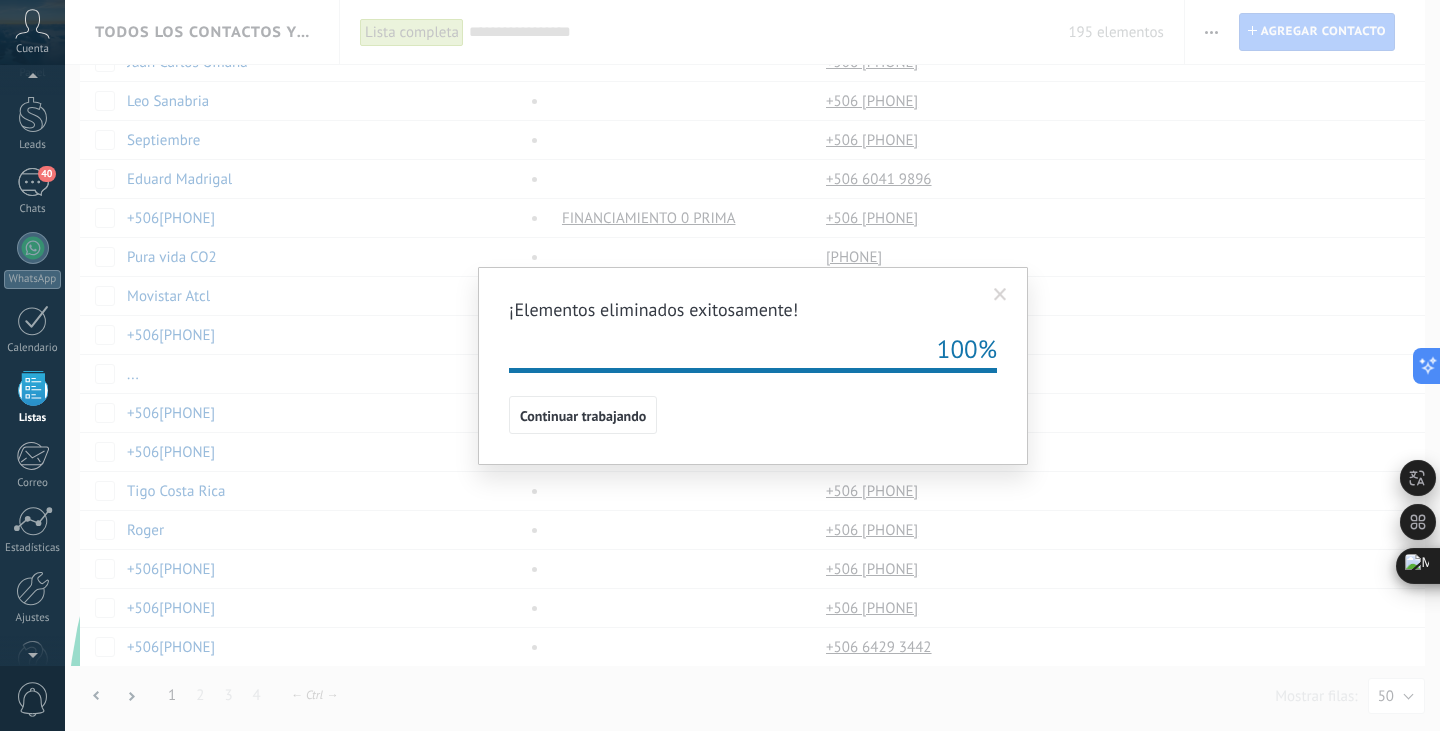 click at bounding box center (1000, 295) 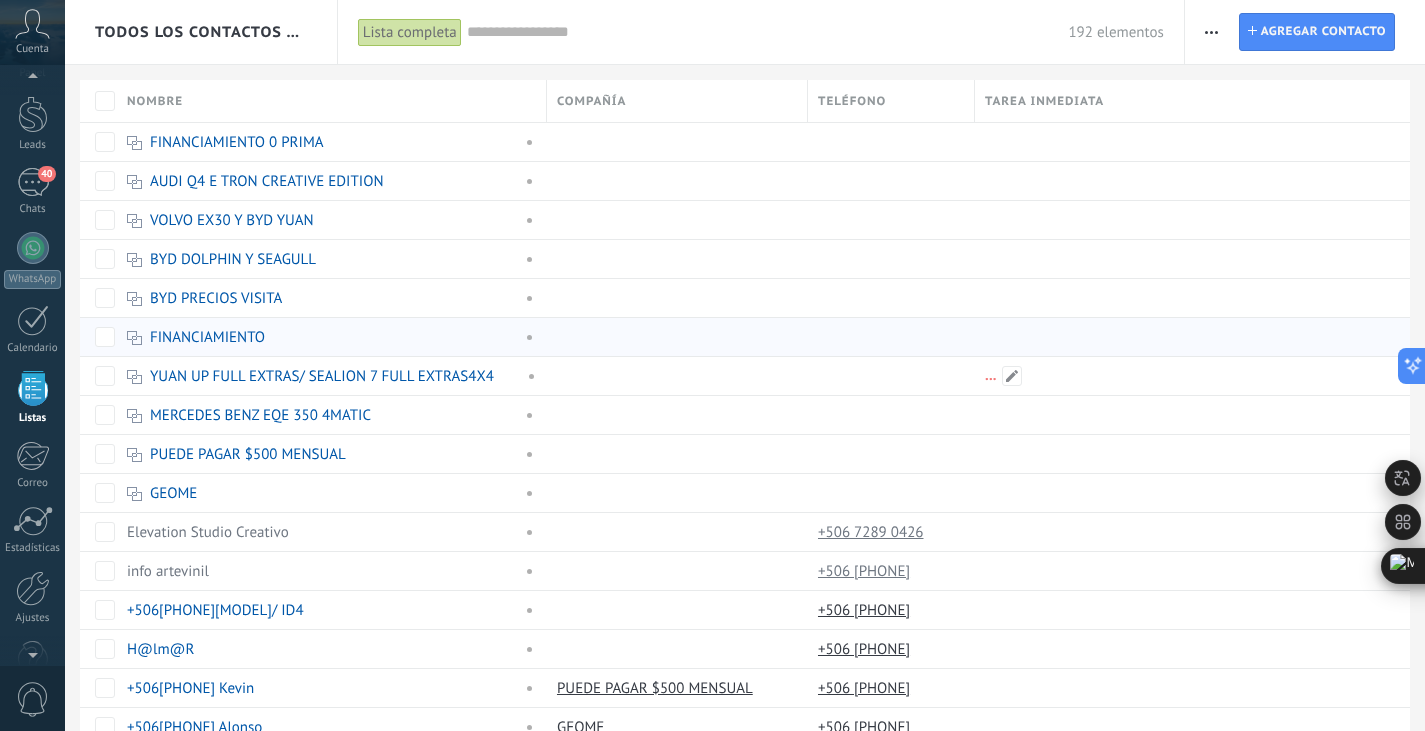 scroll, scrollTop: 33, scrollLeft: 0, axis: vertical 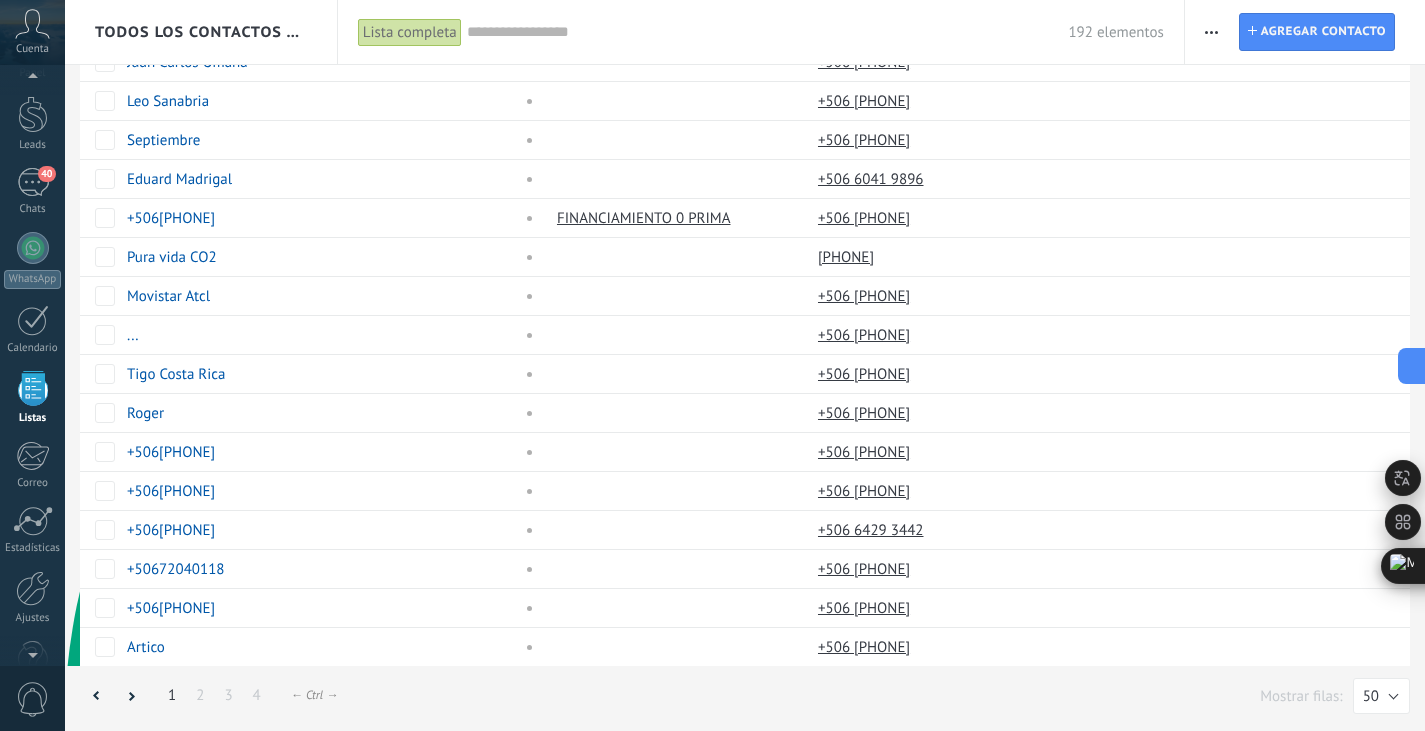 click on "1" at bounding box center [172, 695] 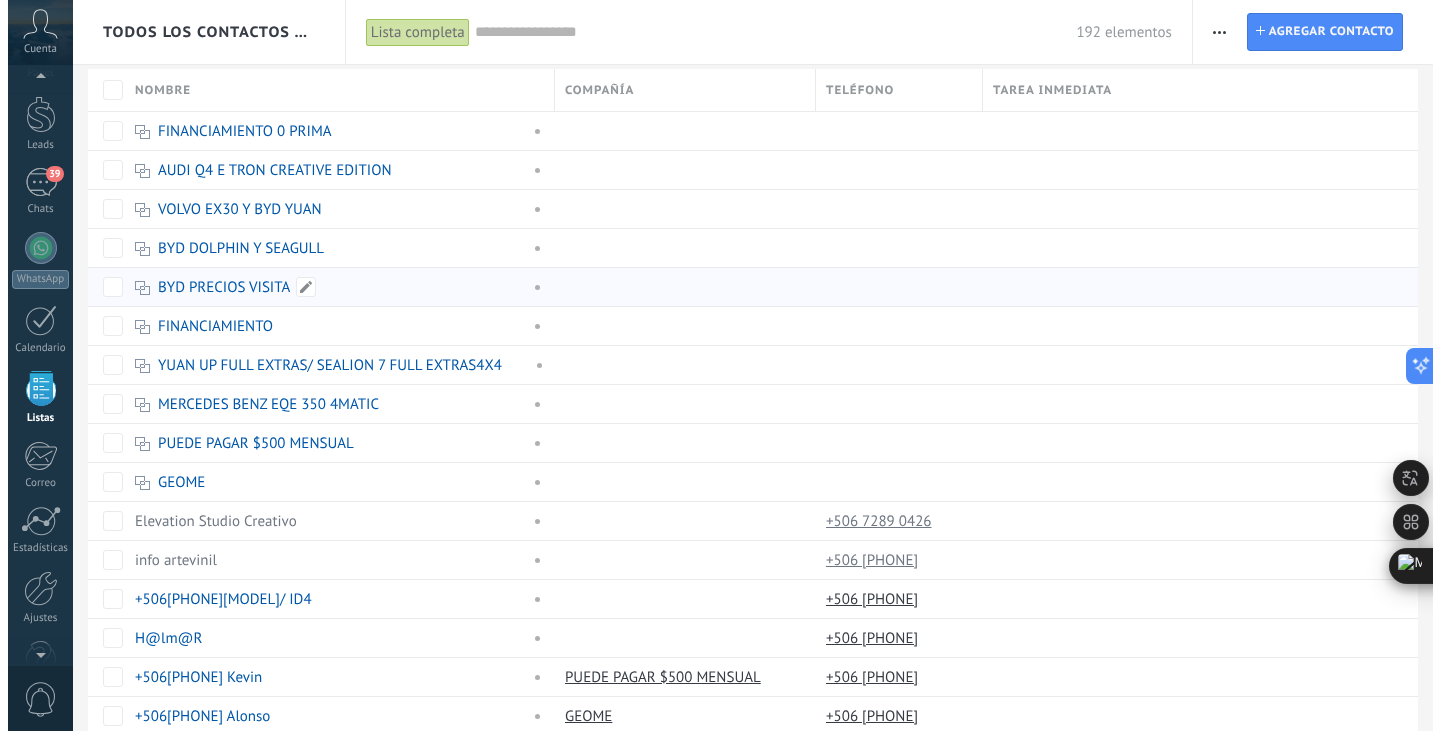 scroll, scrollTop: 0, scrollLeft: 0, axis: both 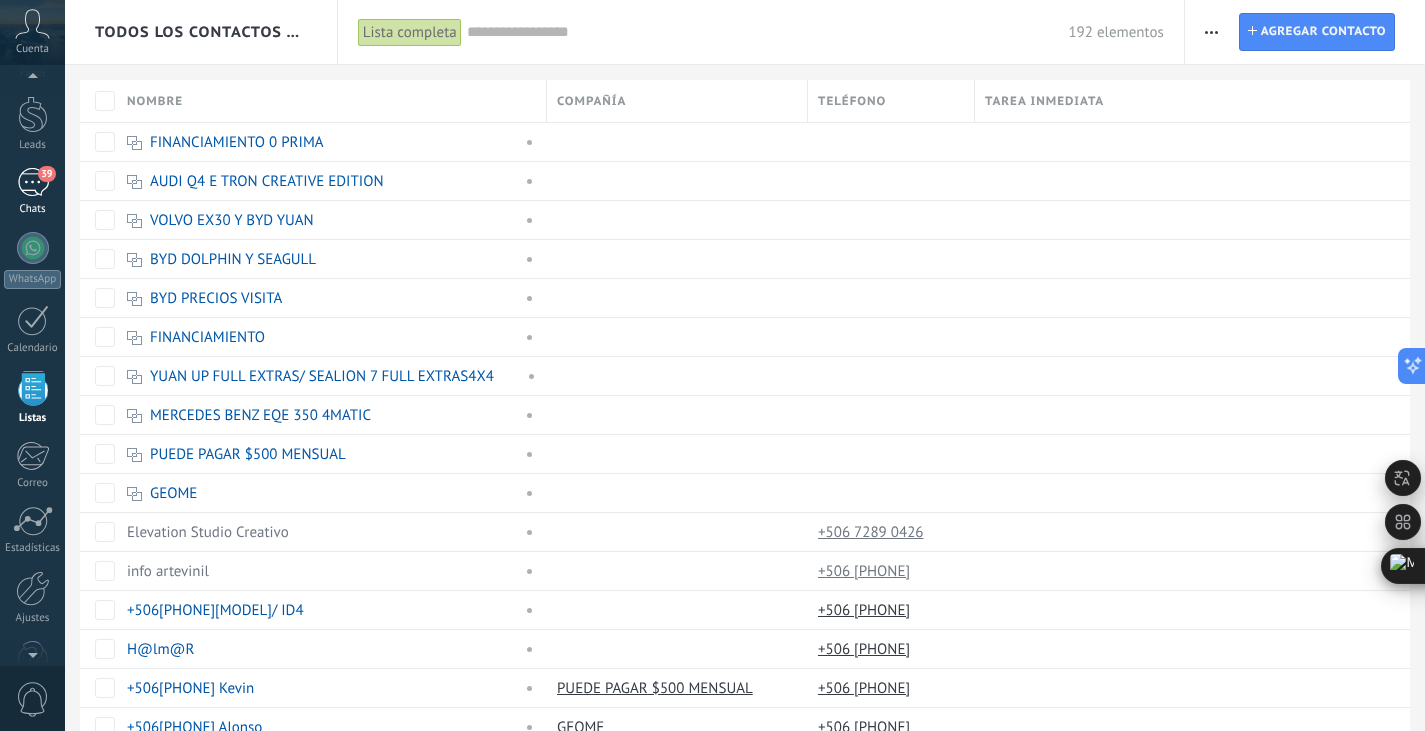 click on "39" at bounding box center [33, 182] 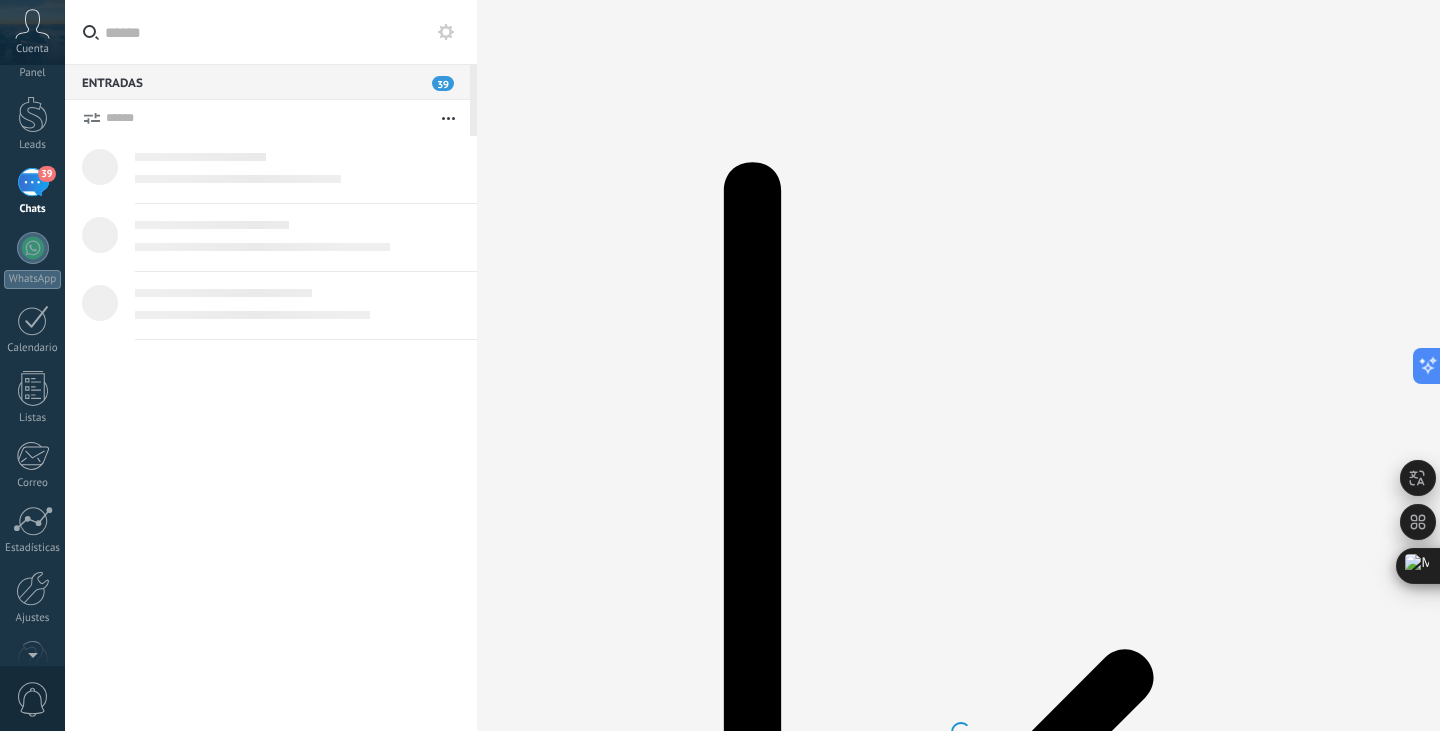 scroll, scrollTop: 0, scrollLeft: 0, axis: both 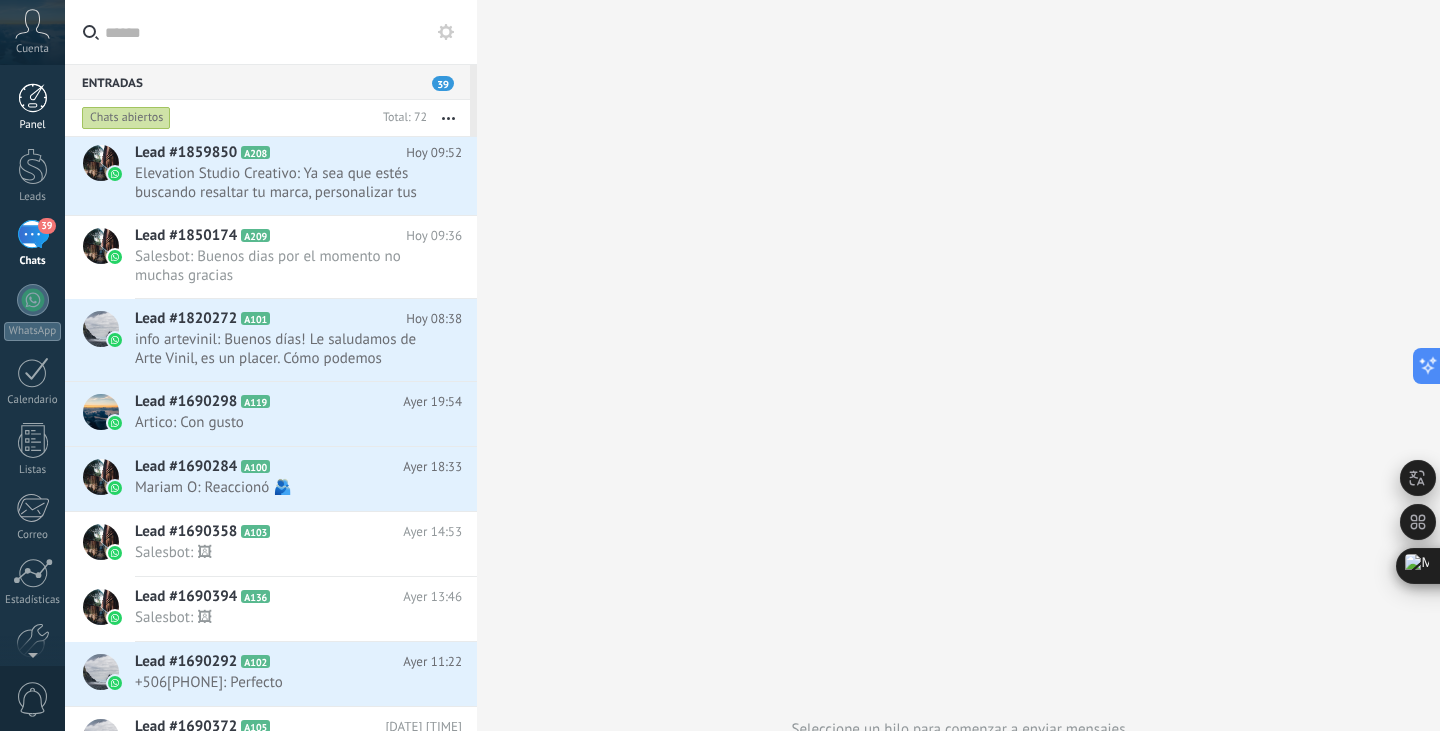 click at bounding box center (33, 98) 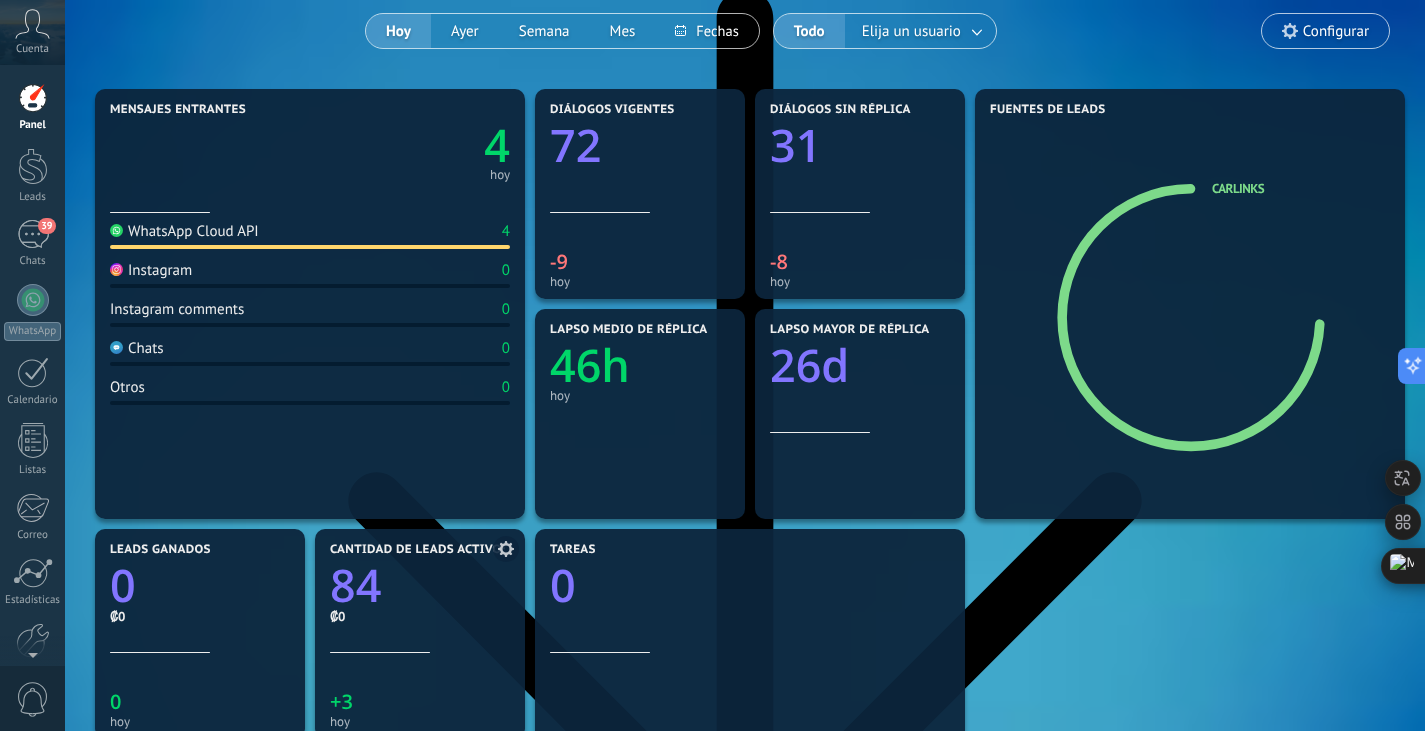 scroll, scrollTop: 166, scrollLeft: 0, axis: vertical 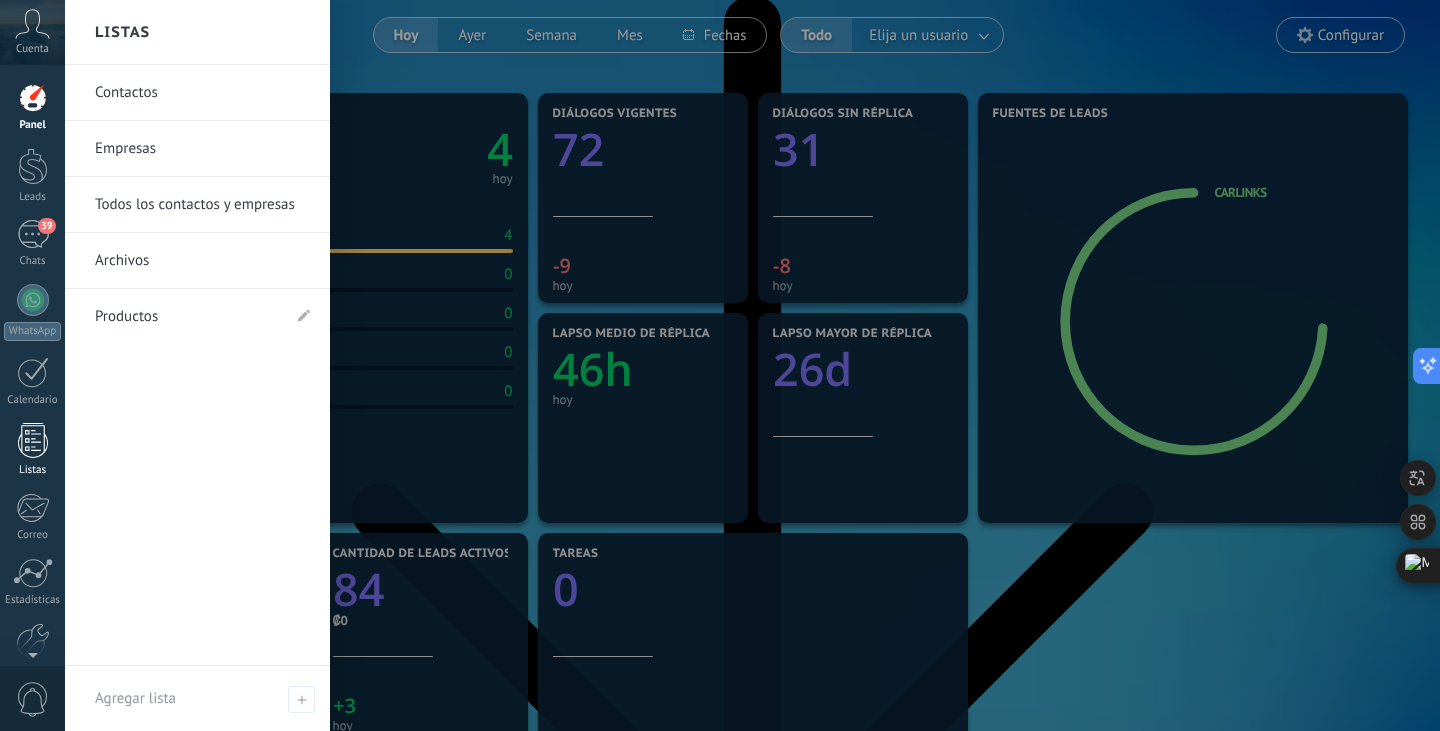click at bounding box center [33, 440] 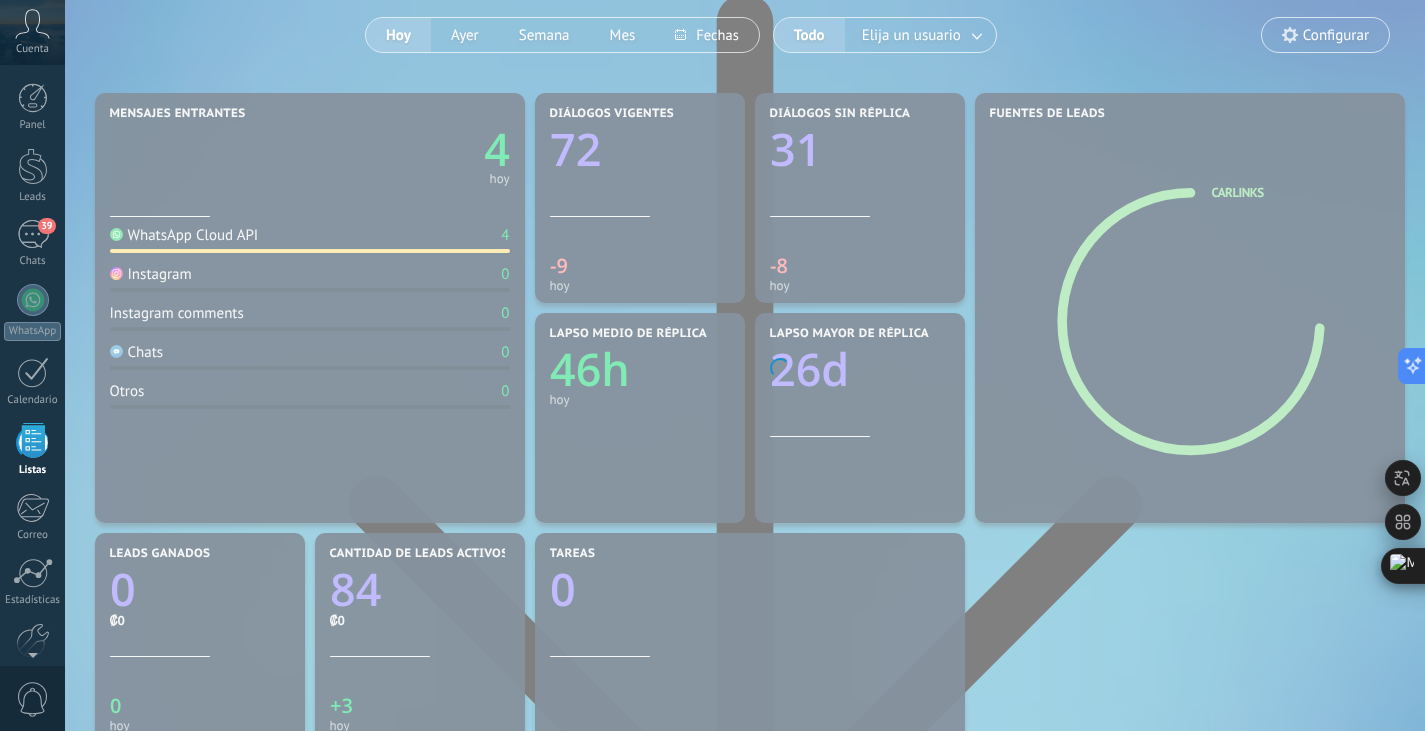 scroll, scrollTop: 0, scrollLeft: 0, axis: both 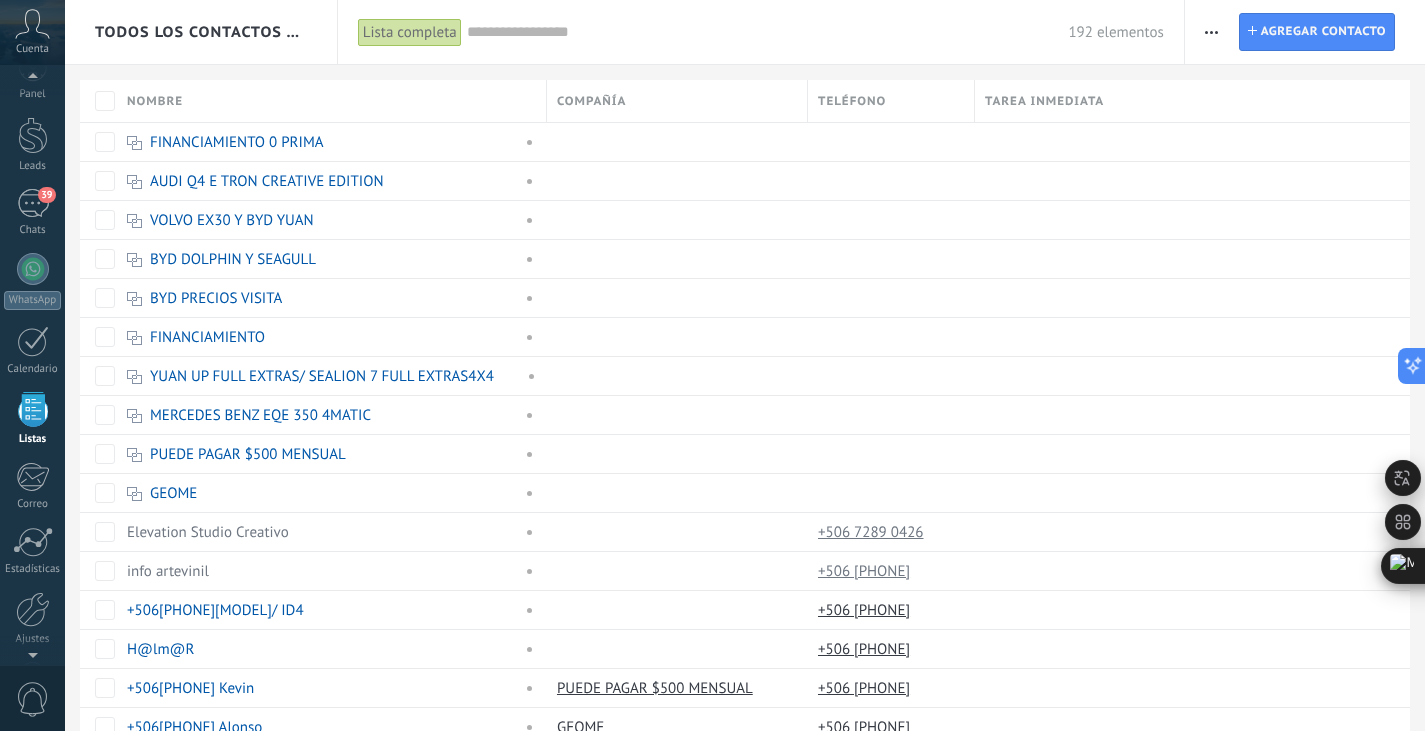 click 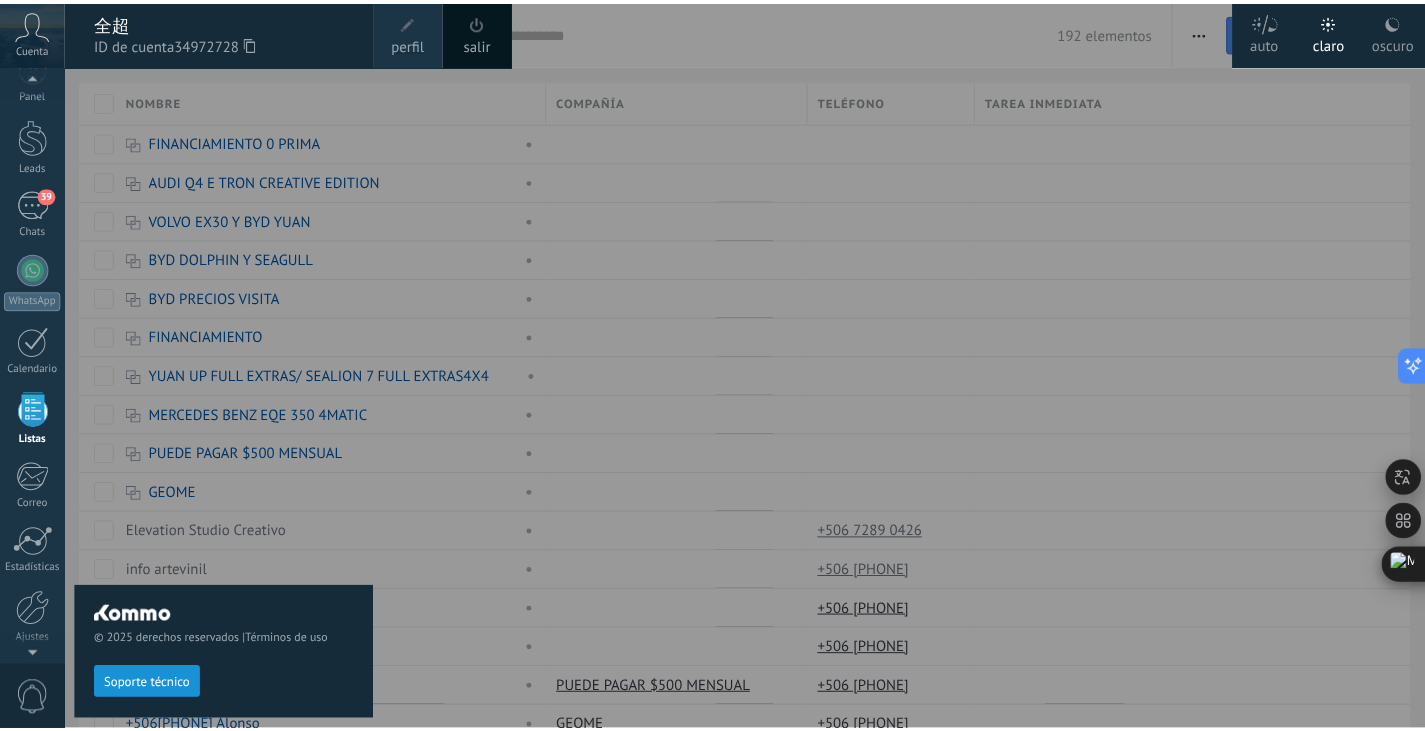 scroll, scrollTop: 28, scrollLeft: 0, axis: vertical 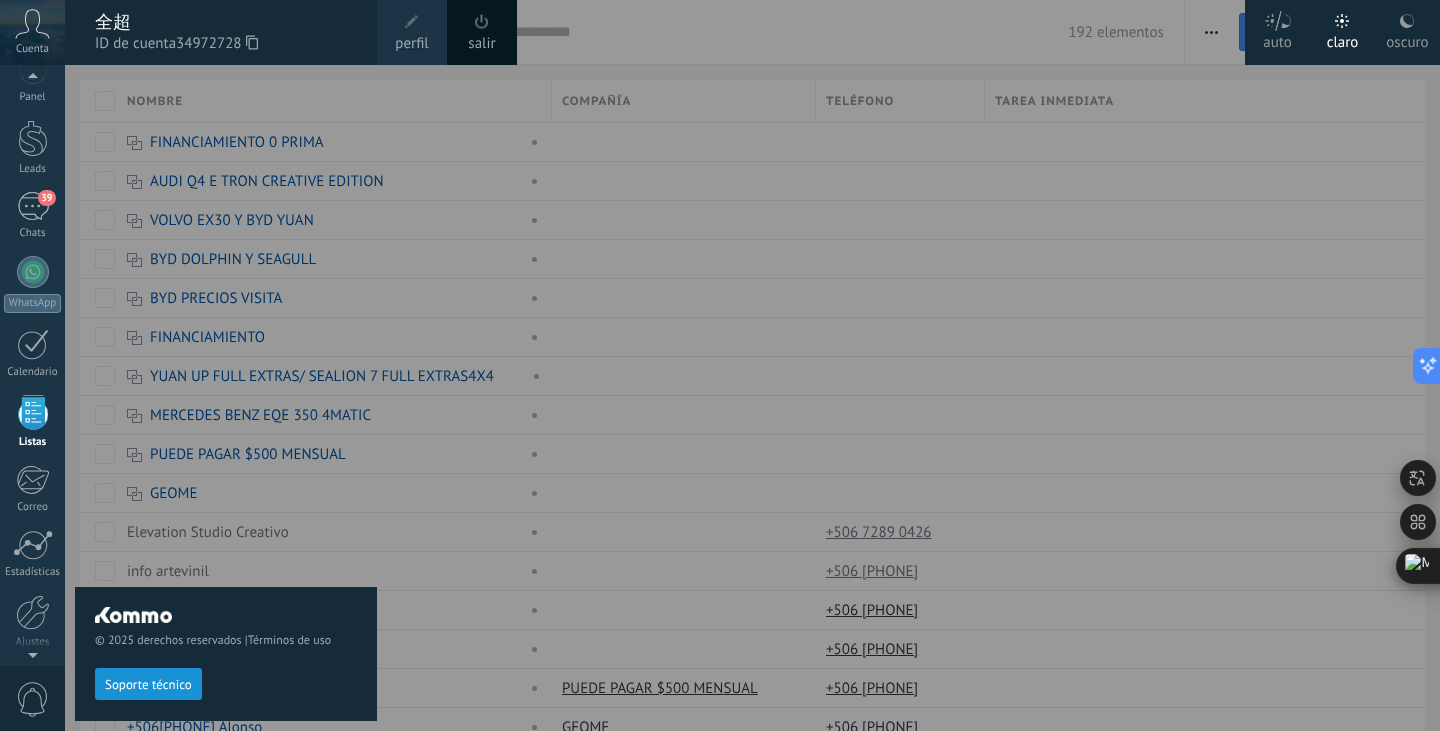 click at bounding box center [412, 22] 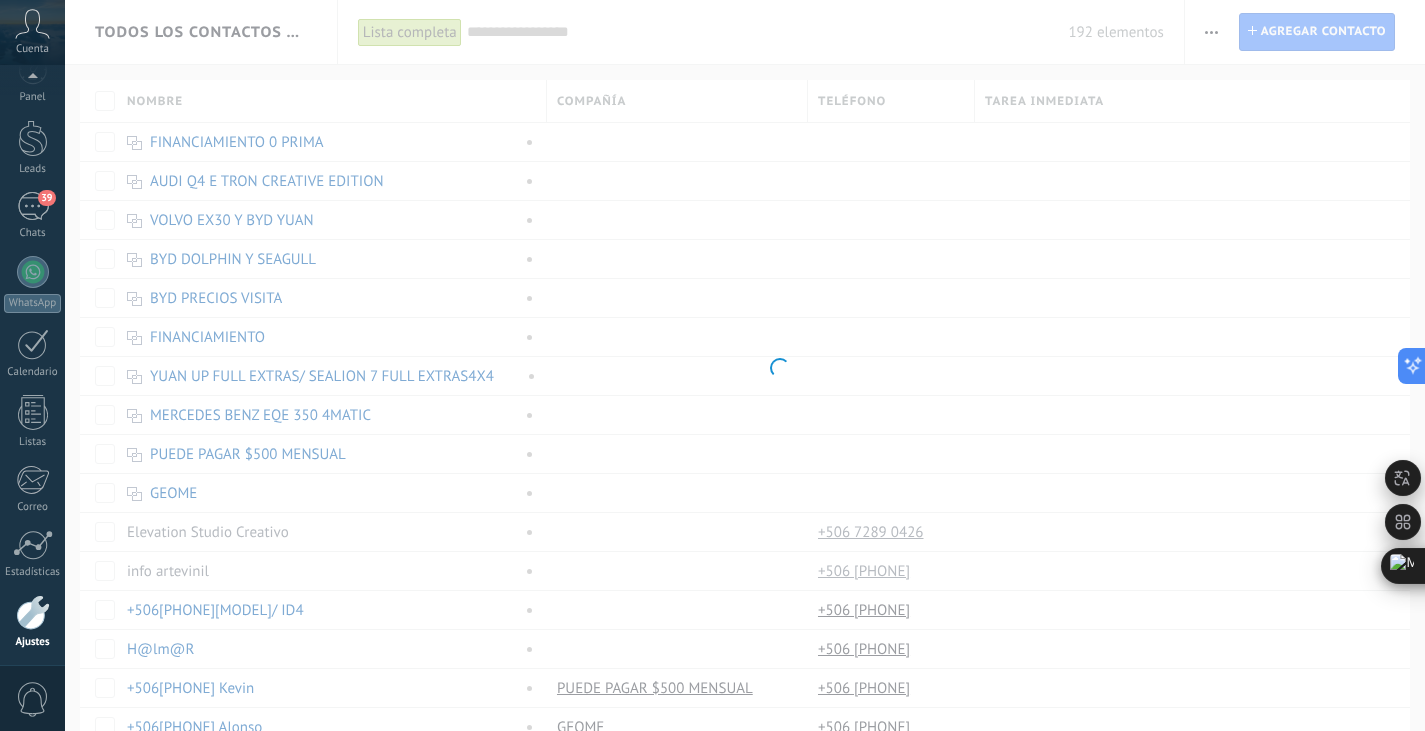 scroll, scrollTop: 101, scrollLeft: 0, axis: vertical 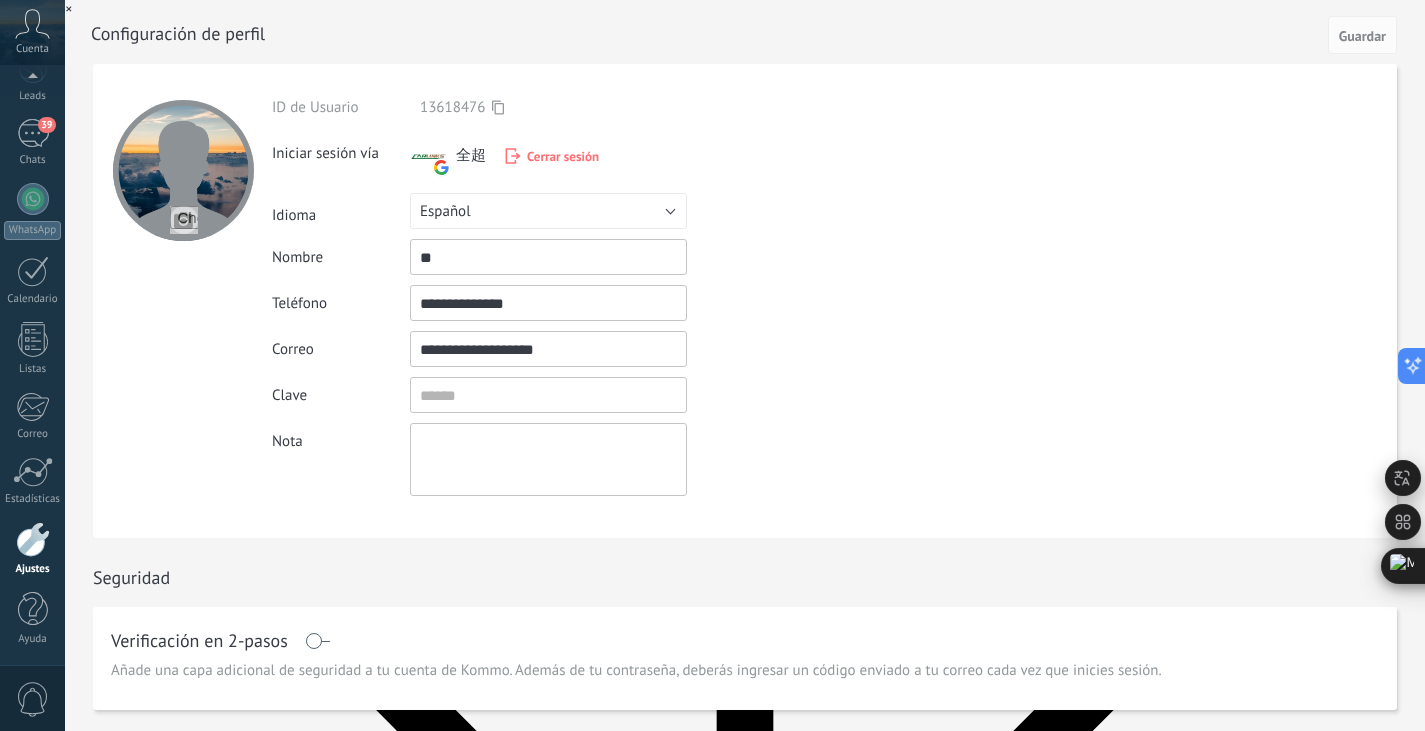 click at bounding box center (184, 220) 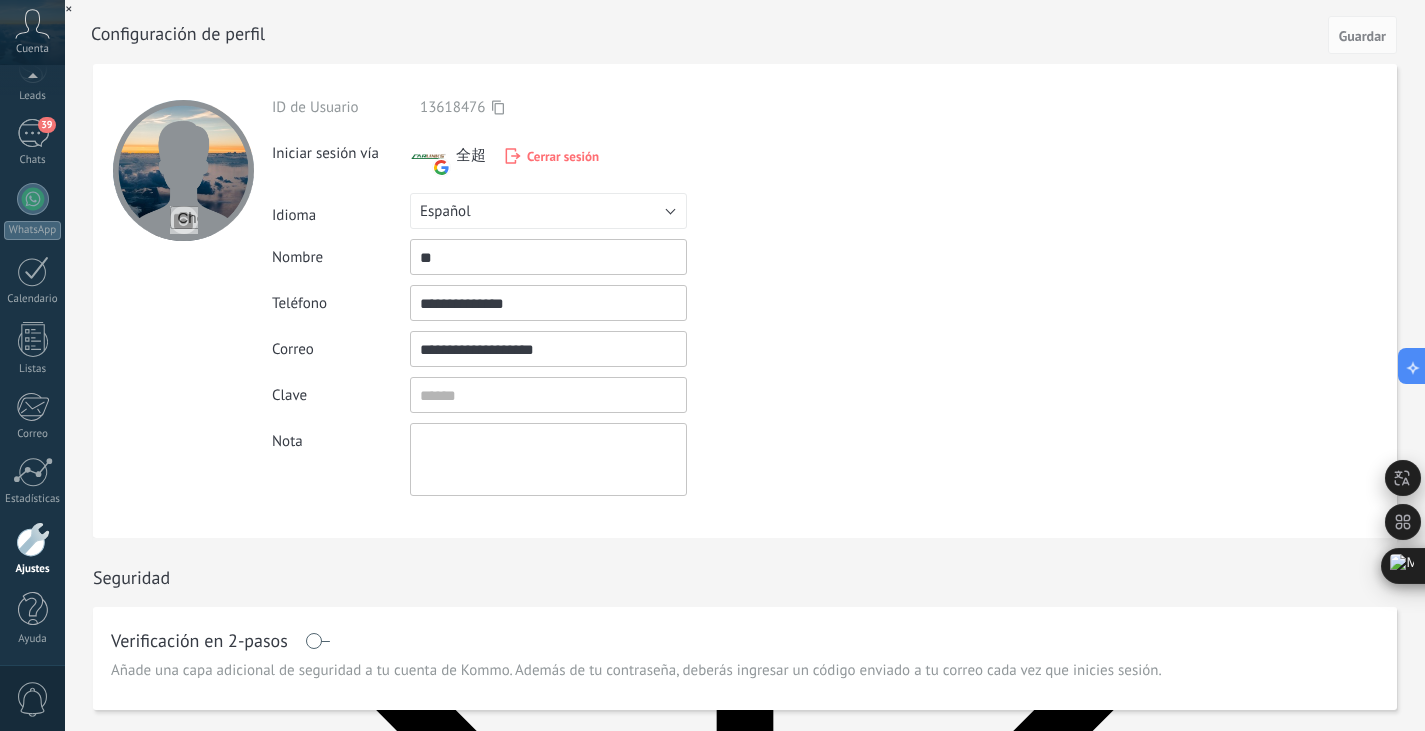 click at bounding box center [184, 220] 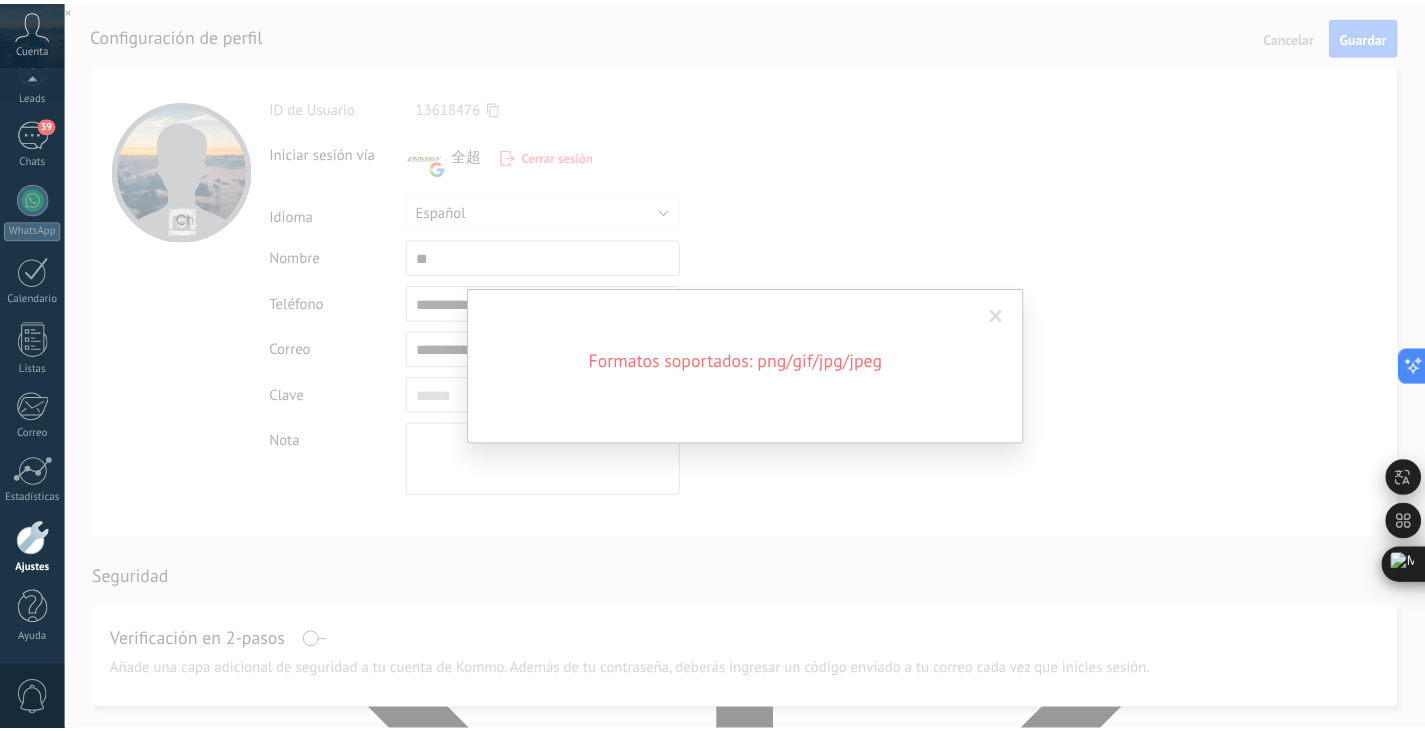 scroll, scrollTop: 0, scrollLeft: 0, axis: both 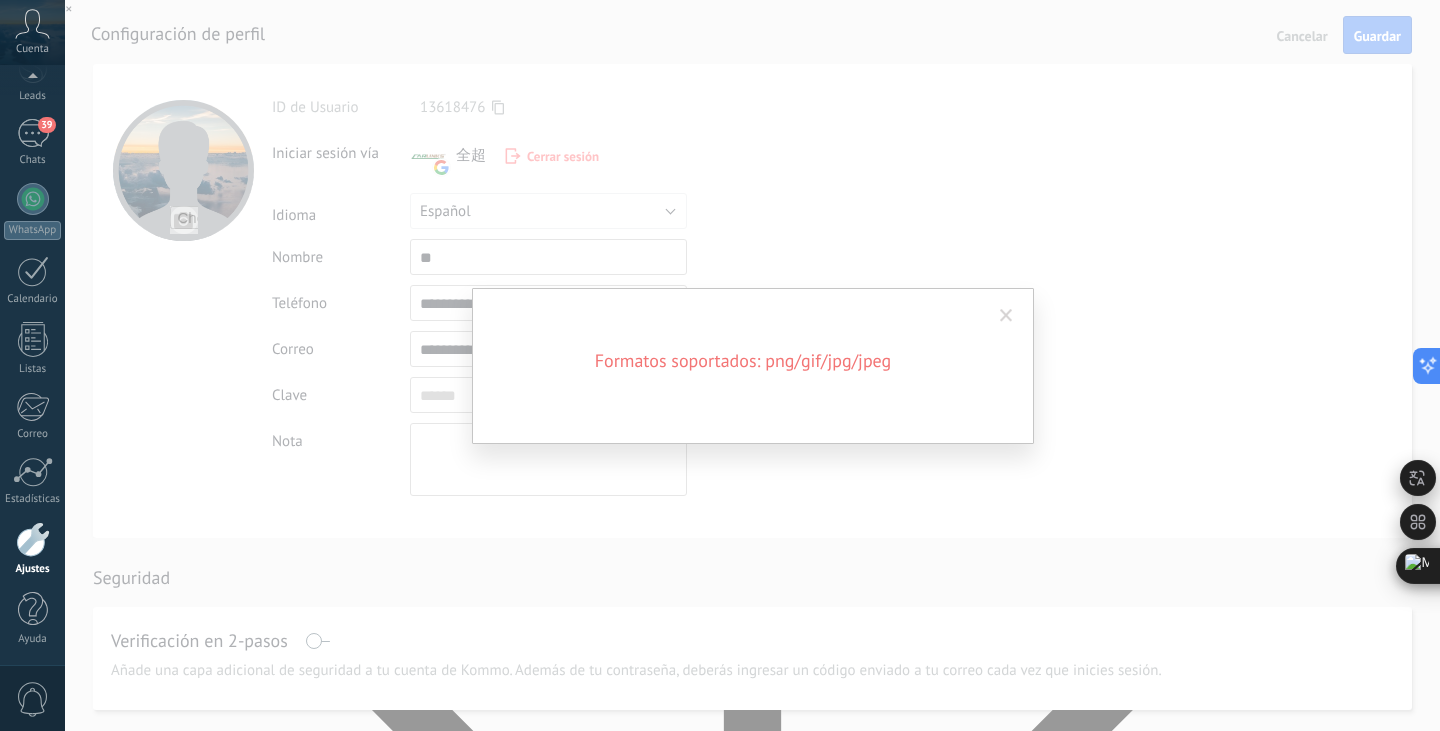 click at bounding box center [1006, 316] 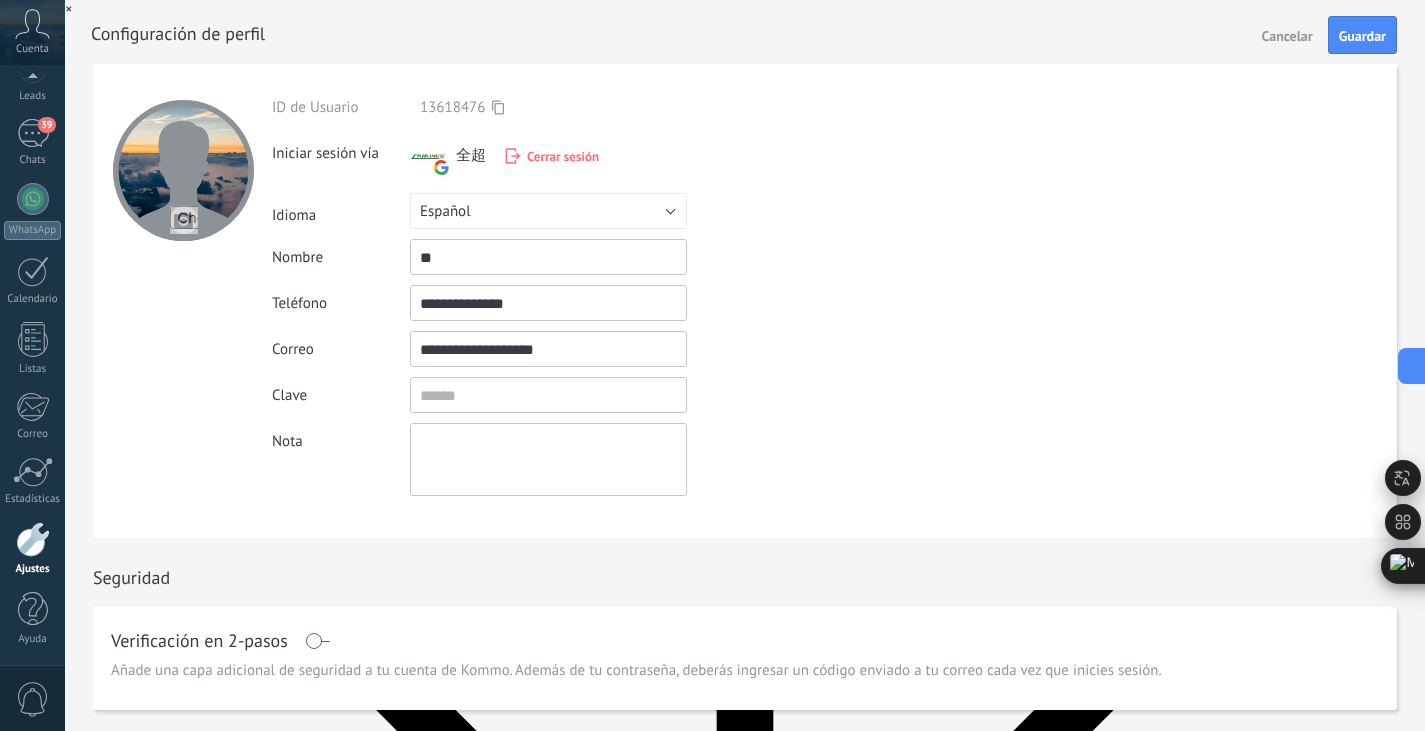 click at bounding box center (184, 220) 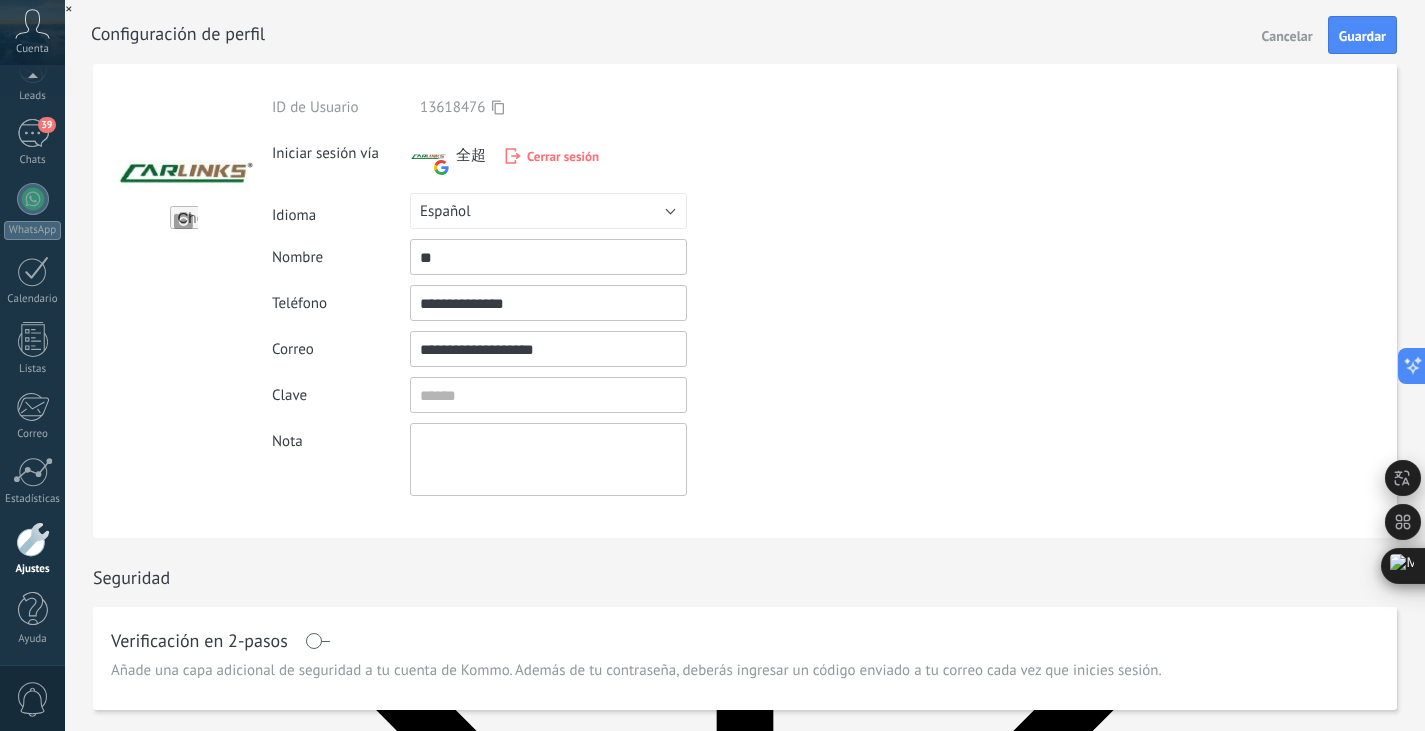 click at bounding box center (184, 220) 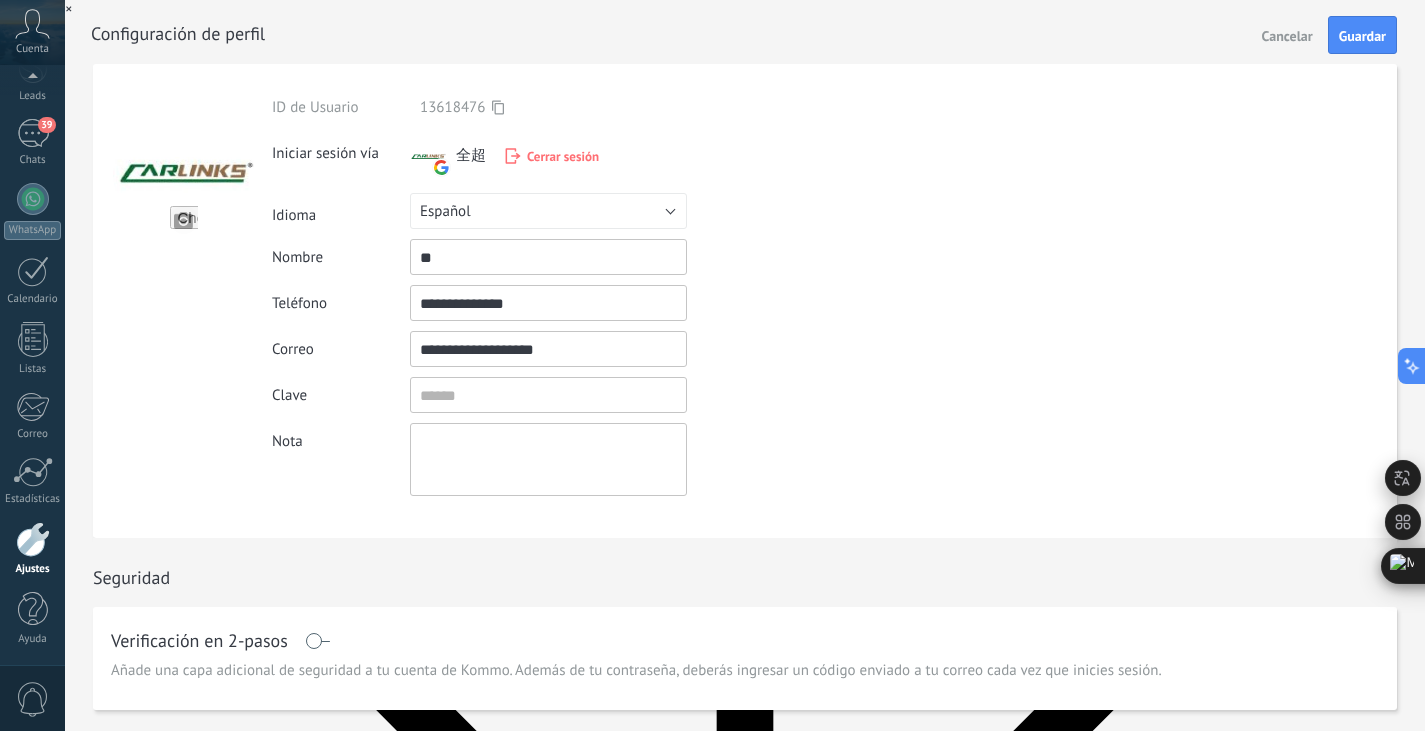 type on "**********" 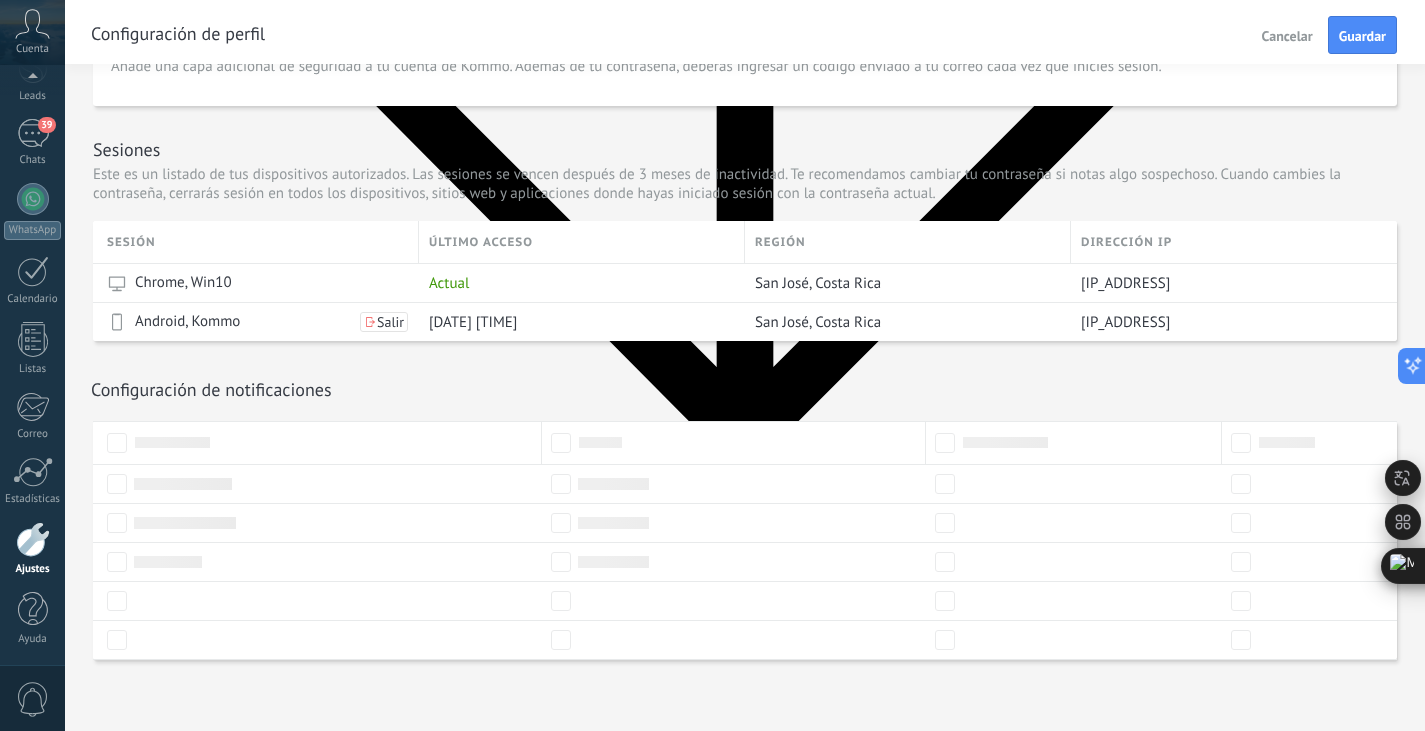scroll, scrollTop: 610, scrollLeft: 0, axis: vertical 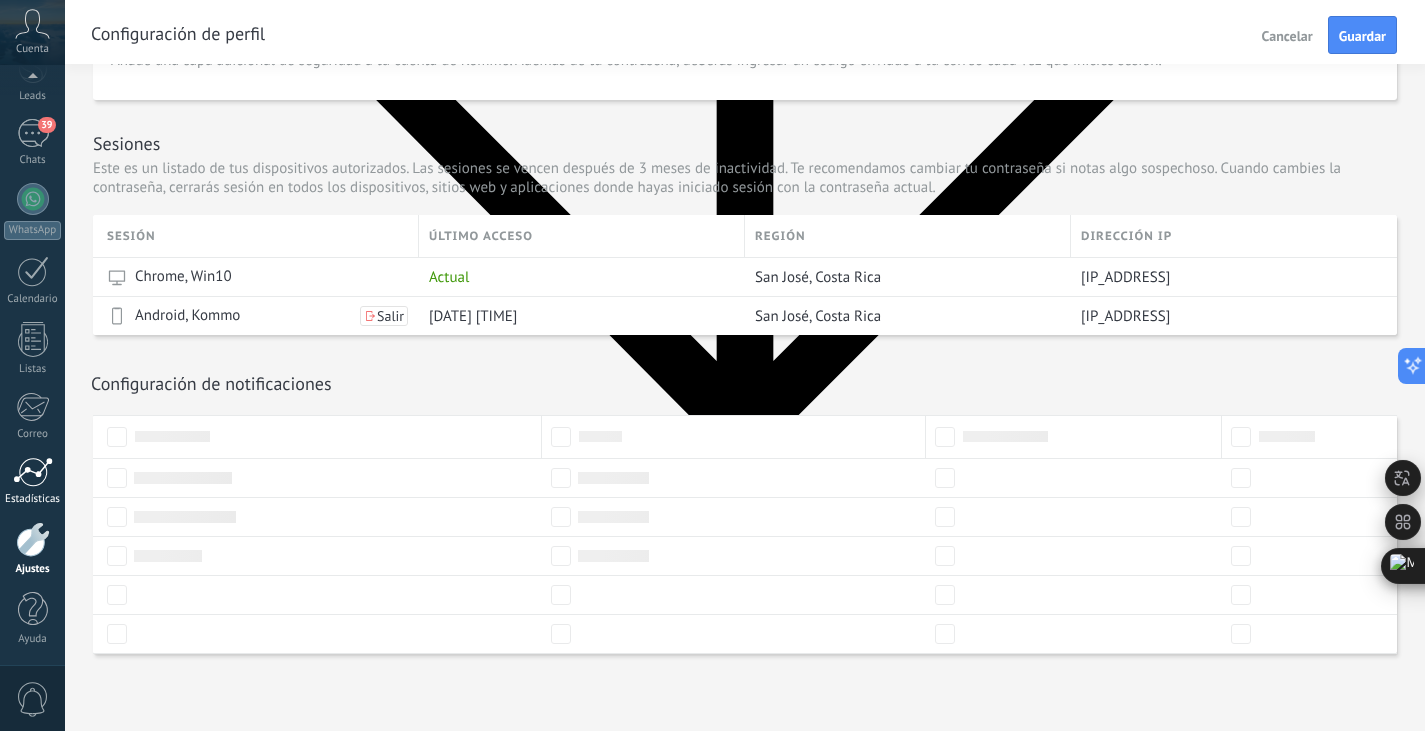 click at bounding box center [33, 472] 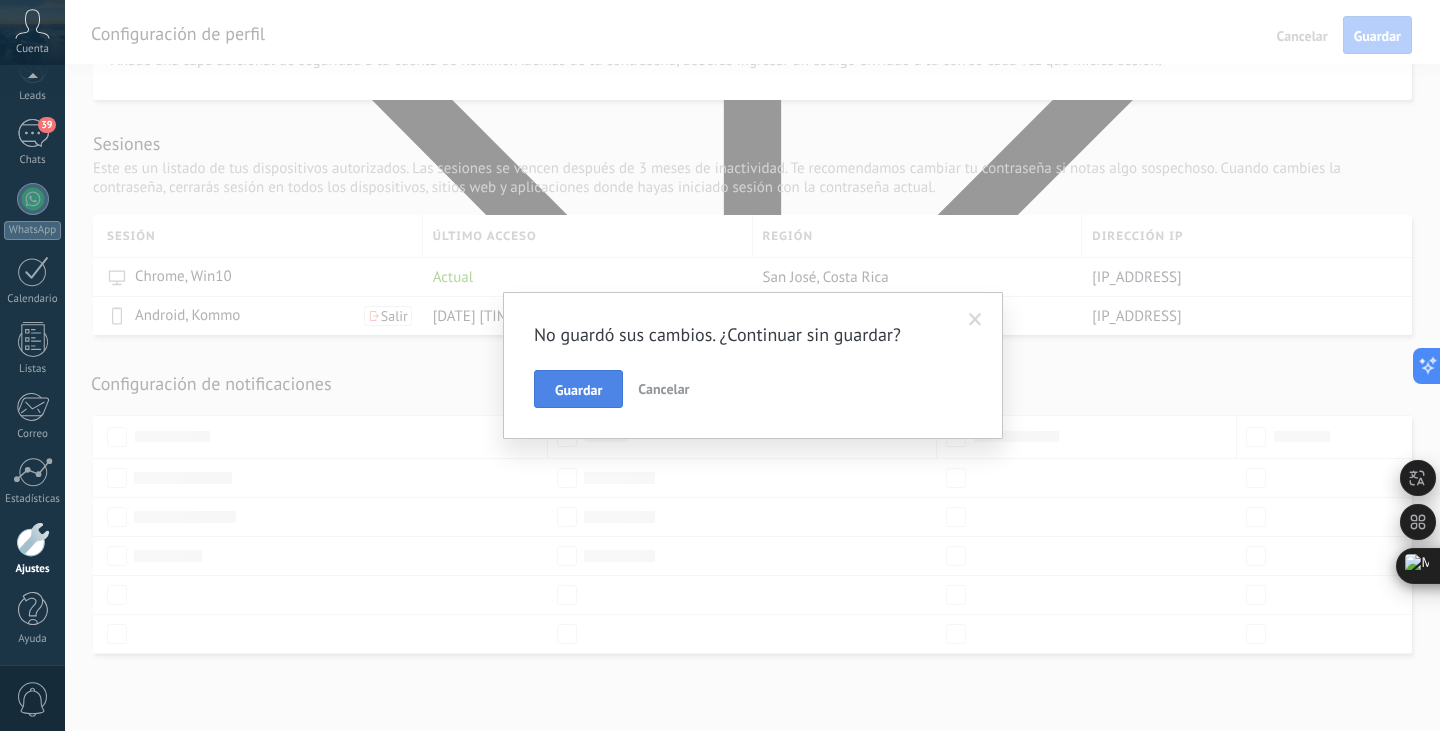 click on "Guardar" at bounding box center [578, 390] 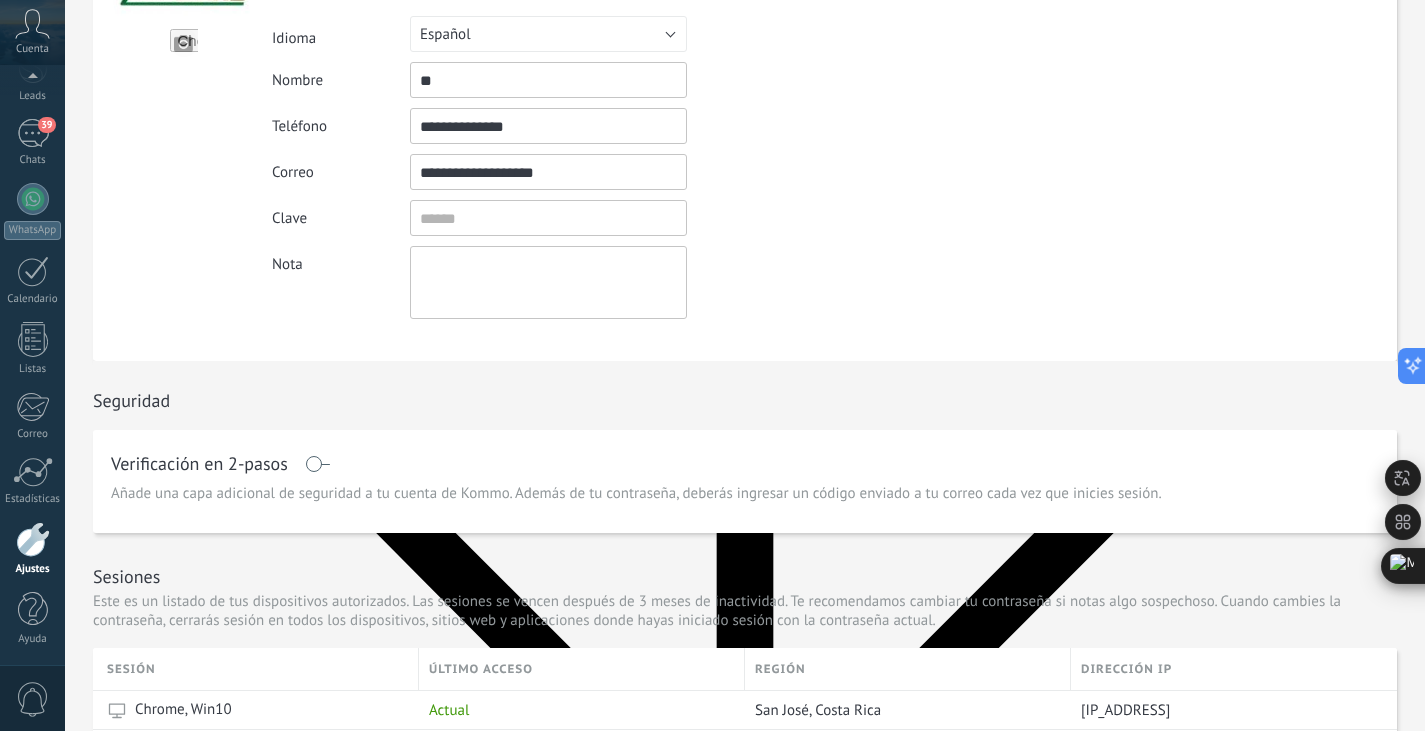 scroll, scrollTop: 177, scrollLeft: 0, axis: vertical 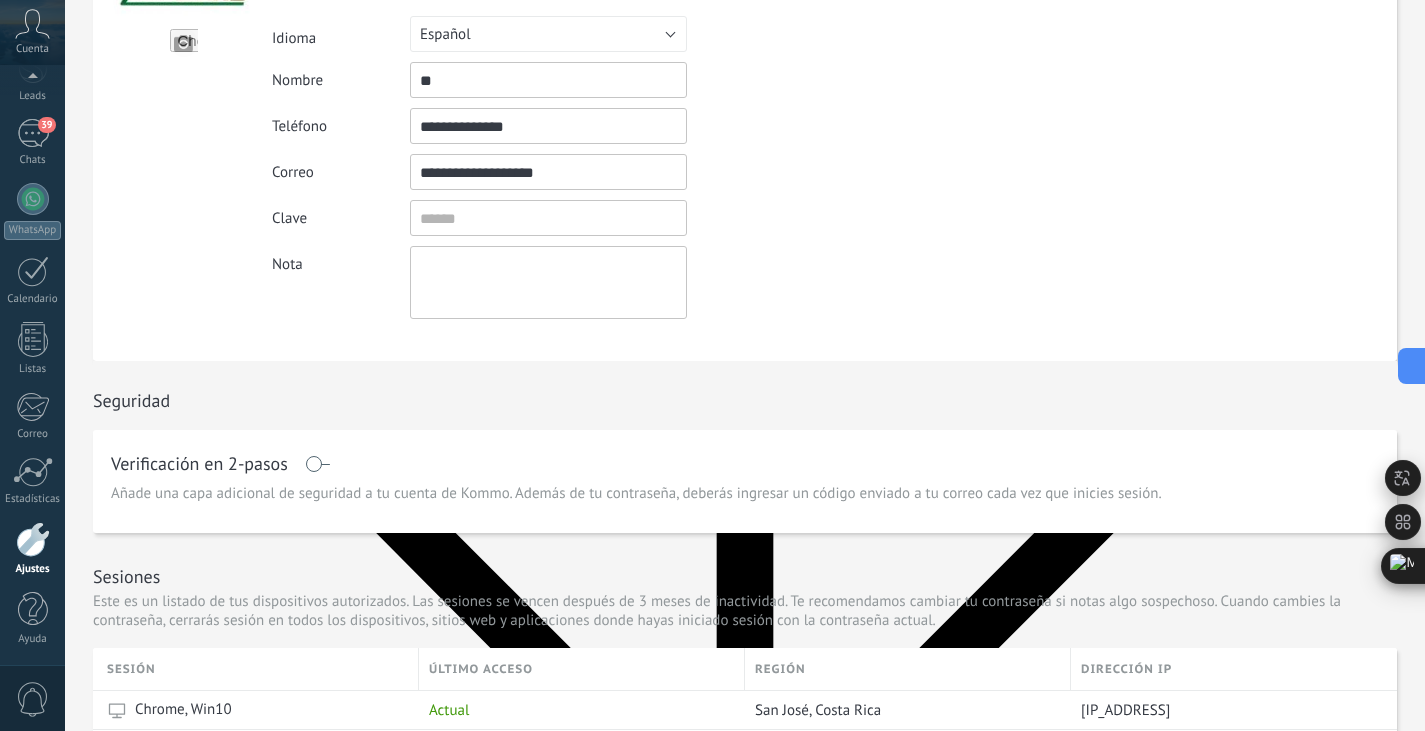 click at bounding box center [317, 464] 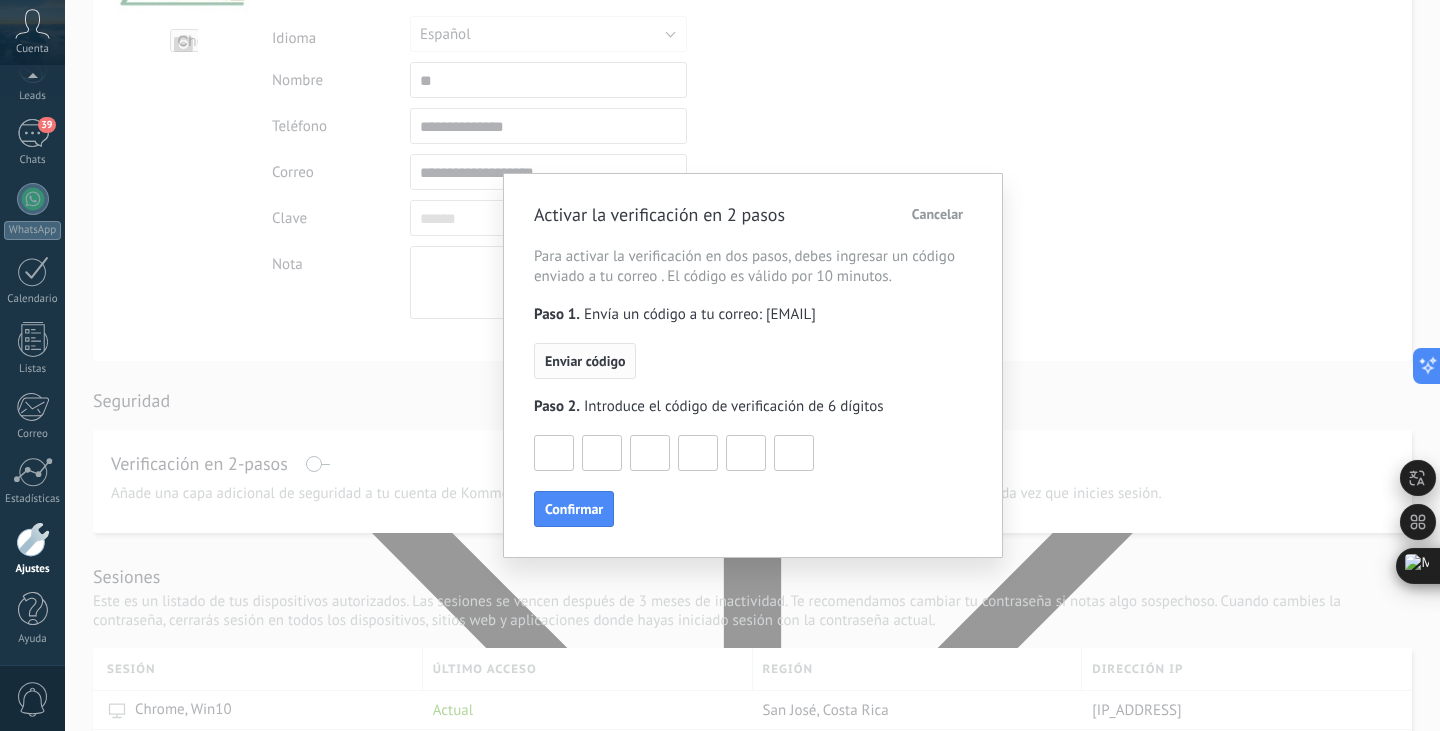 click on "Enviar código" at bounding box center (585, 361) 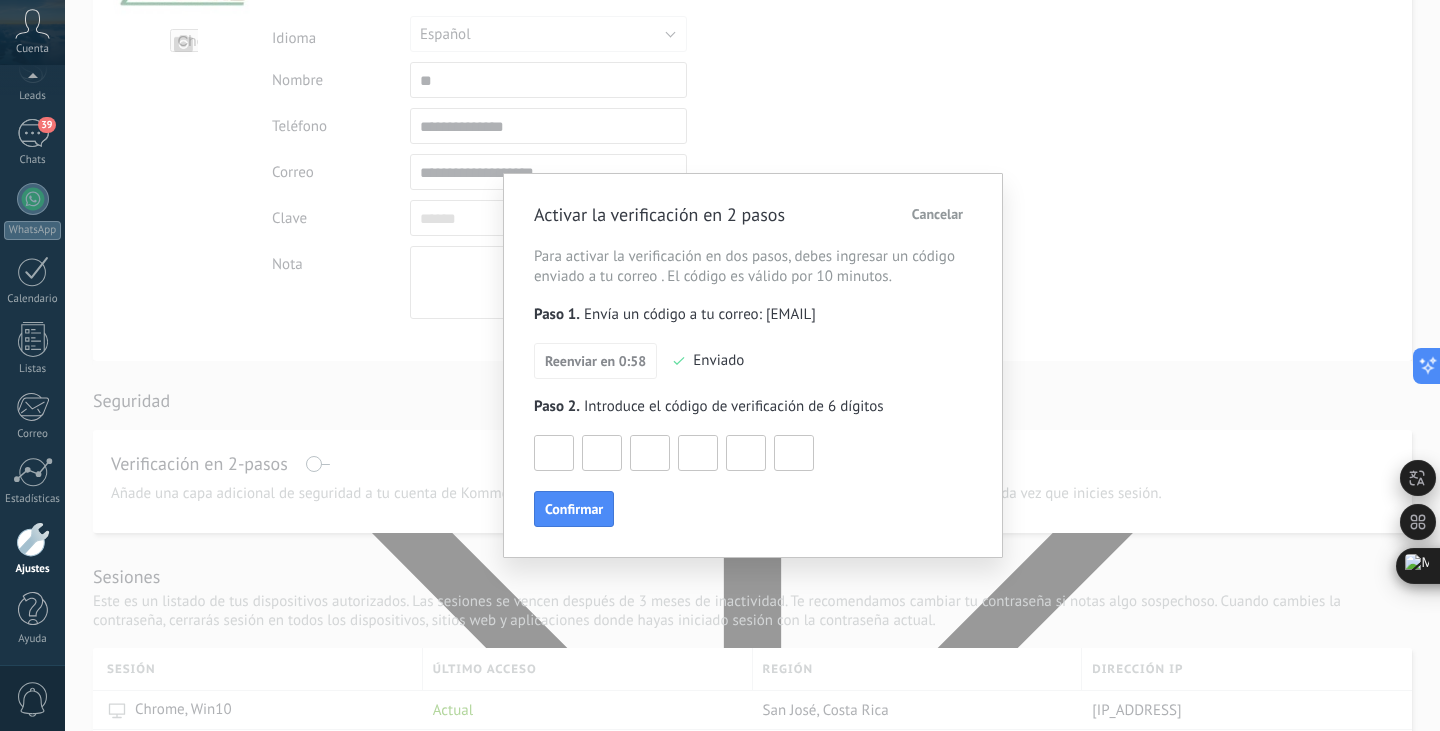 click at bounding box center [554, 452] 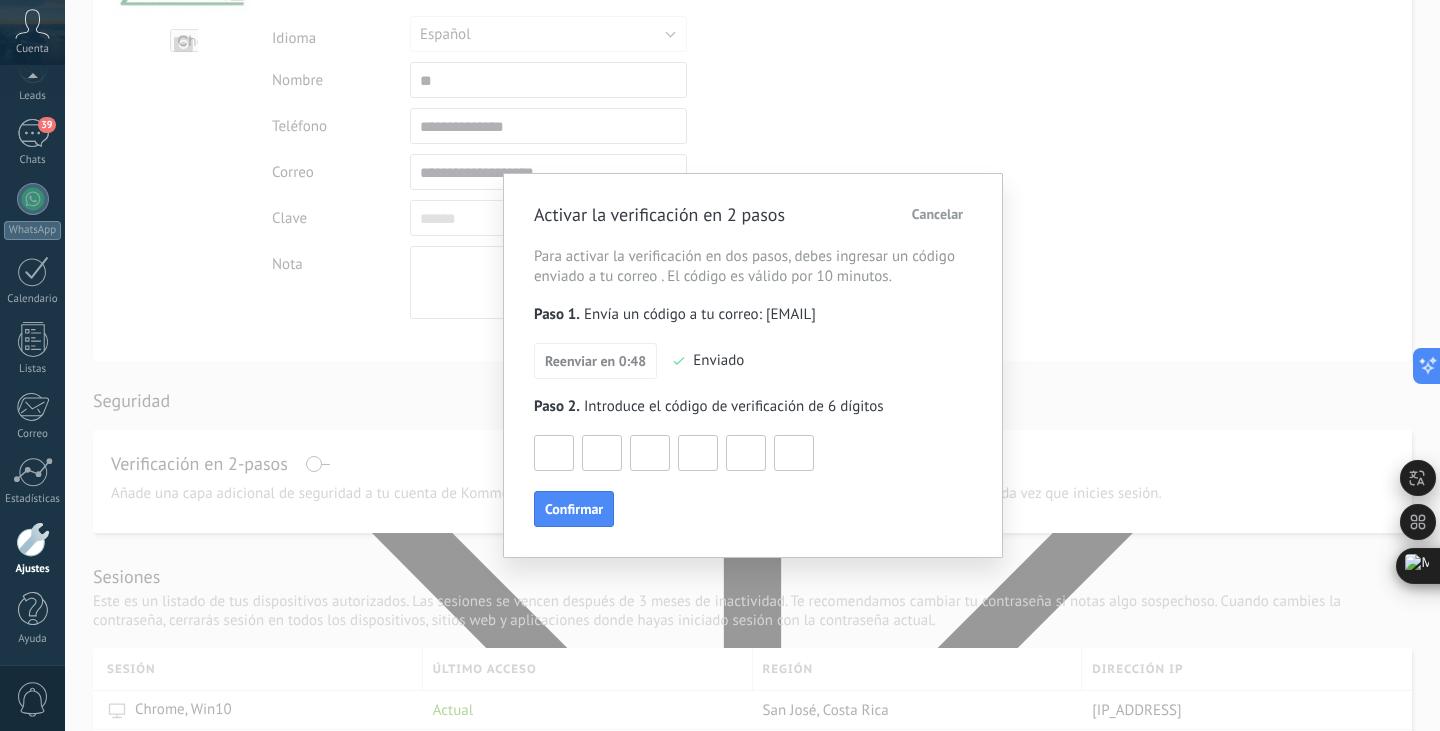 type on "*" 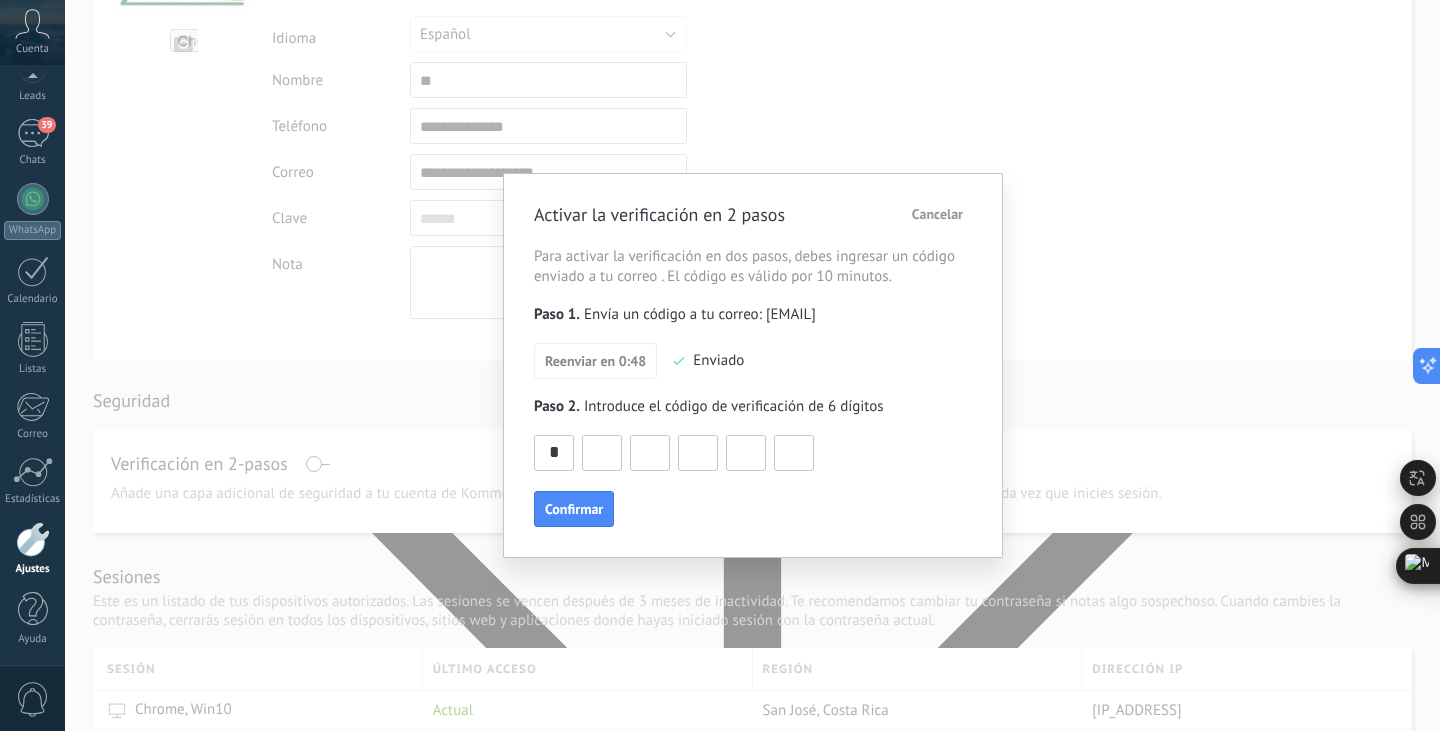 type on "*" 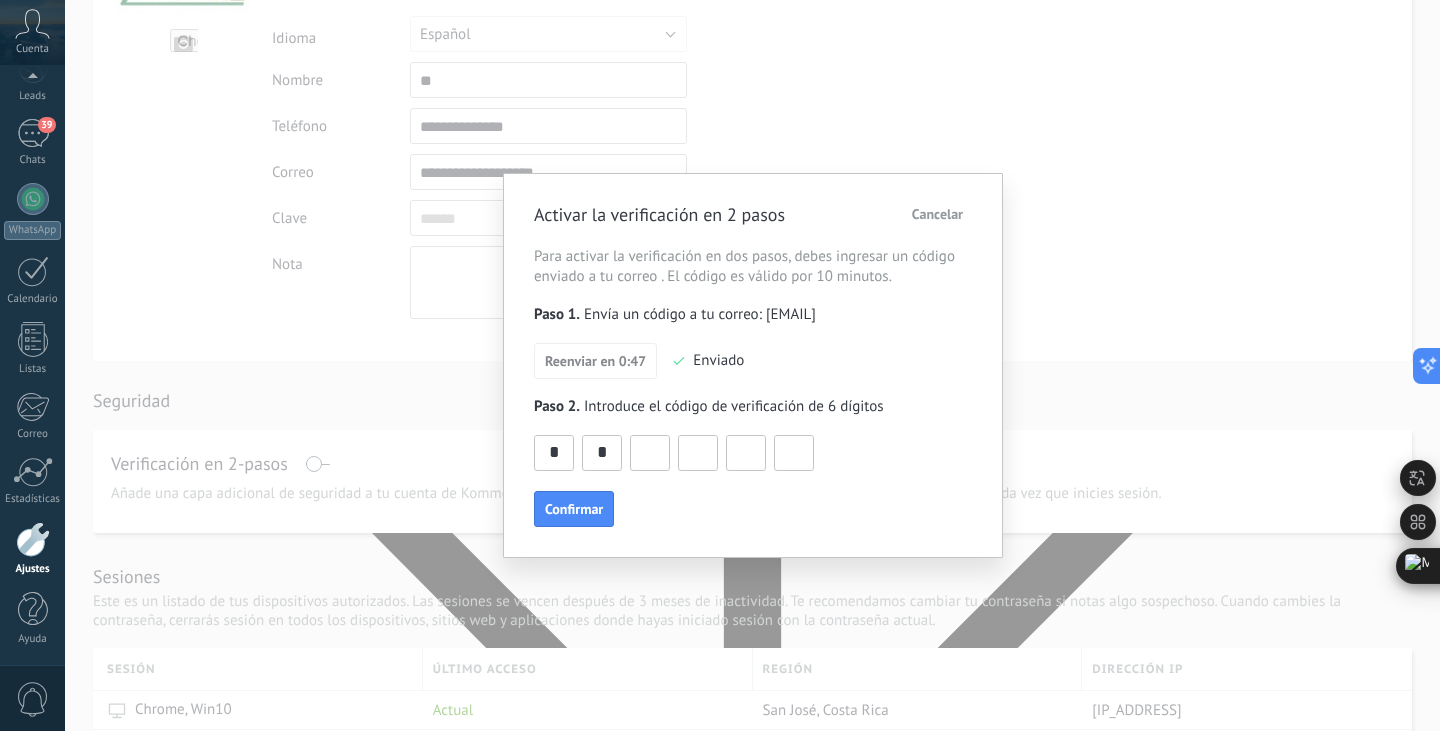 type on "*" 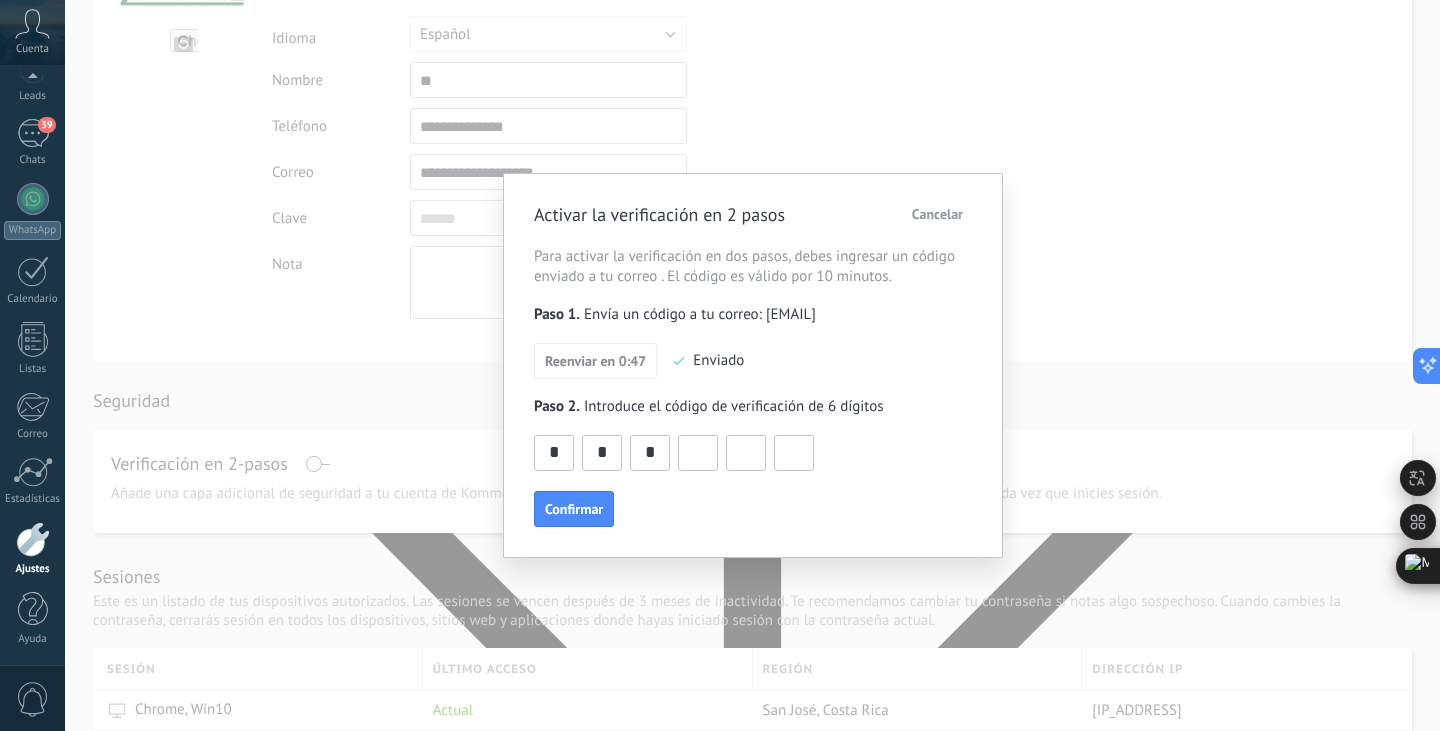type on "*" 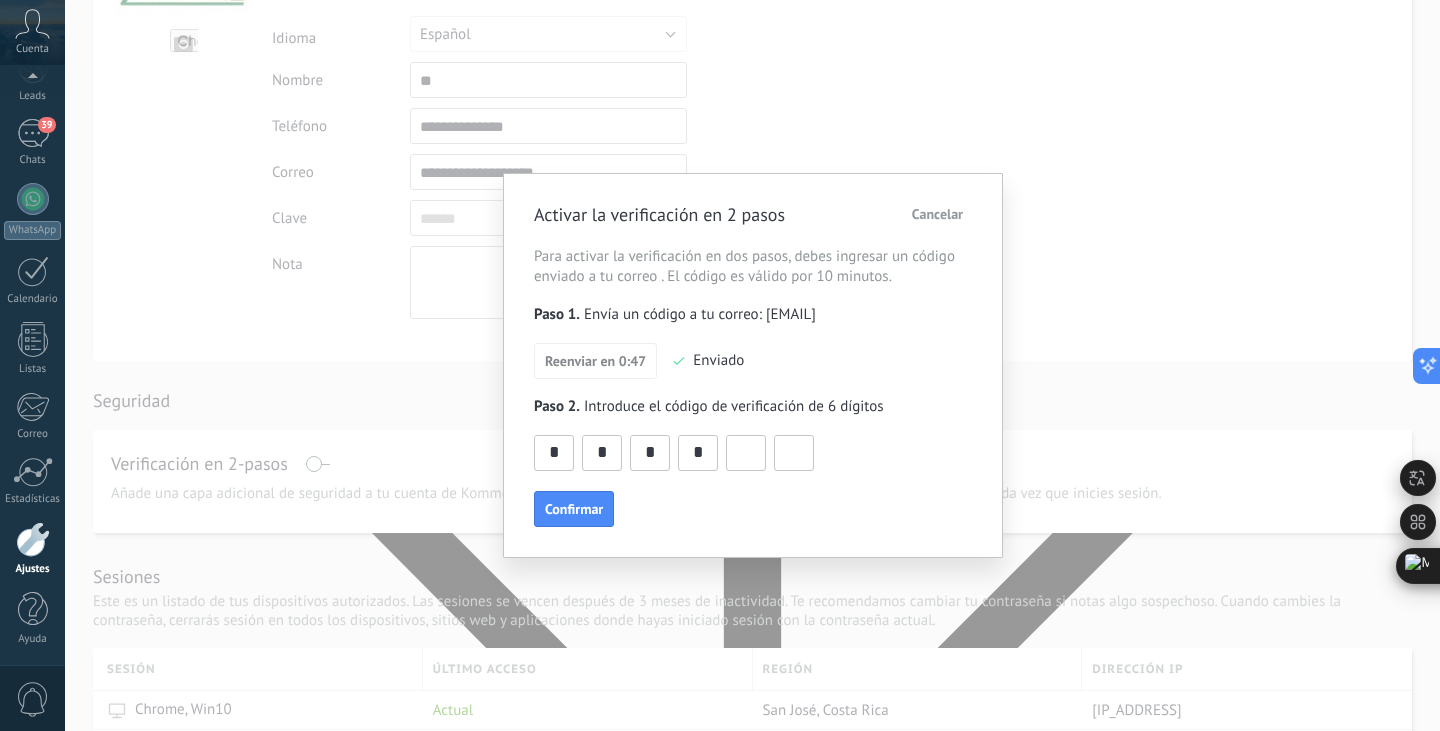 type on "*" 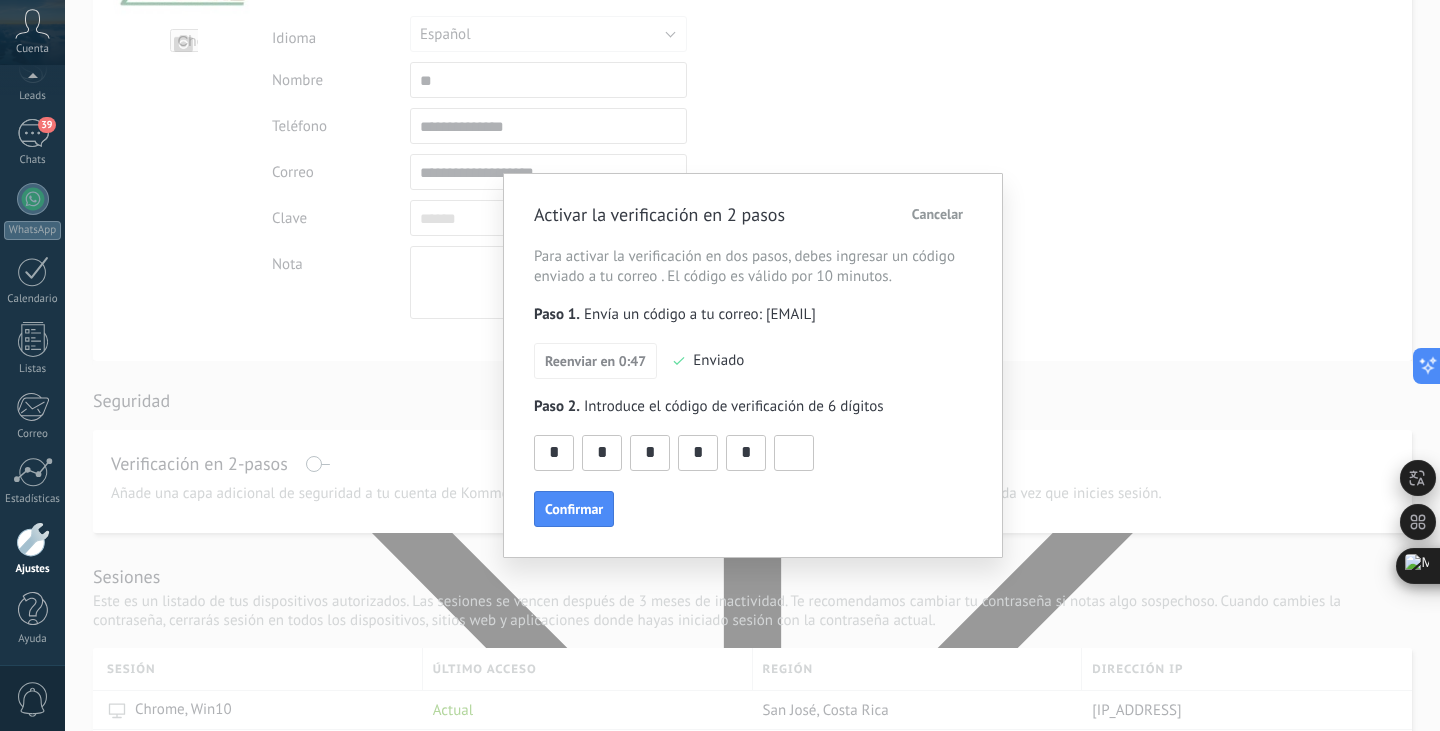 type on "*" 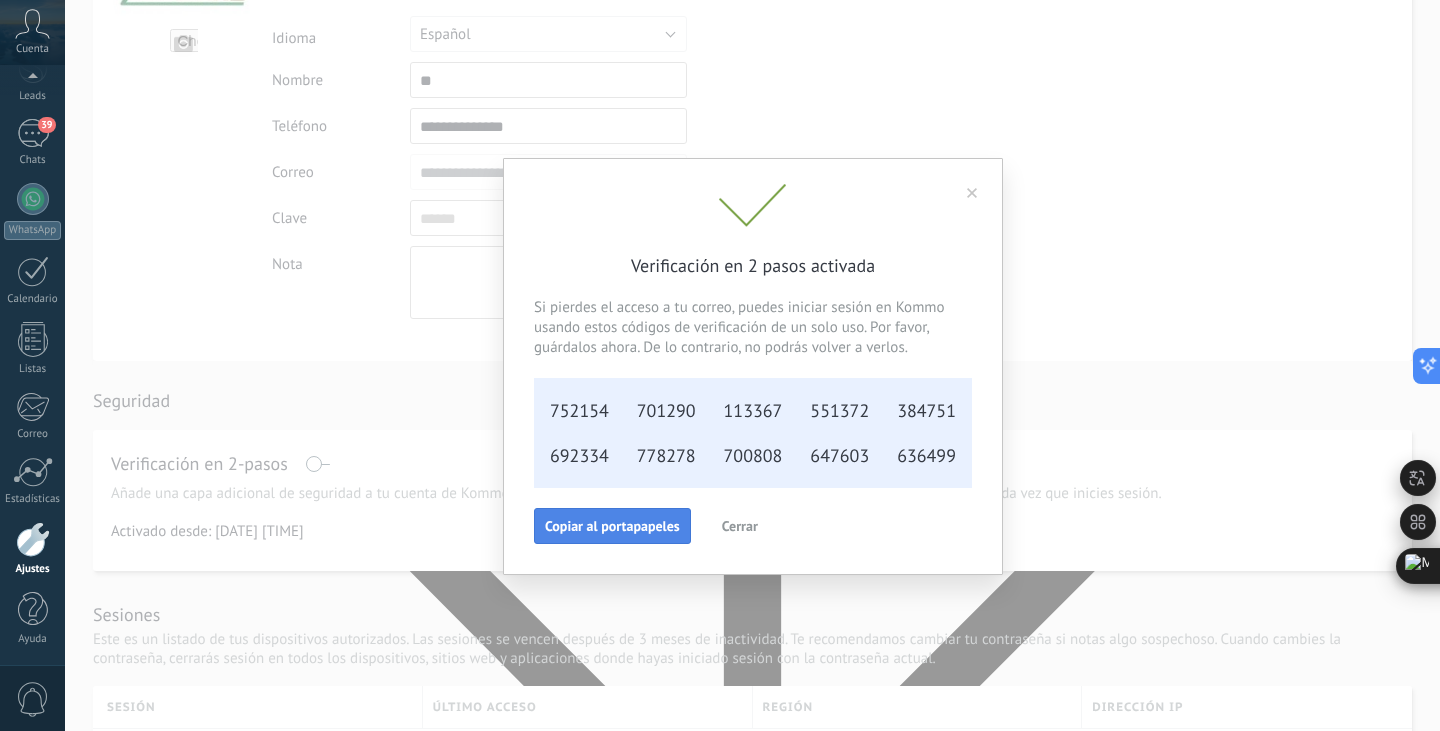 click on "Copiar al portapapeles" at bounding box center [612, 526] 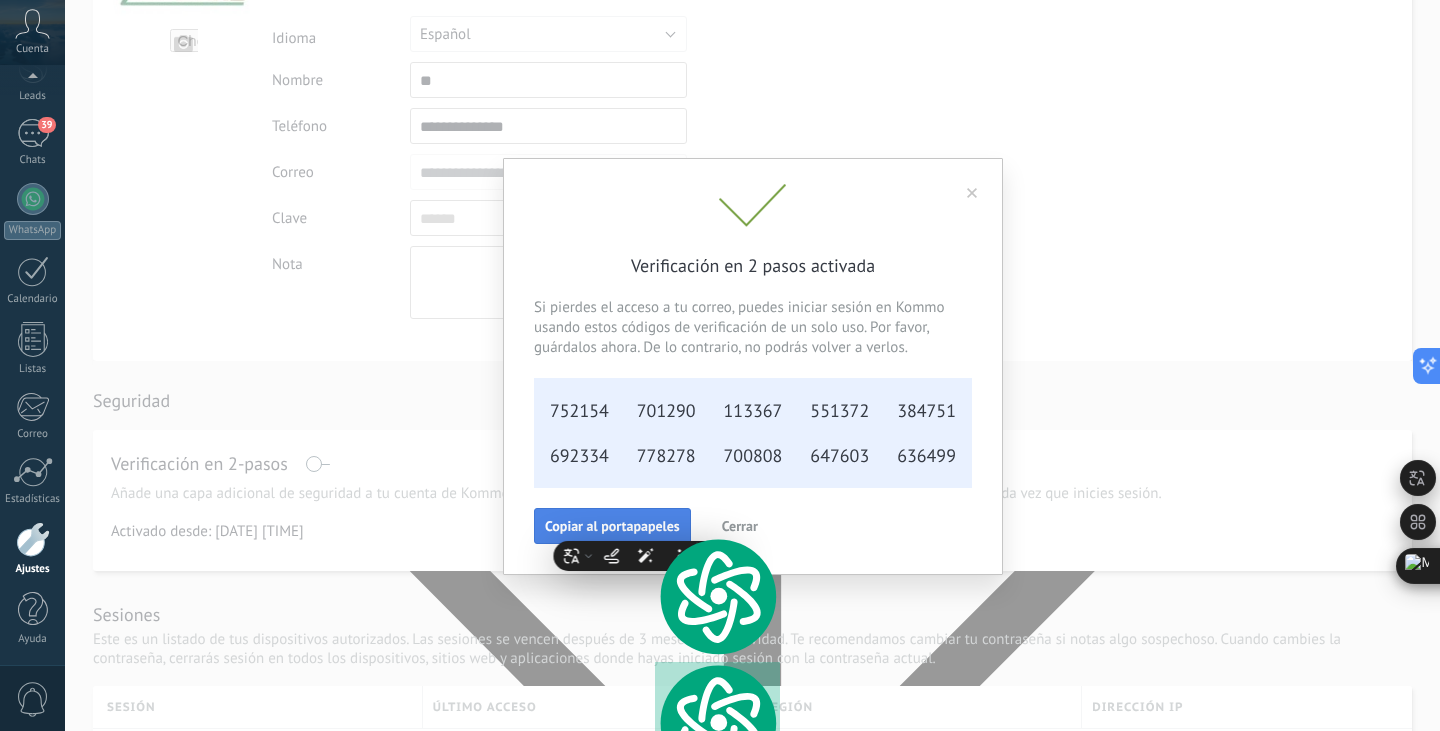 click on "Verificación en 2 pasos activada Si pierdes el acceso a tu correo, puedes iniciar sesión en Kommo usando estos códigos de verificación de un solo uso. Por favor, guárdalos ahora. De lo contrario, no podrás volver a verlos. 752154 701290 113367 551372 384751 692334 778278 700808 647603 636499 Copiar al portapapeles Cerrar" at bounding box center (752, 365) 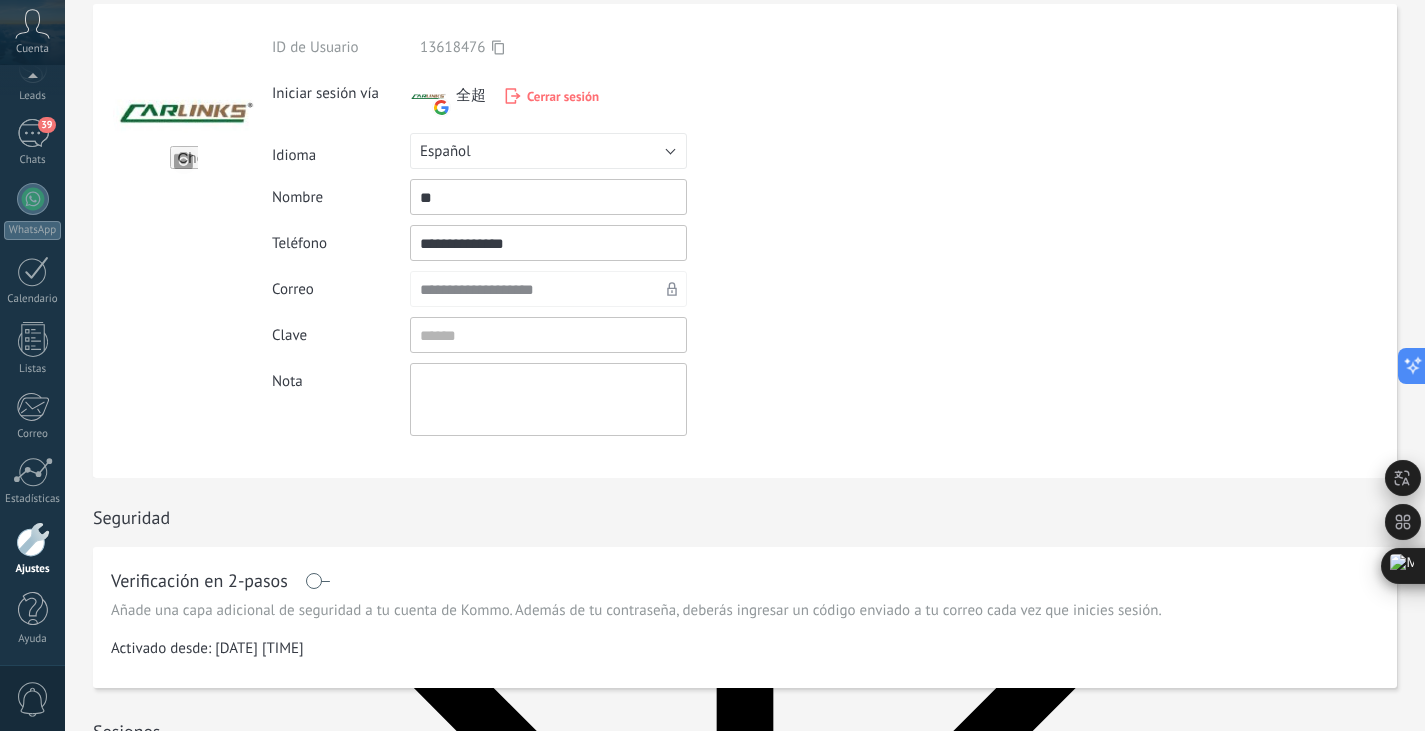 scroll, scrollTop: 0, scrollLeft: 0, axis: both 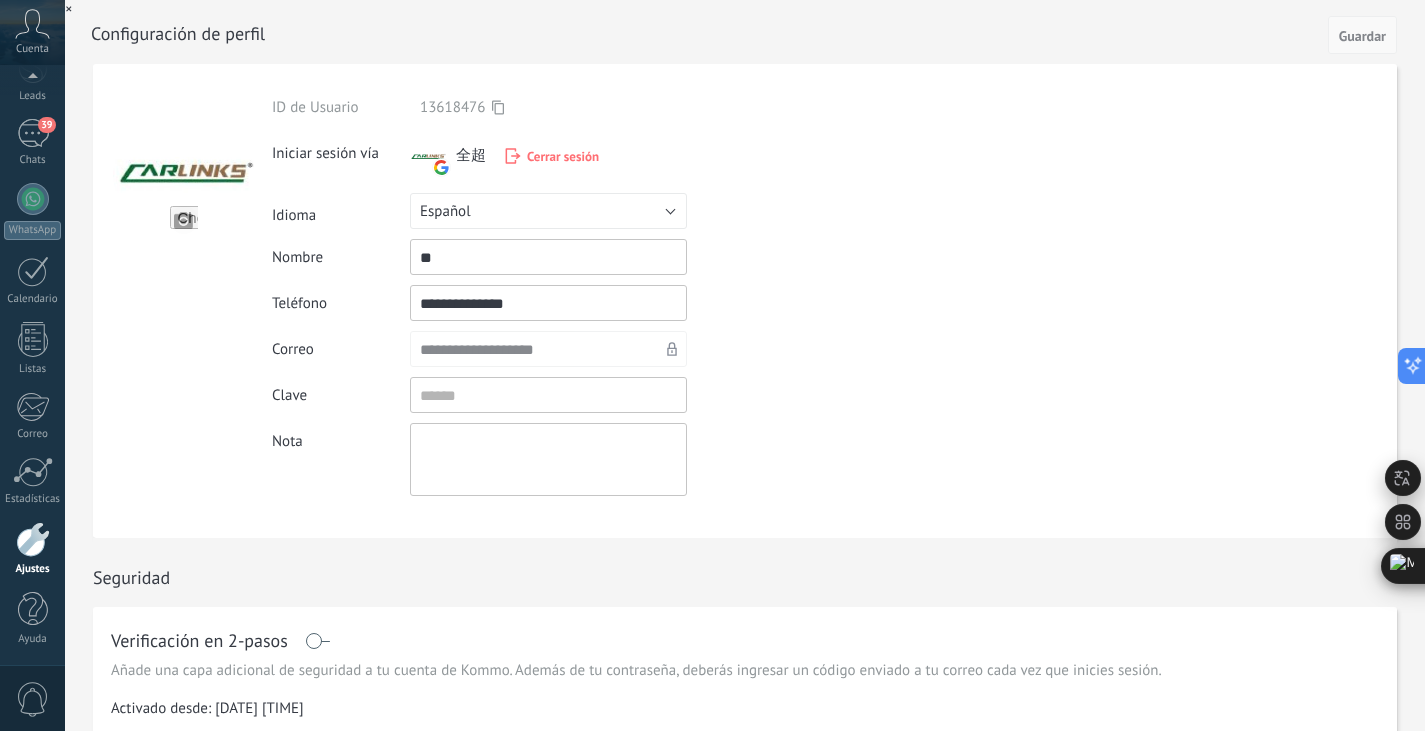 click on "Guardar" at bounding box center [1362, 36] 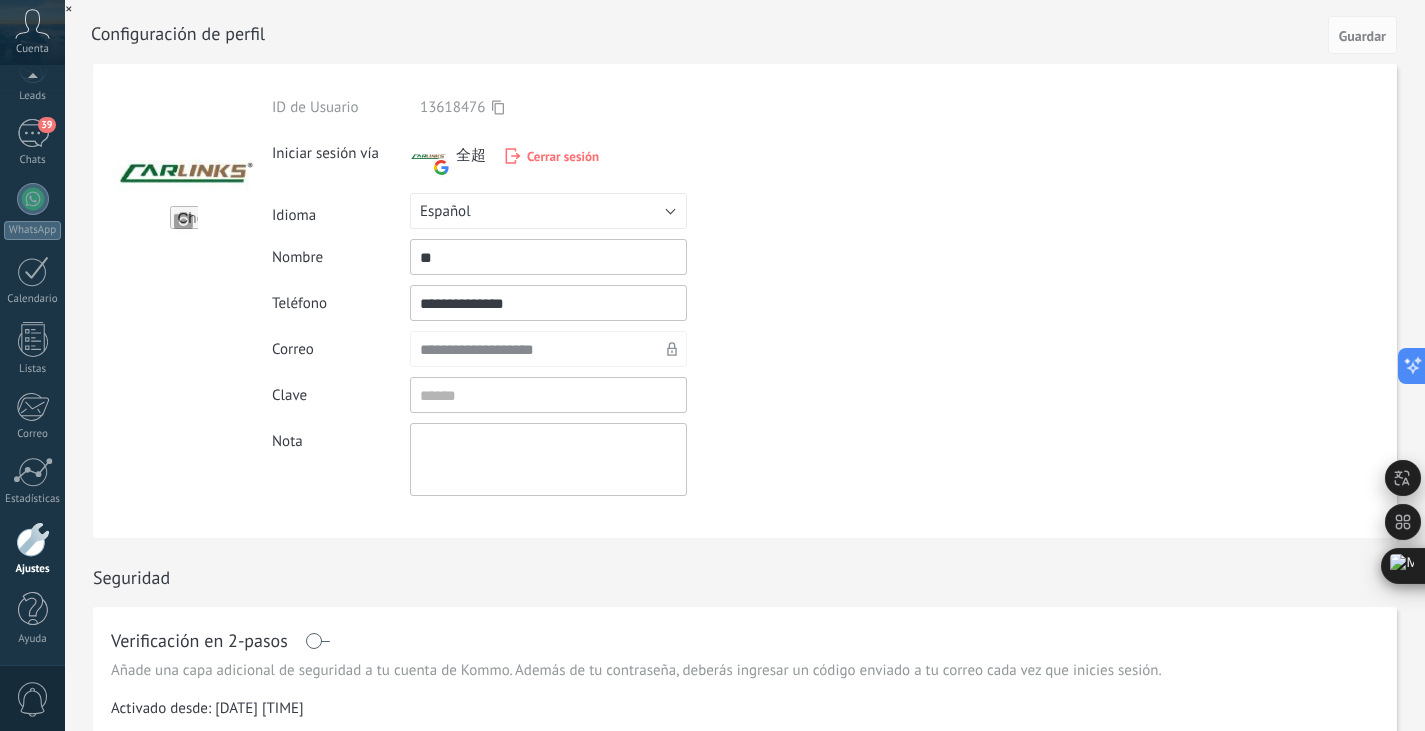 drag, startPoint x: 1360, startPoint y: 37, endPoint x: 1127, endPoint y: 82, distance: 237.30571 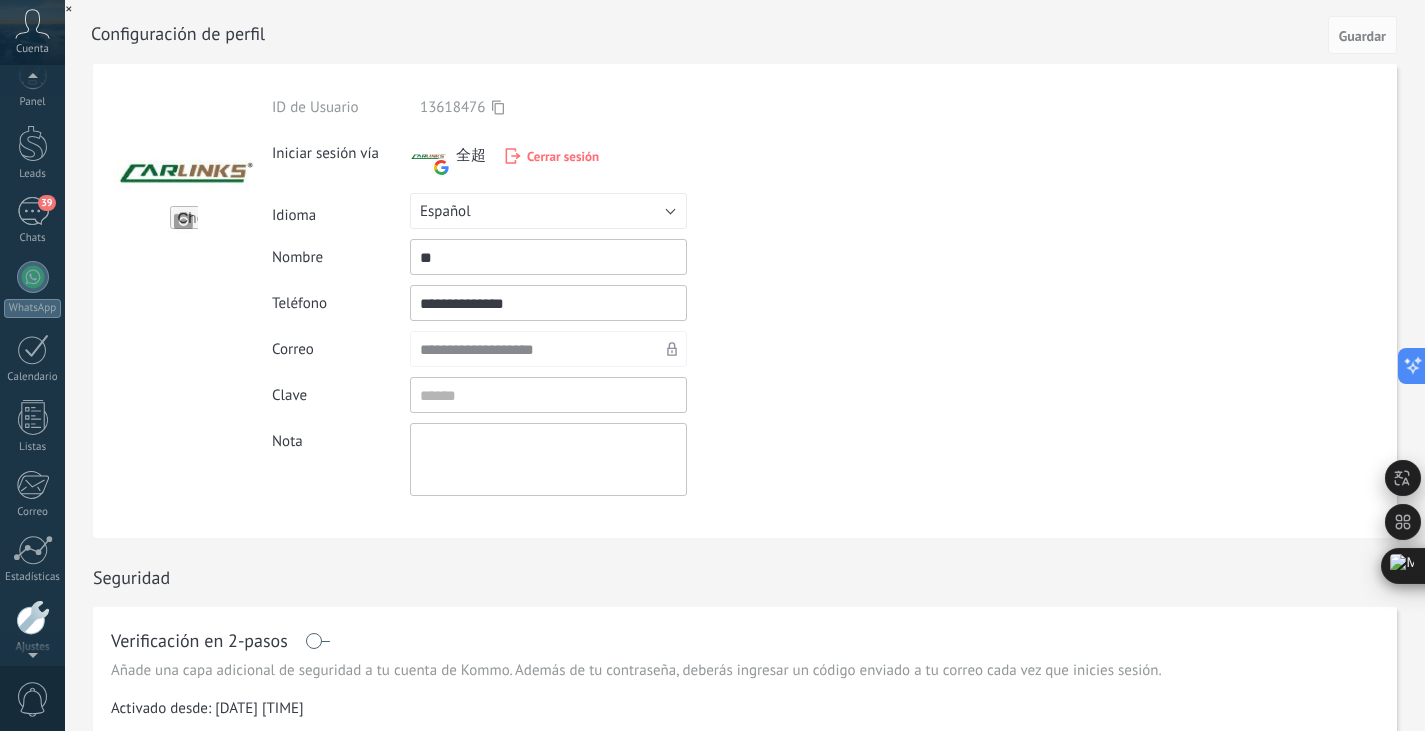 scroll, scrollTop: 0, scrollLeft: 0, axis: both 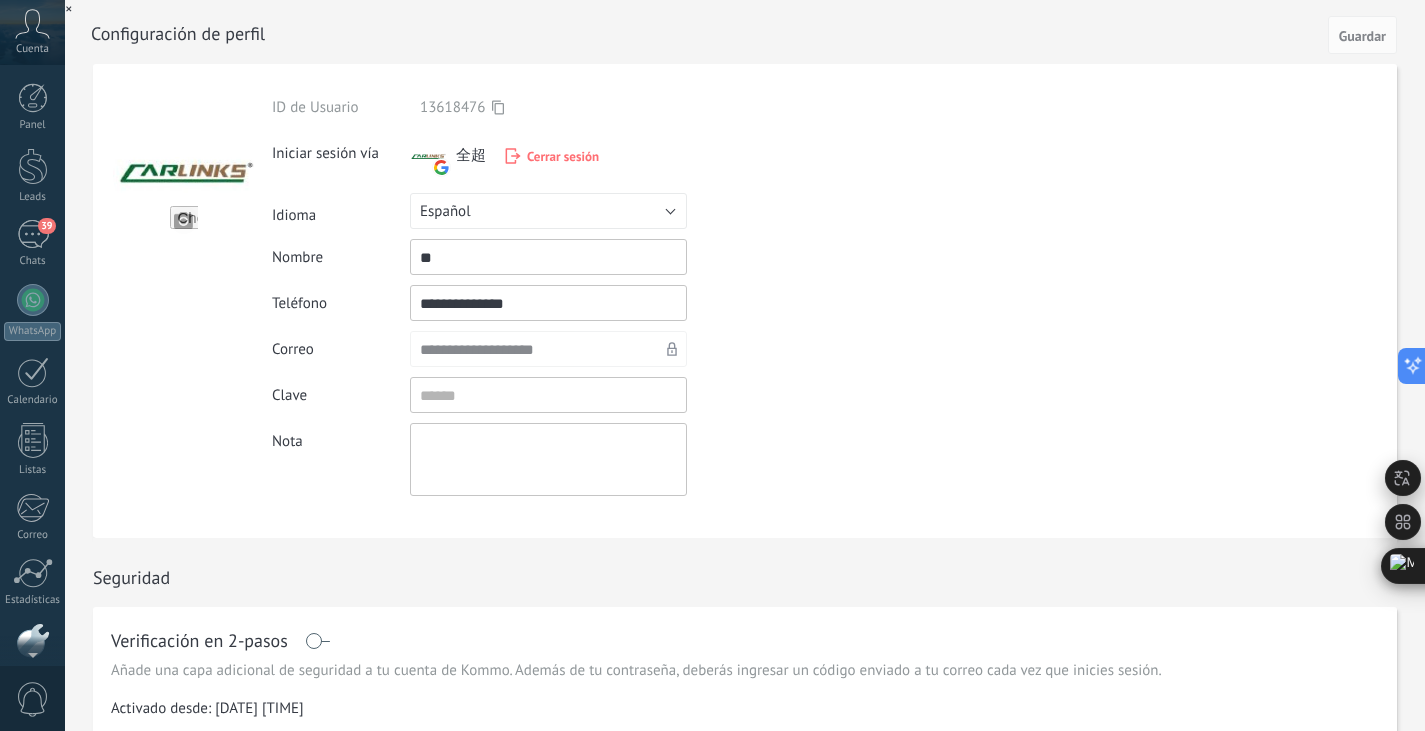 click 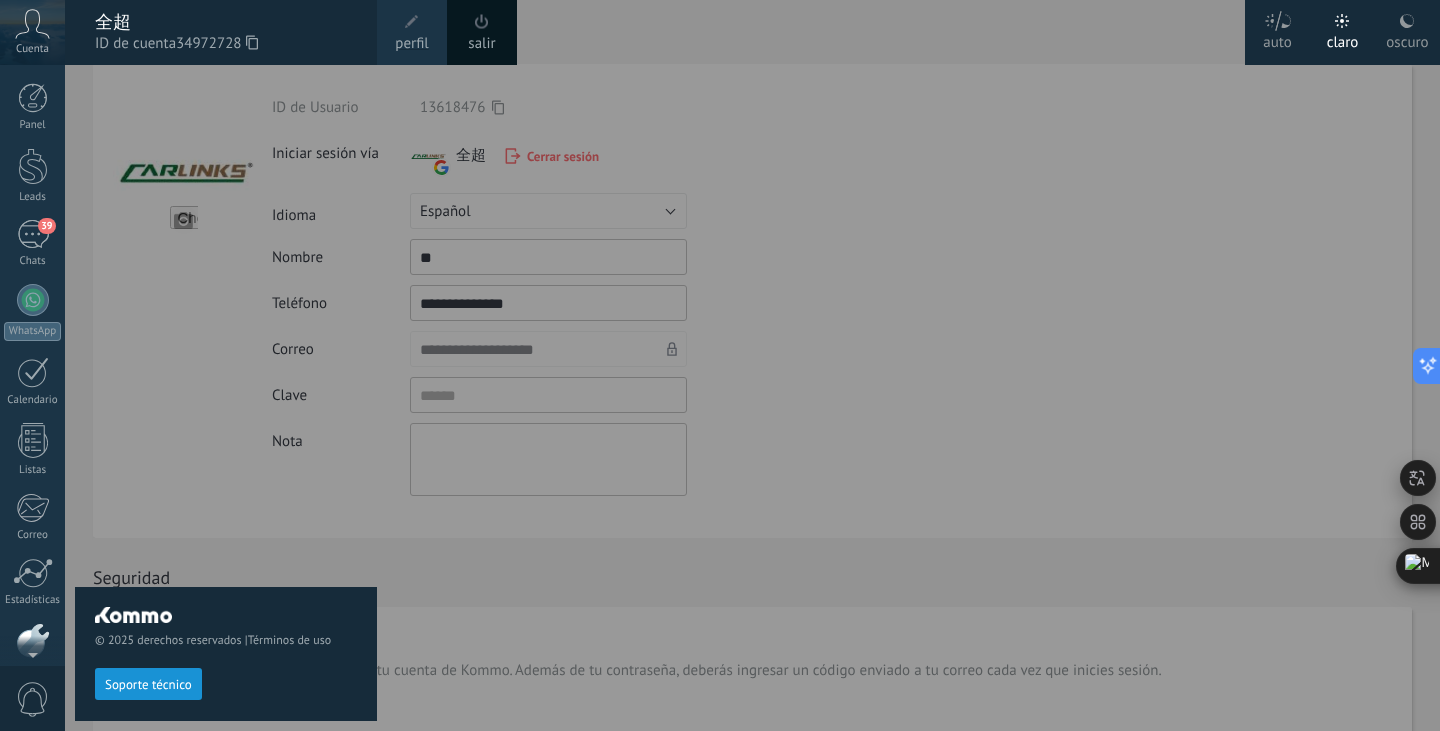 click at bounding box center (785, 365) 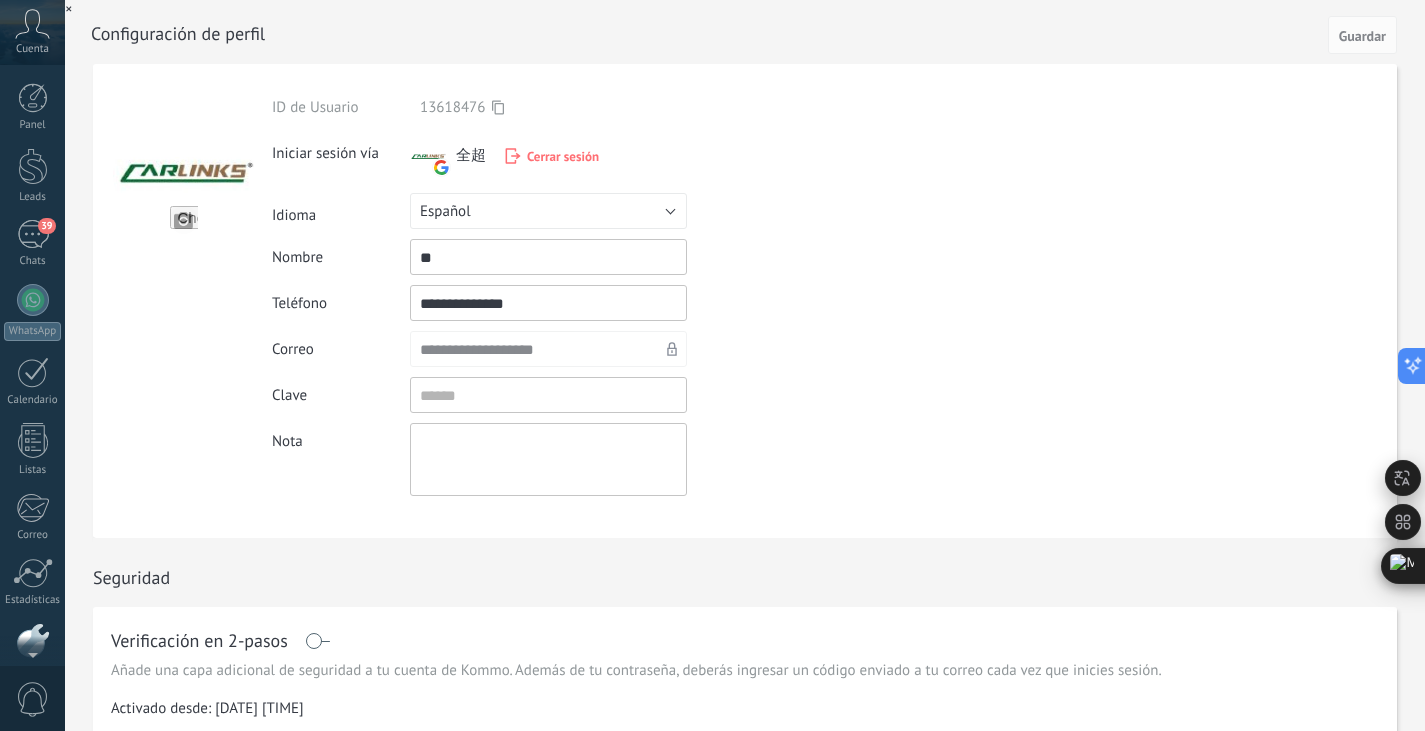 scroll, scrollTop: 101, scrollLeft: 0, axis: vertical 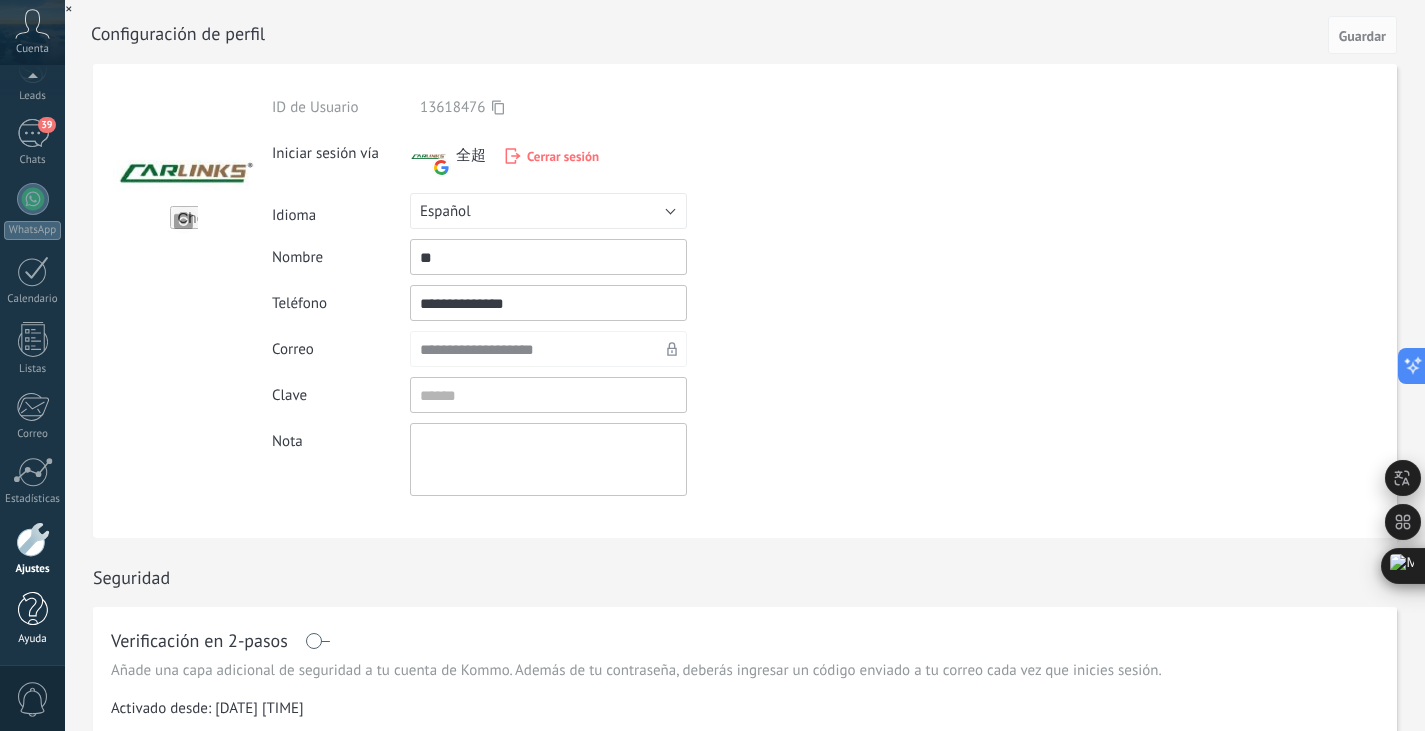 click at bounding box center [33, 609] 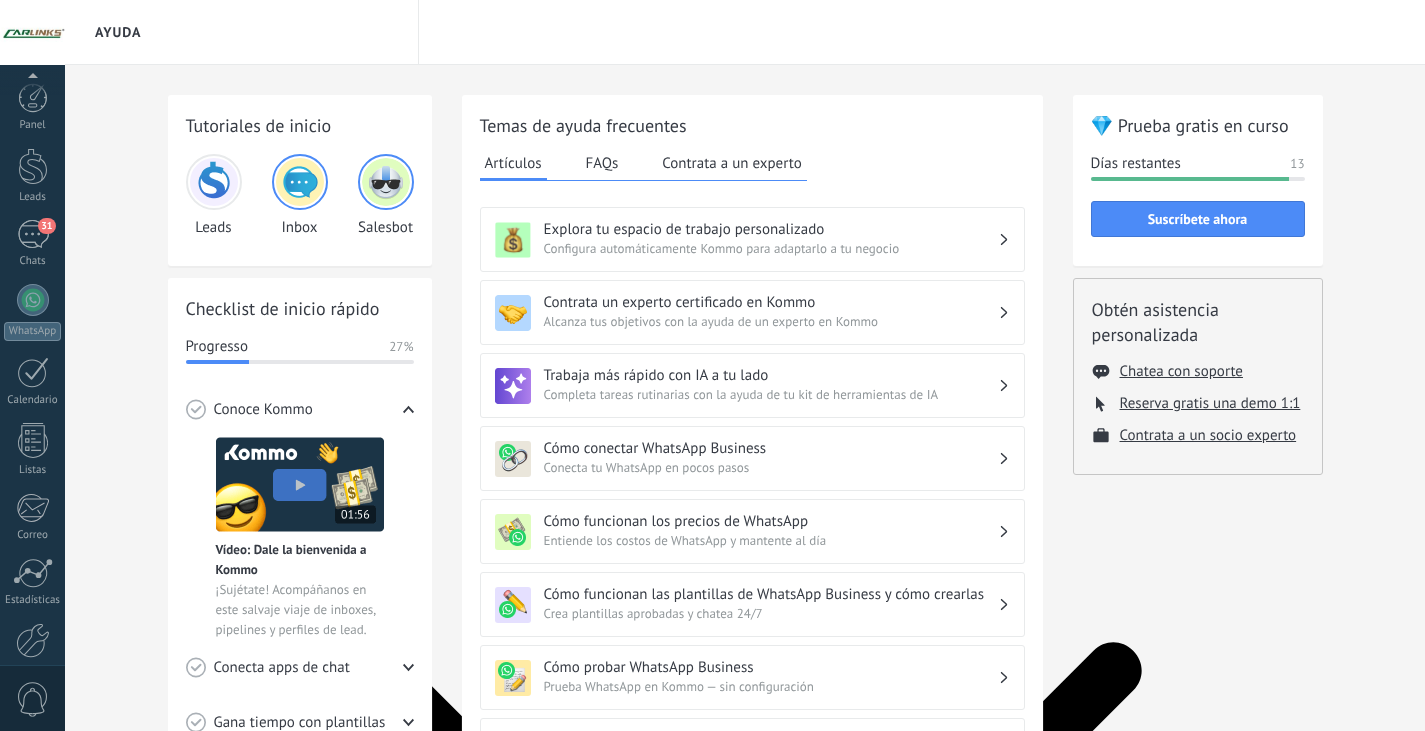 scroll, scrollTop: 0, scrollLeft: 0, axis: both 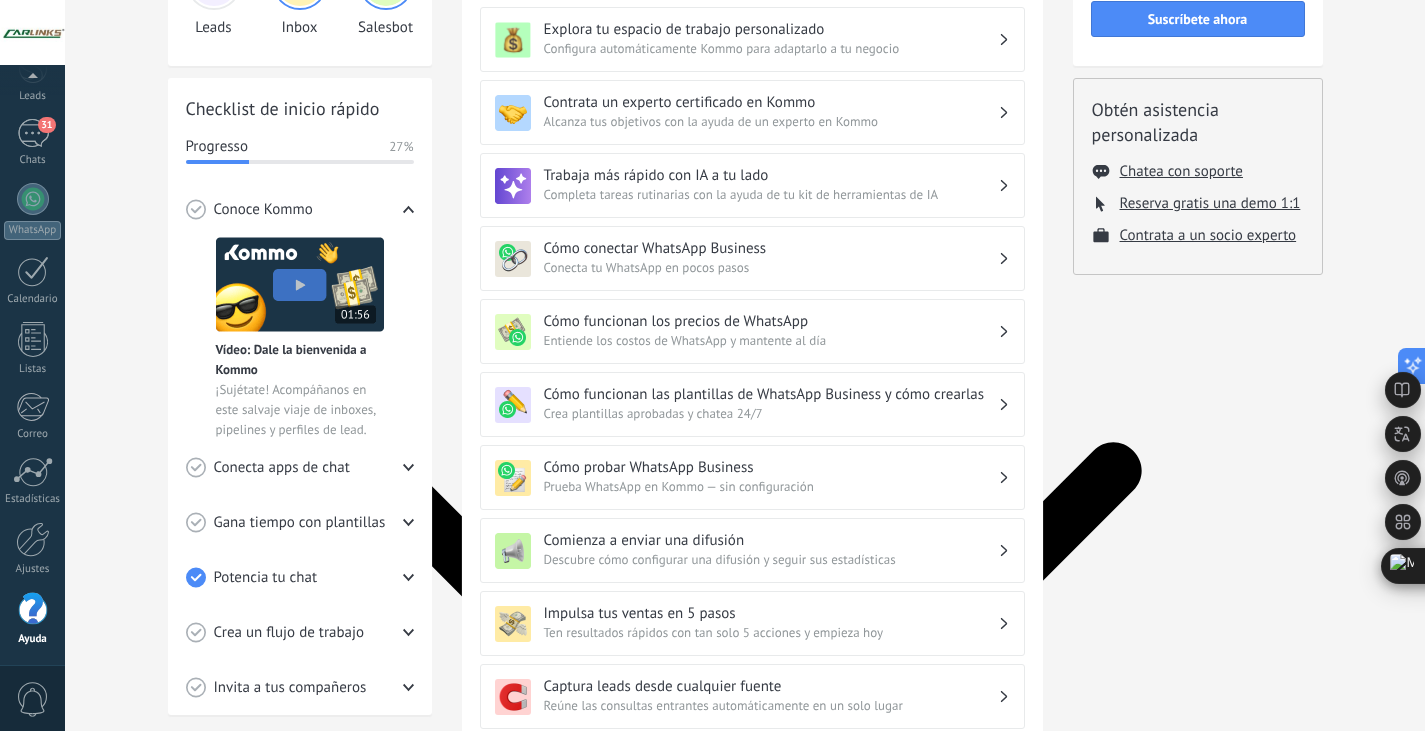 click 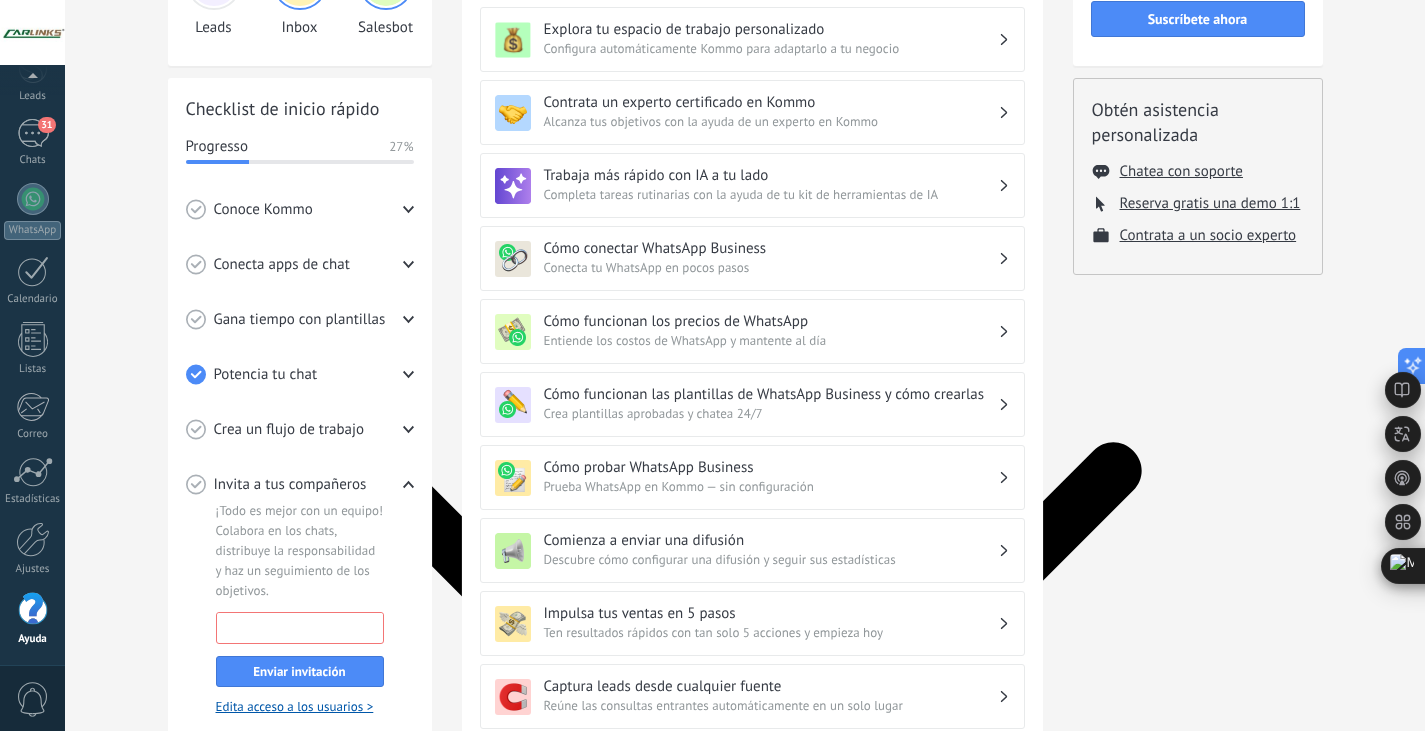 click at bounding box center (300, 627) 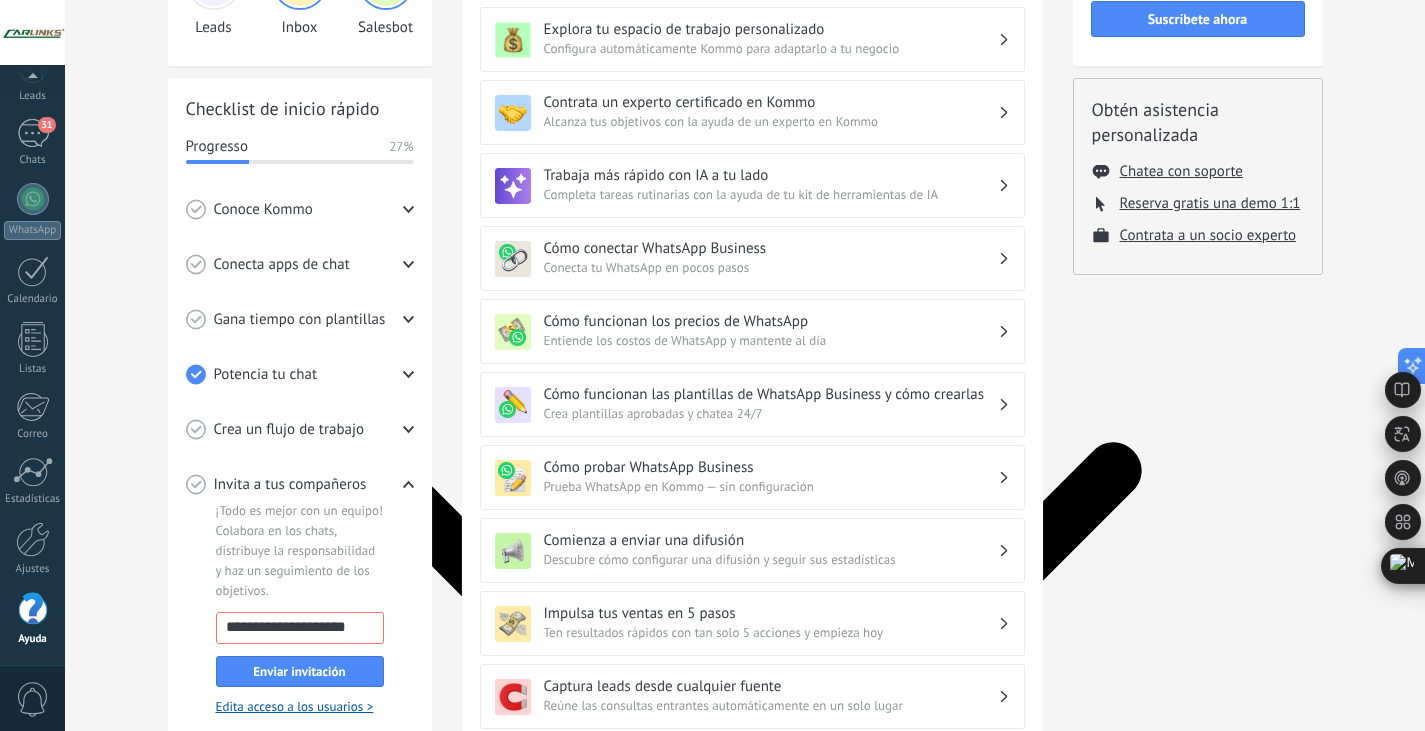 click on "**********" at bounding box center [300, 627] 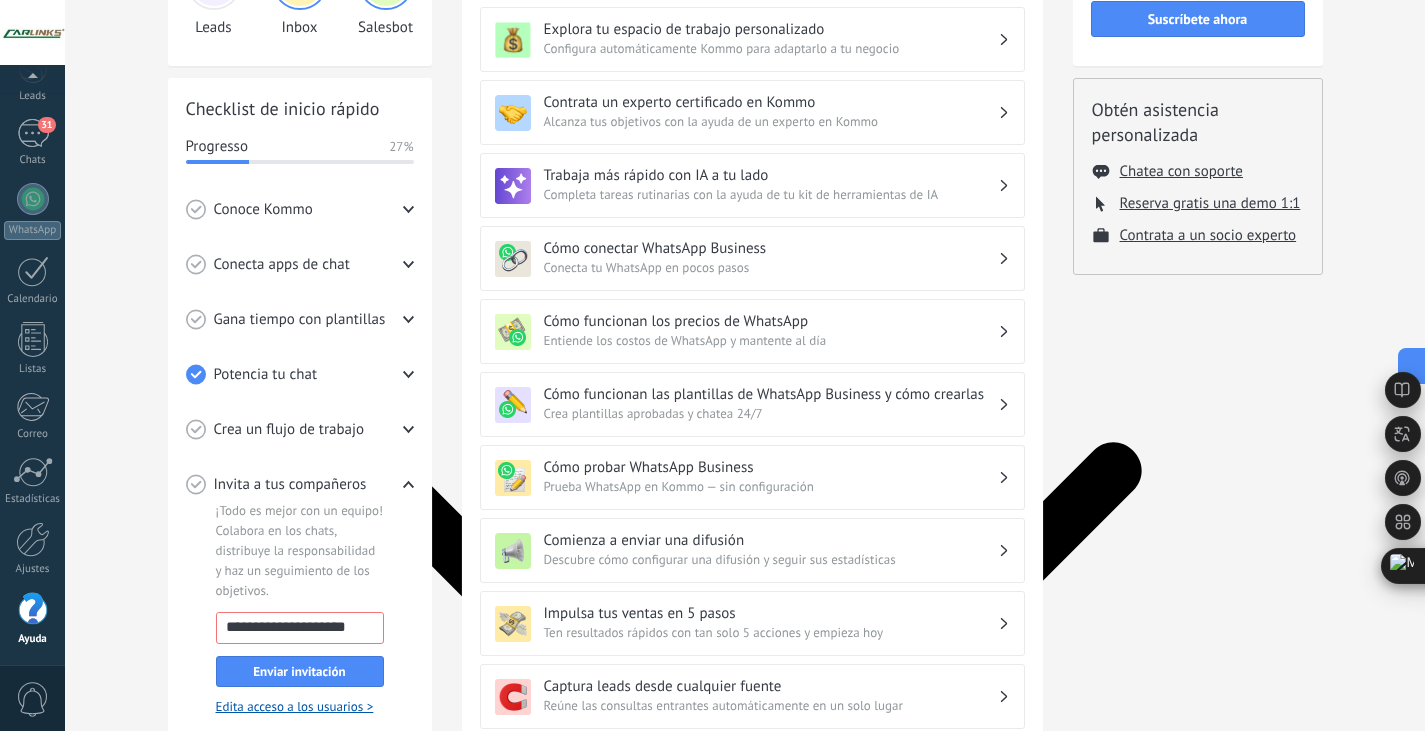 click on "**********" at bounding box center [300, 618] 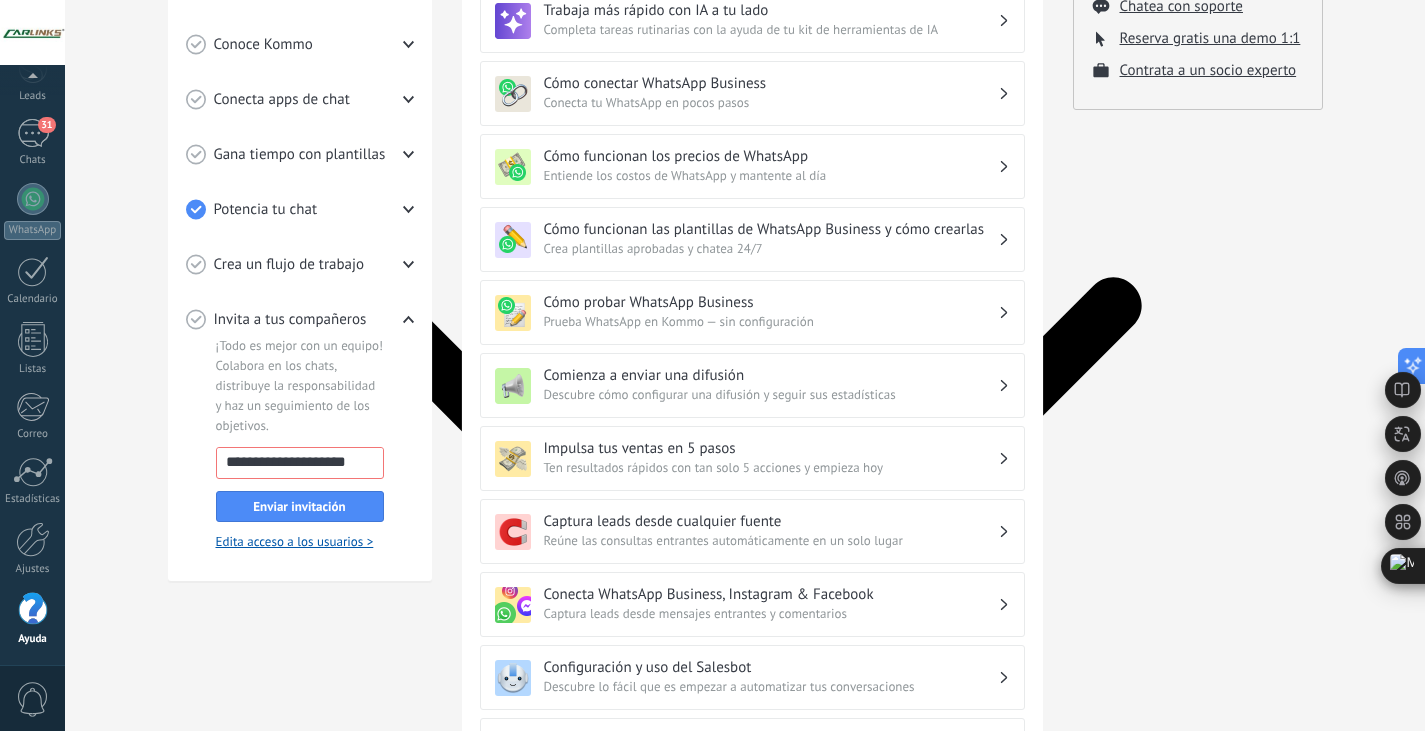 scroll, scrollTop: 366, scrollLeft: 0, axis: vertical 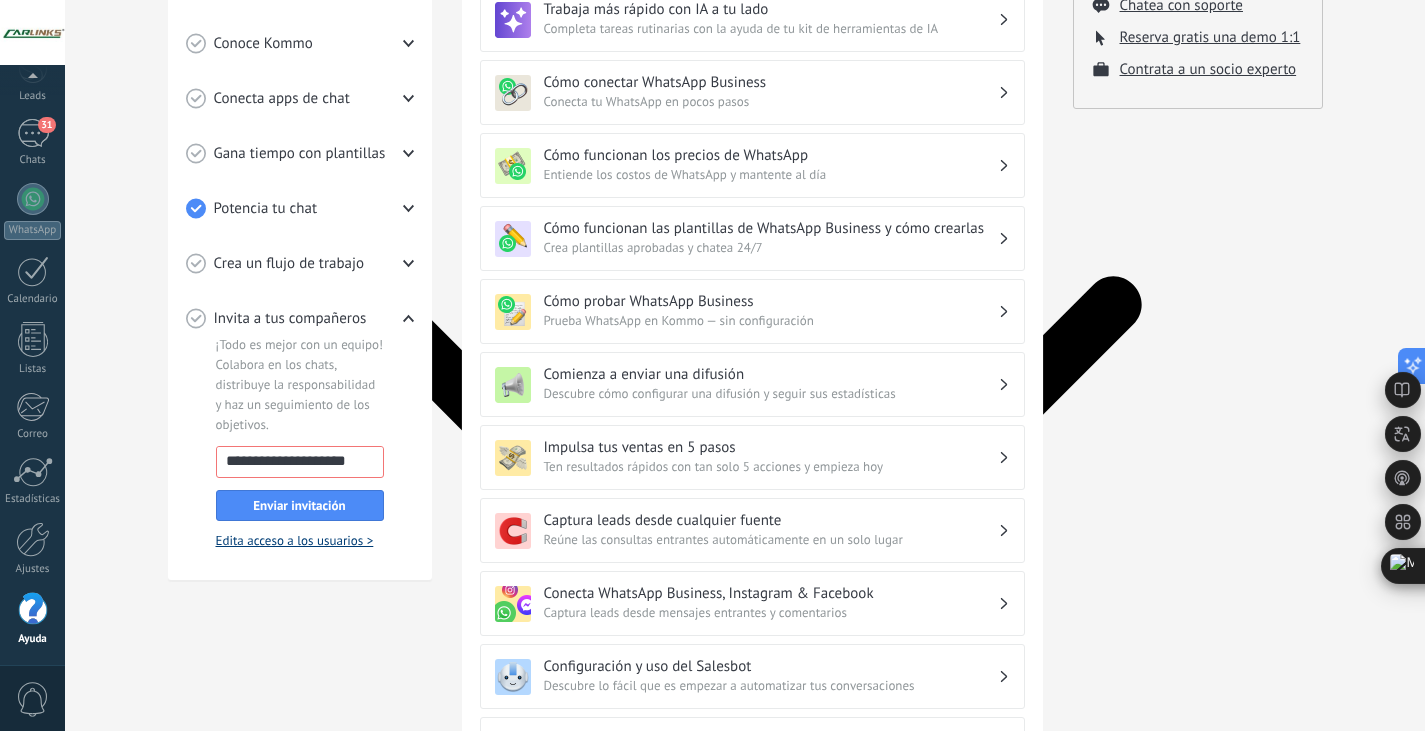 click on "Edita acceso a los usuarios >" at bounding box center [295, 540] 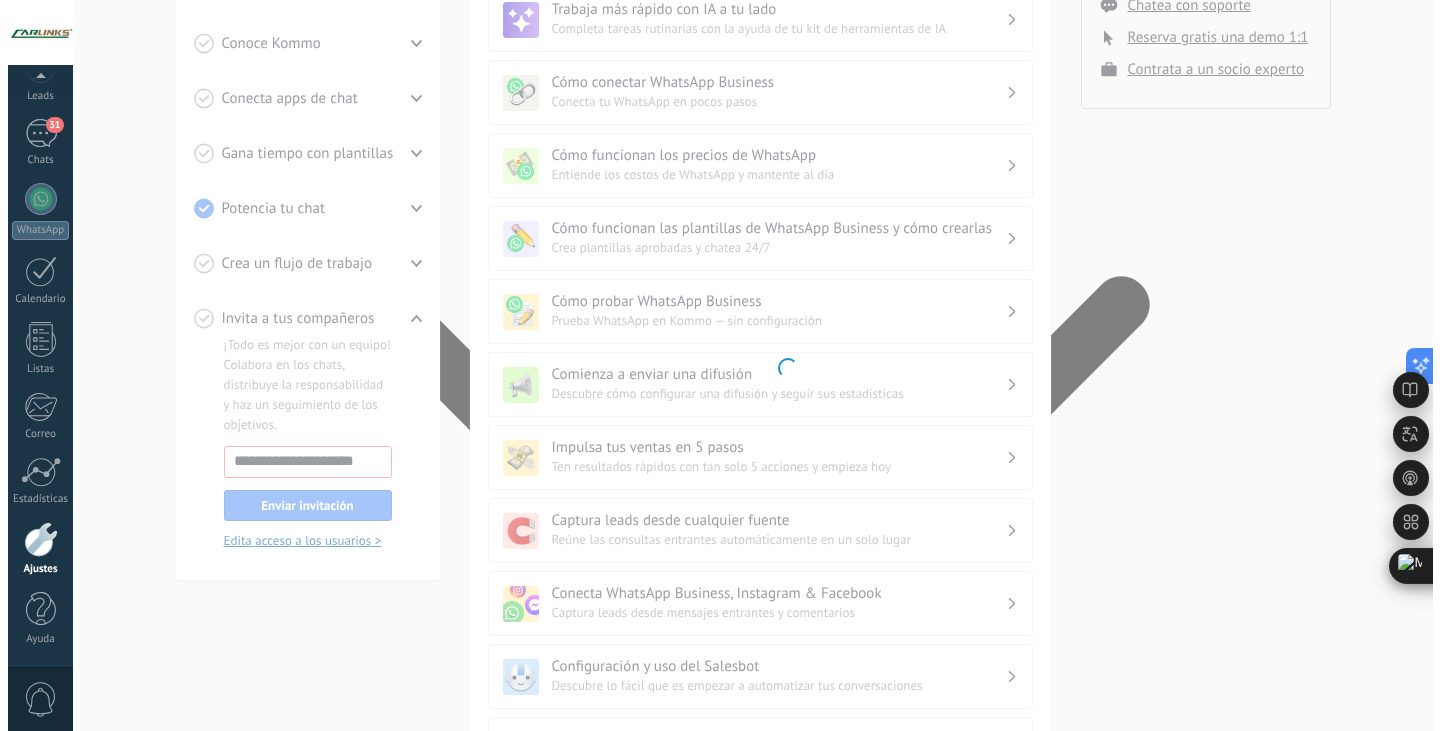 scroll, scrollTop: 0, scrollLeft: 0, axis: both 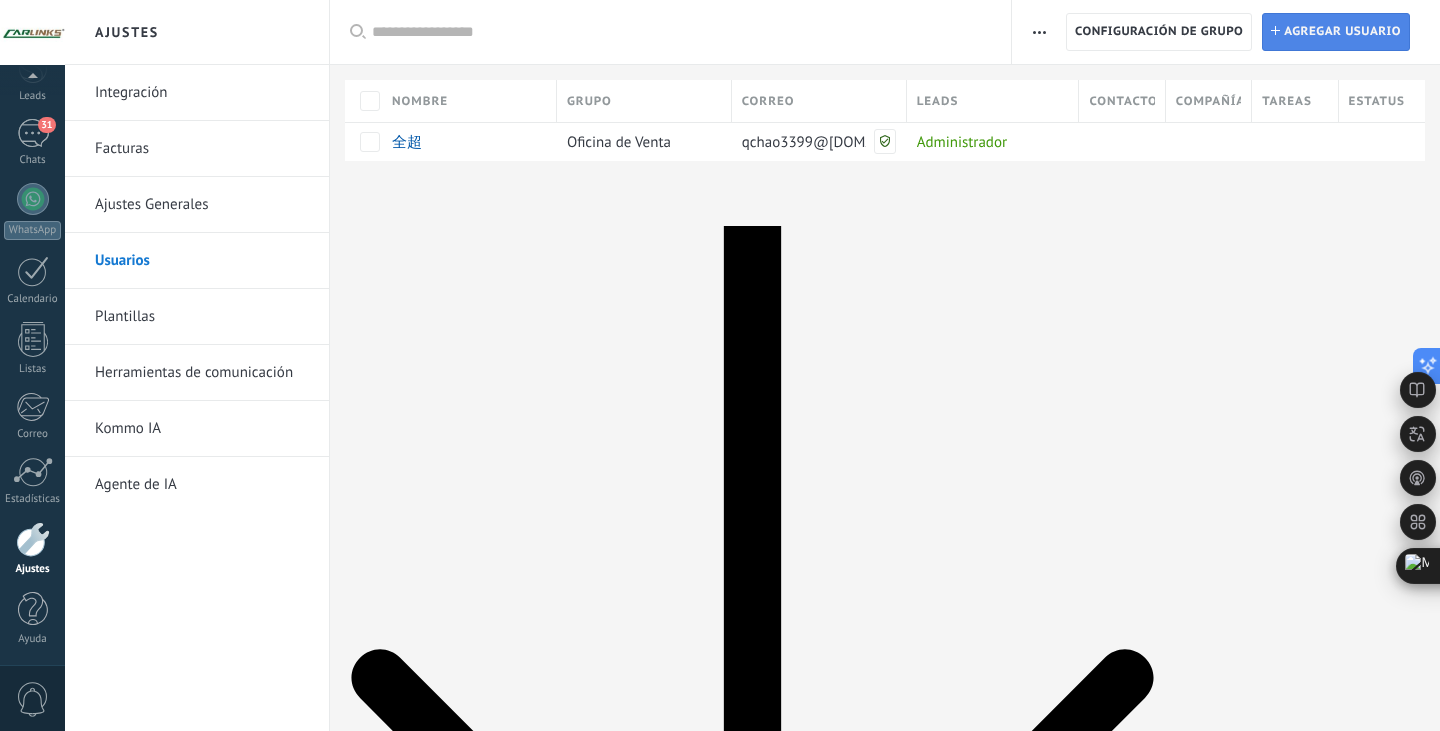 click on "Agregar usuario" at bounding box center [1342, 32] 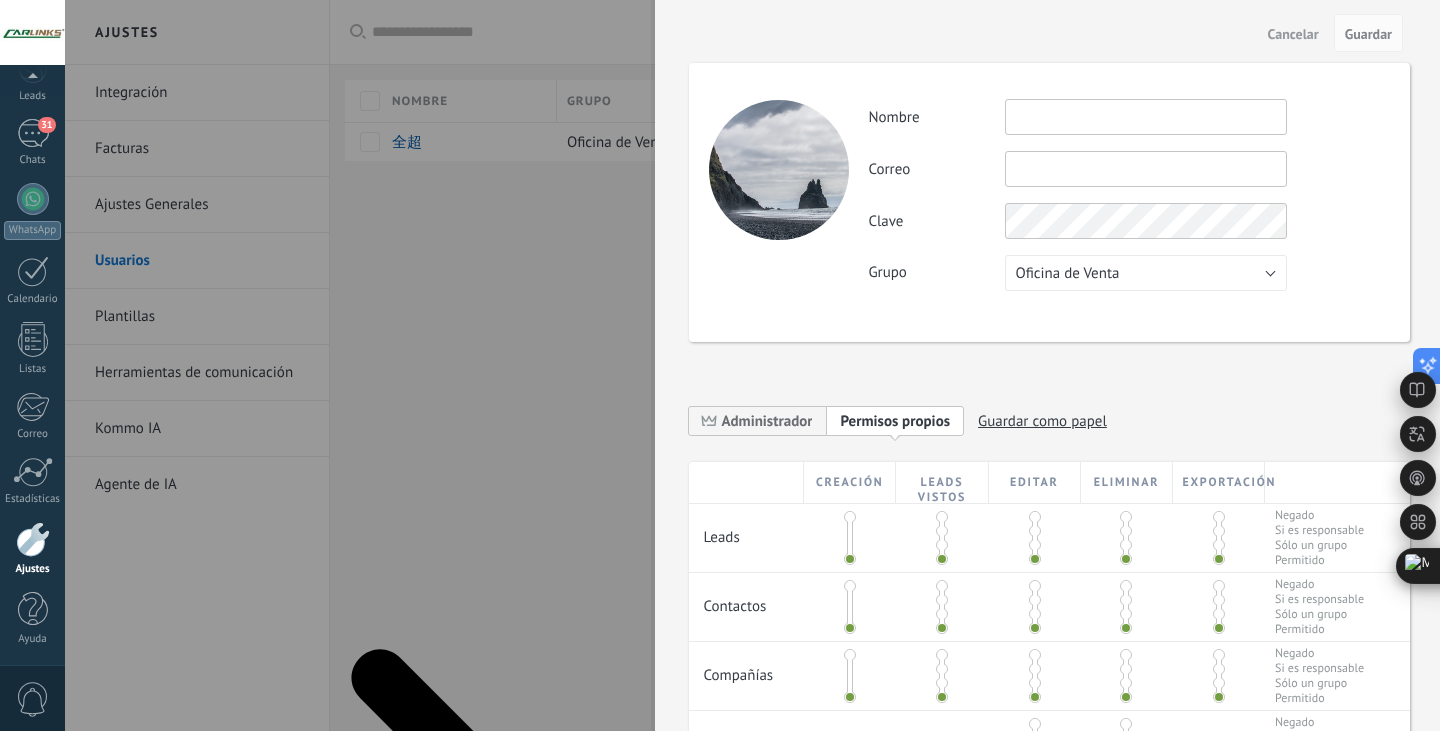 click at bounding box center [1146, 117] 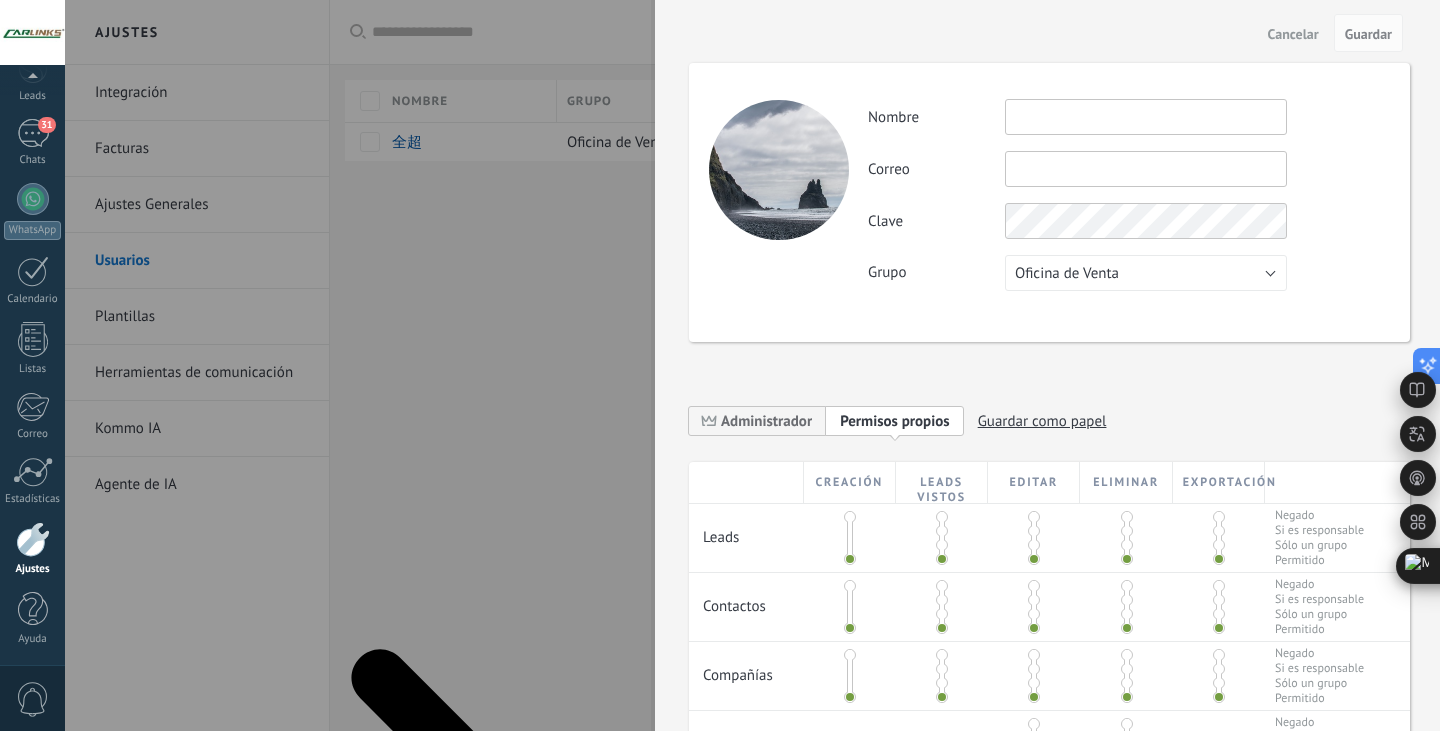 click at bounding box center [1146, 117] 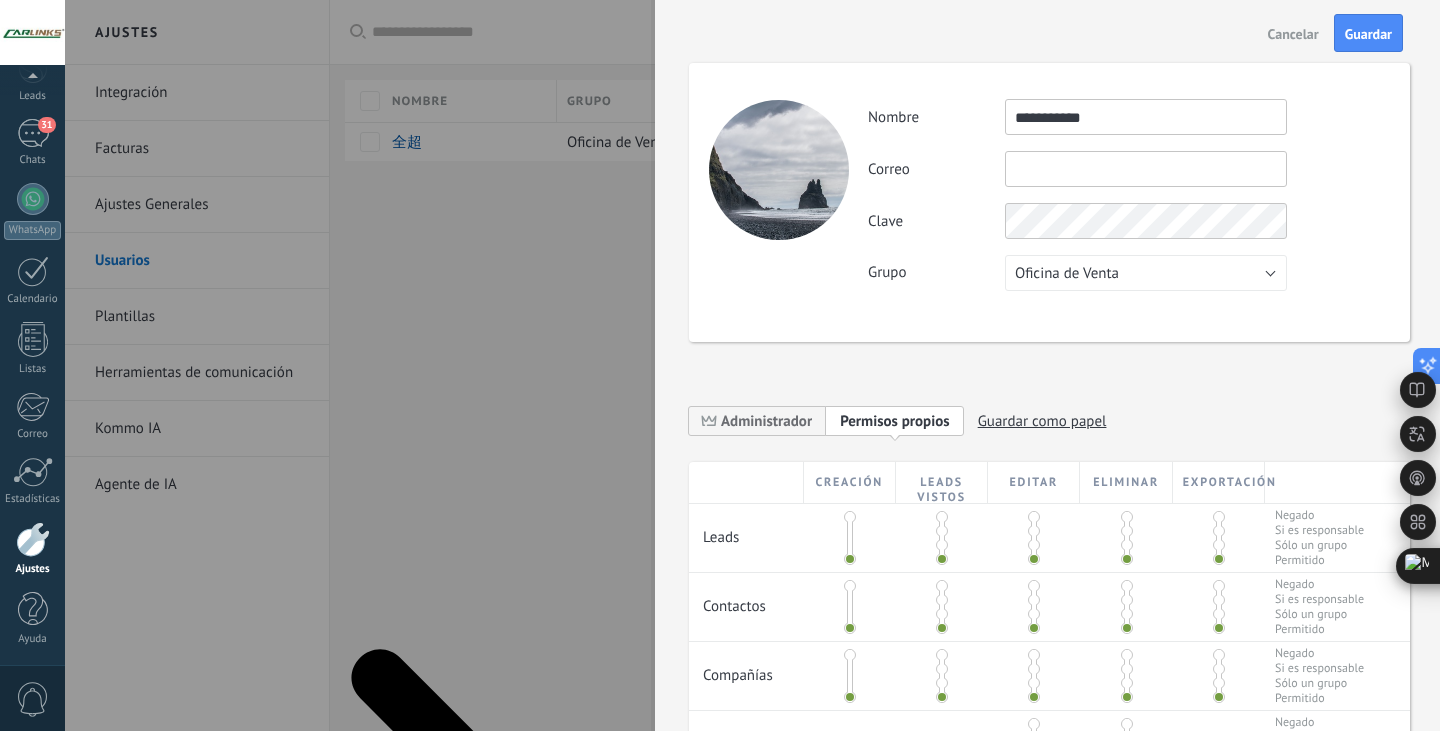 type on "**********" 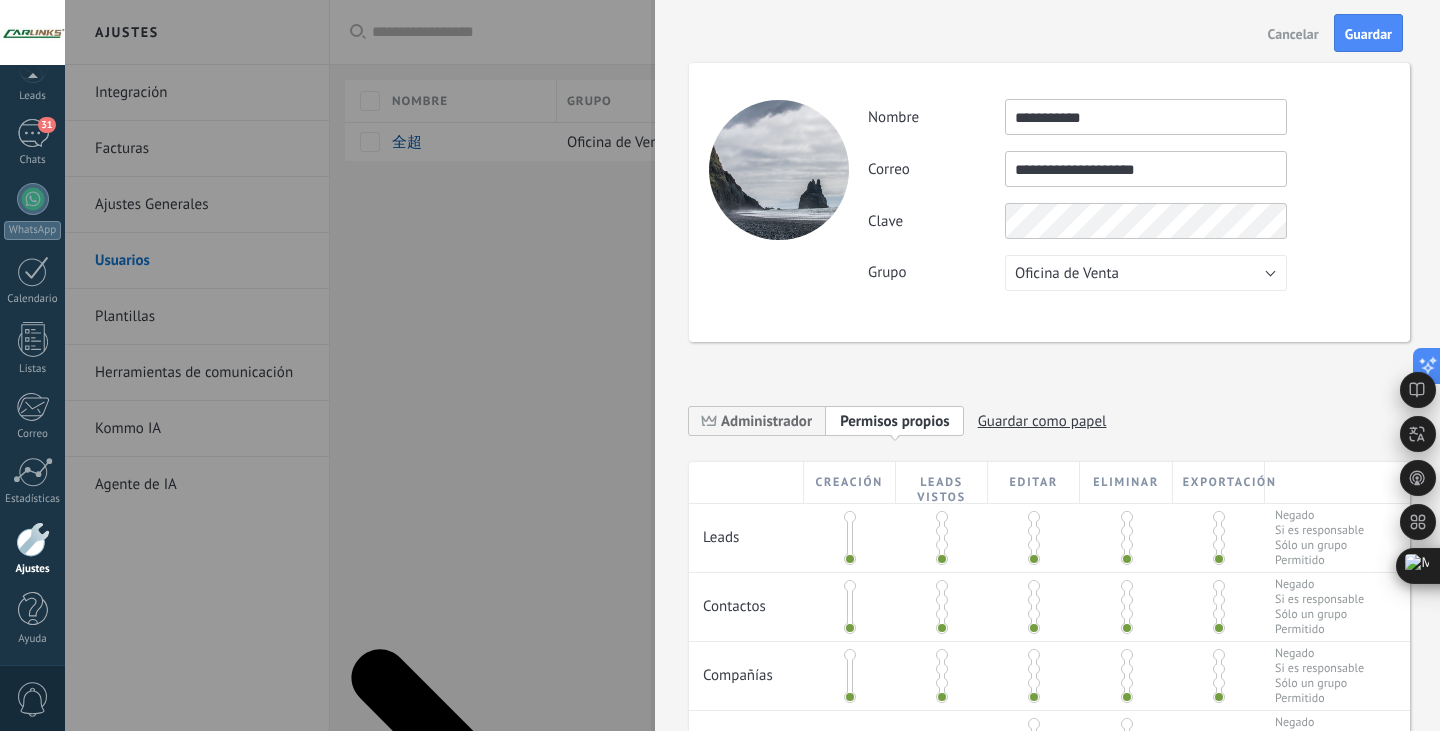 click on "**********" at bounding box center [1146, 169] 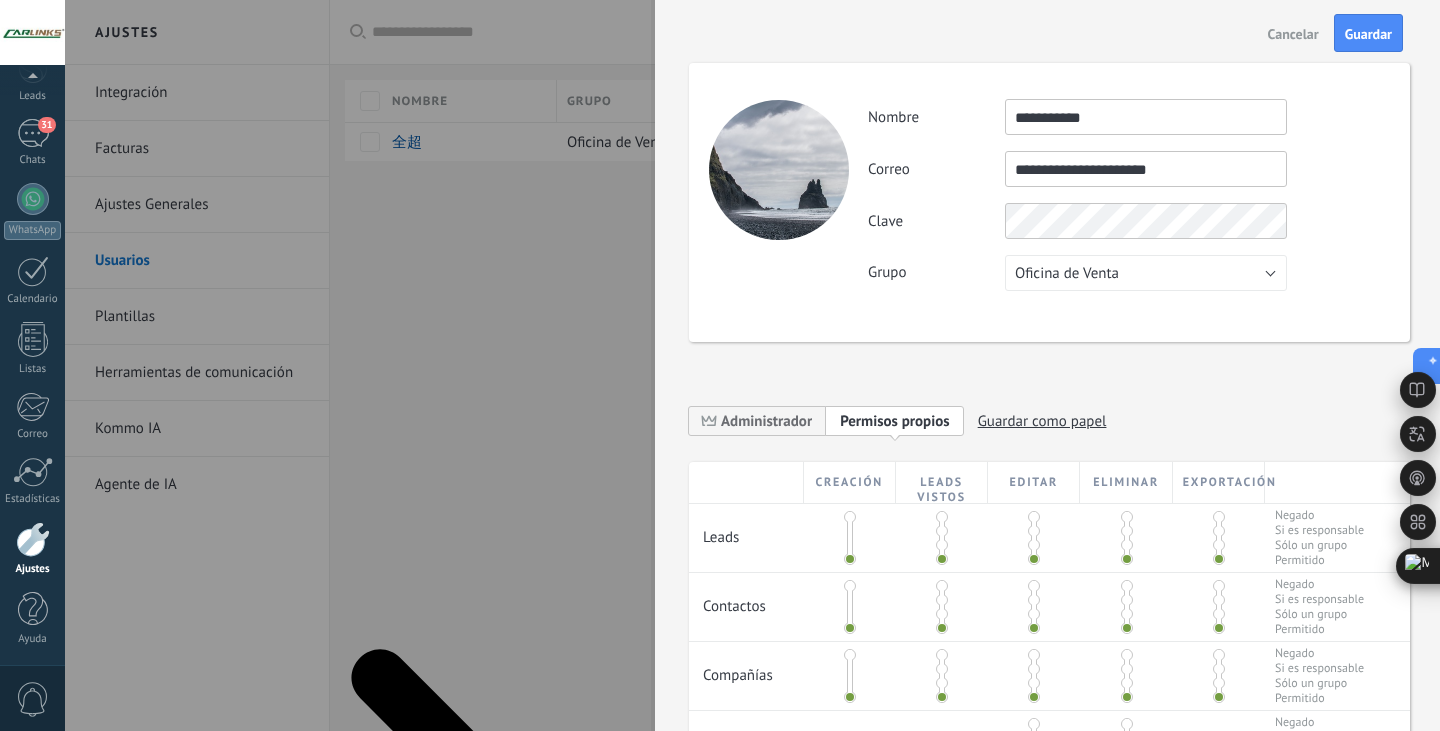 type on "**********" 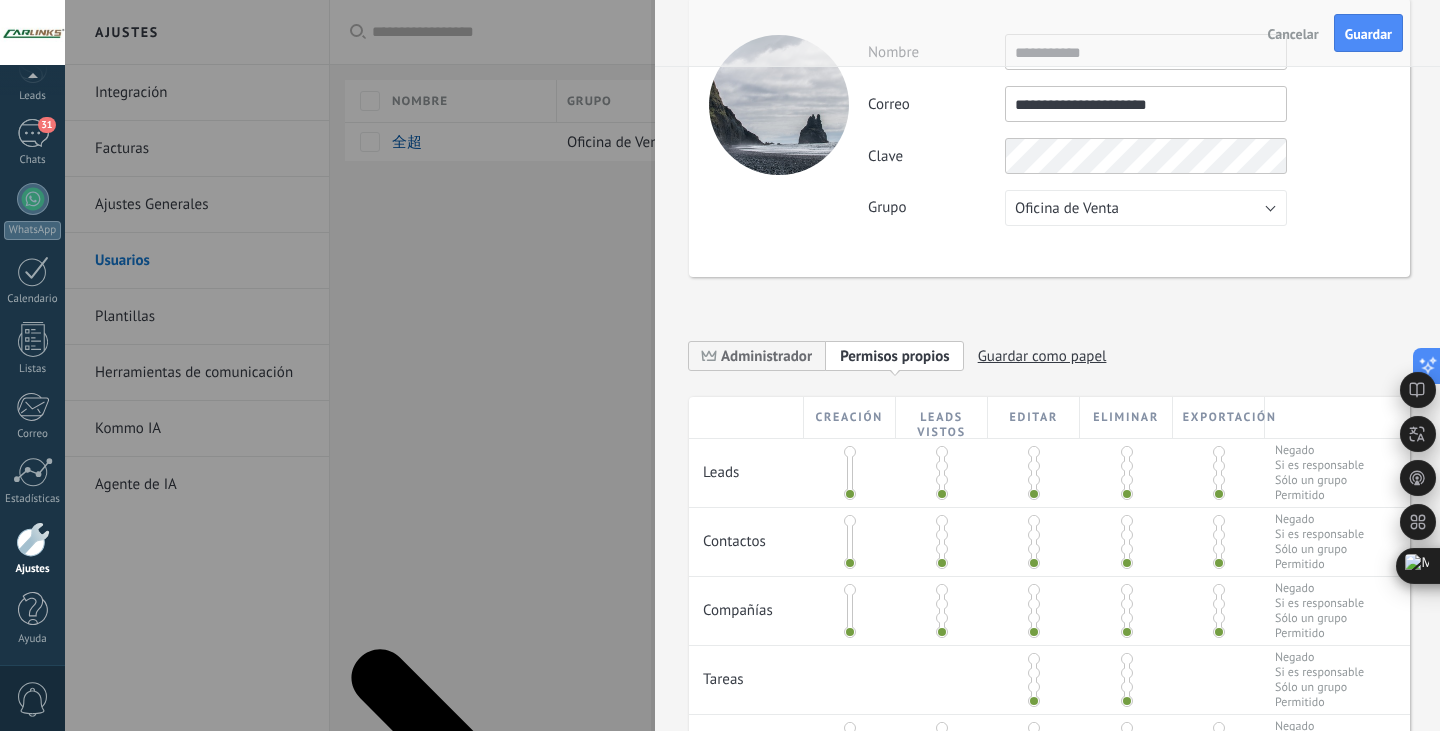 scroll, scrollTop: 66, scrollLeft: 0, axis: vertical 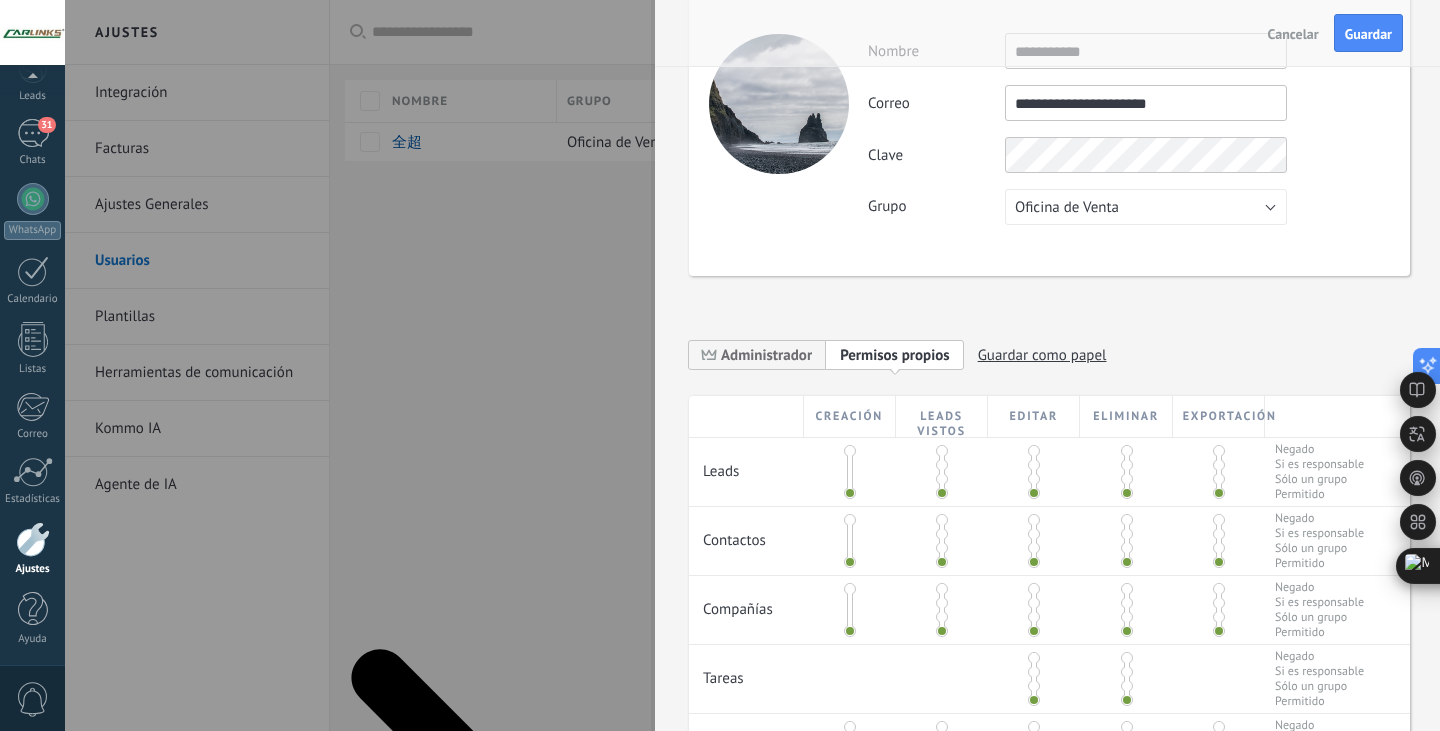drag, startPoint x: 844, startPoint y: 487, endPoint x: 852, endPoint y: 462, distance: 26.24881 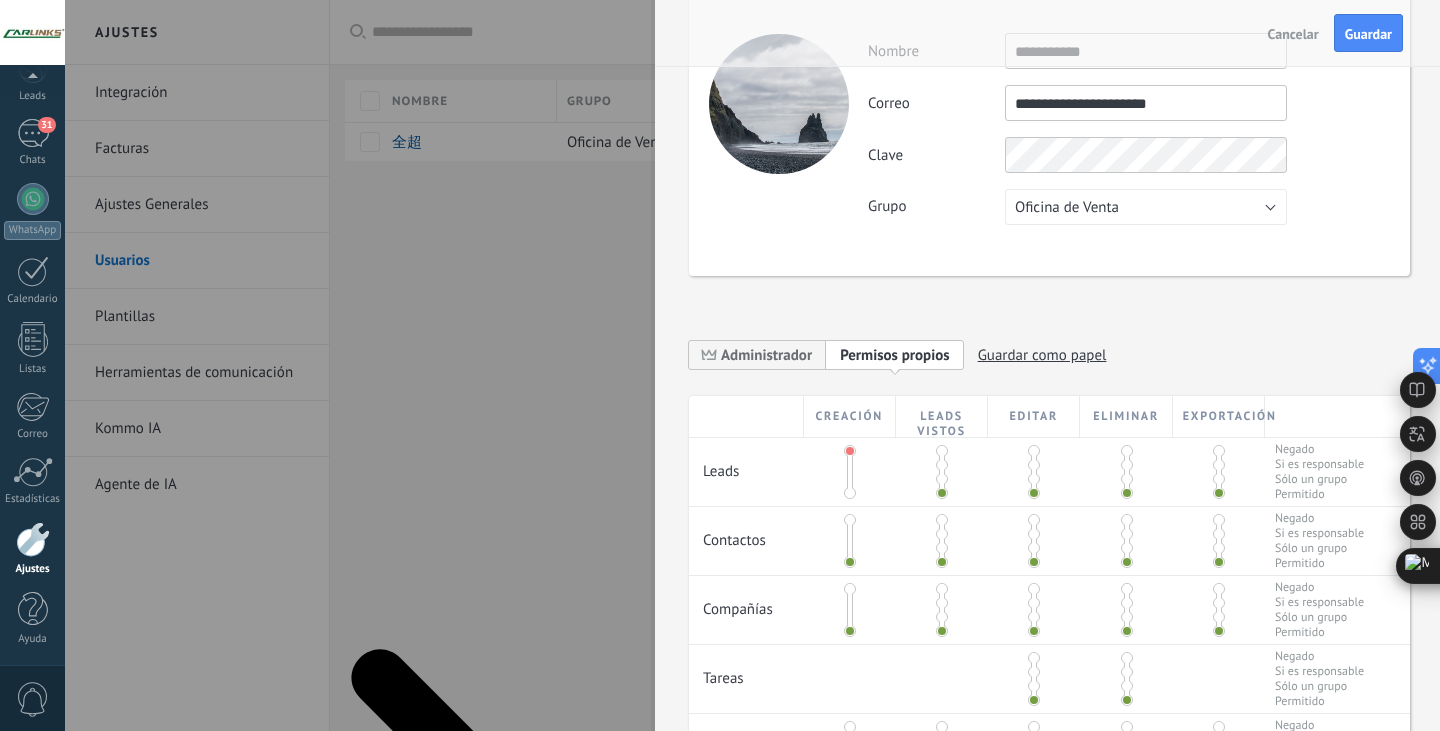 click at bounding box center (850, 493) 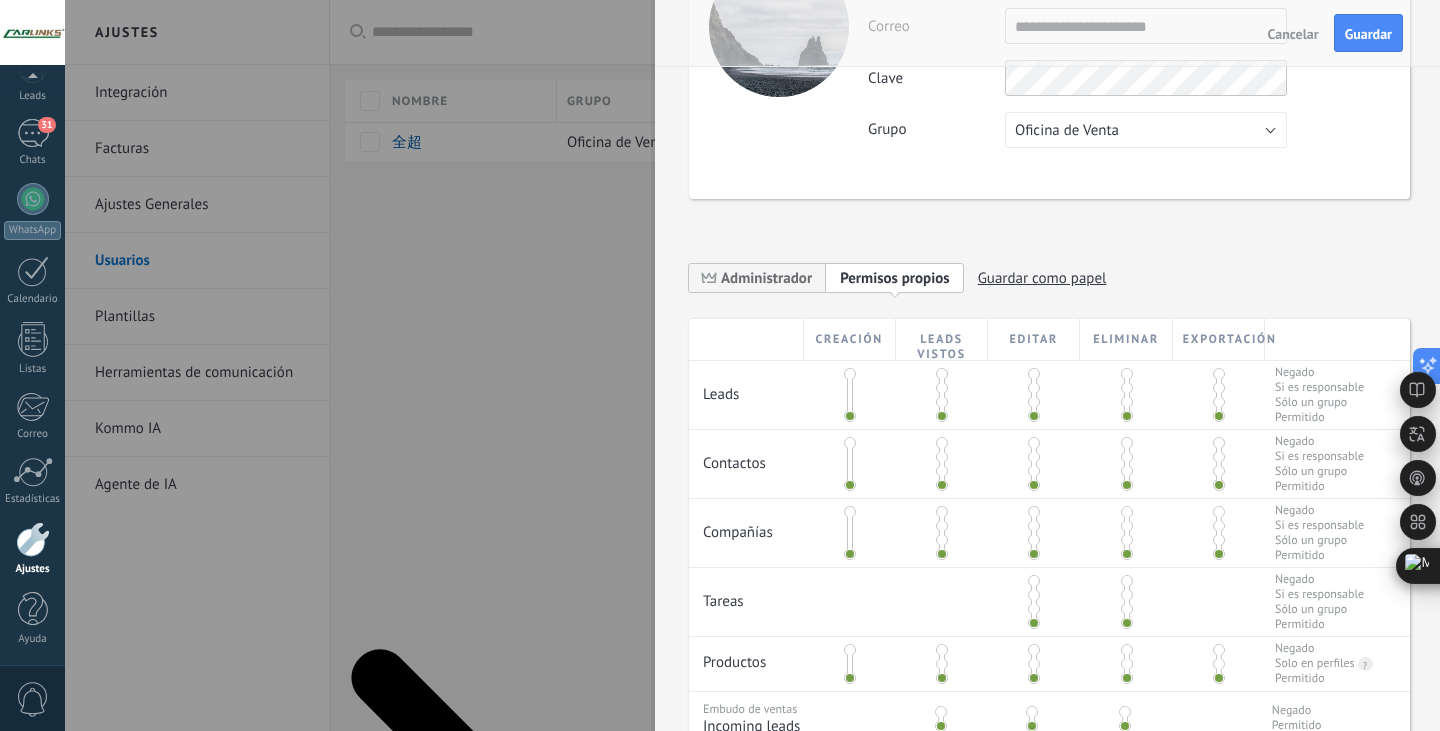 scroll, scrollTop: 0, scrollLeft: 0, axis: both 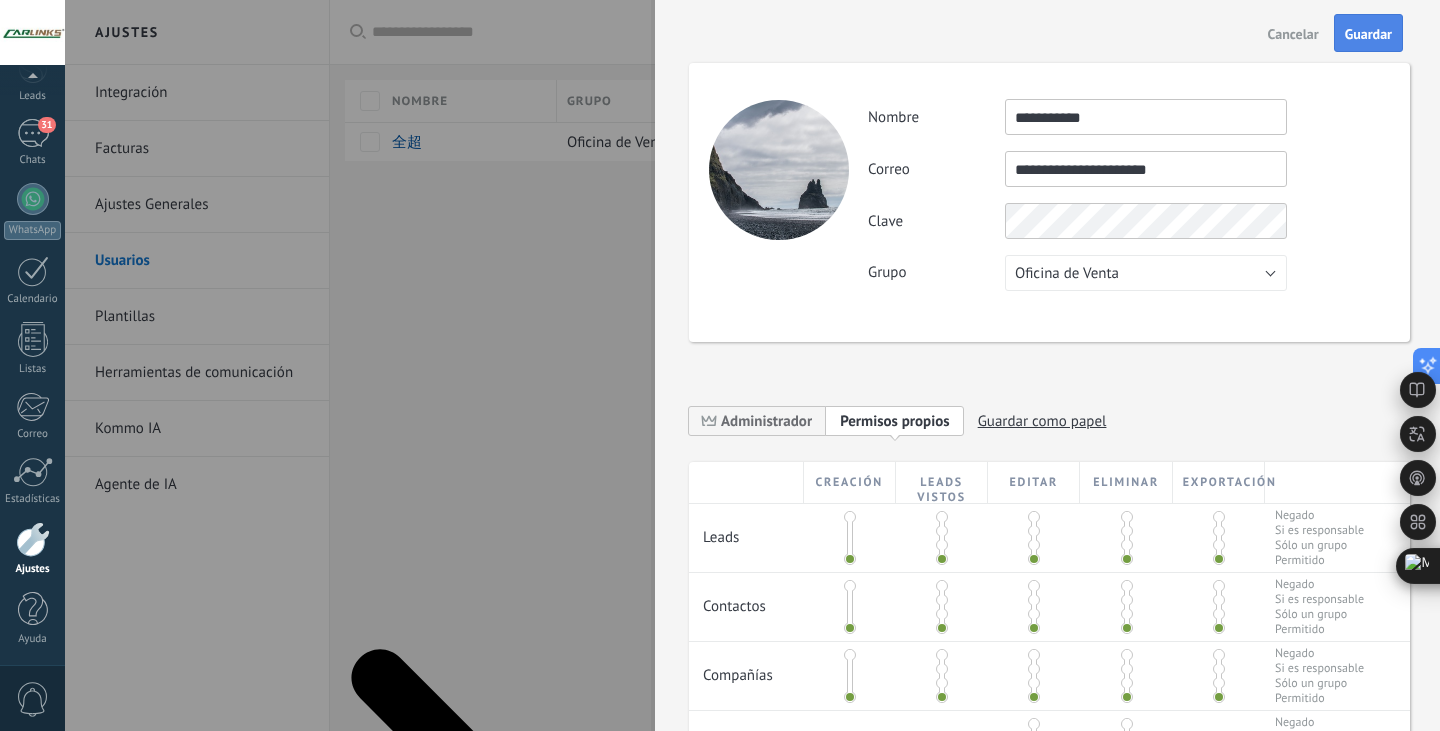 click on "Guardar" at bounding box center (1368, 34) 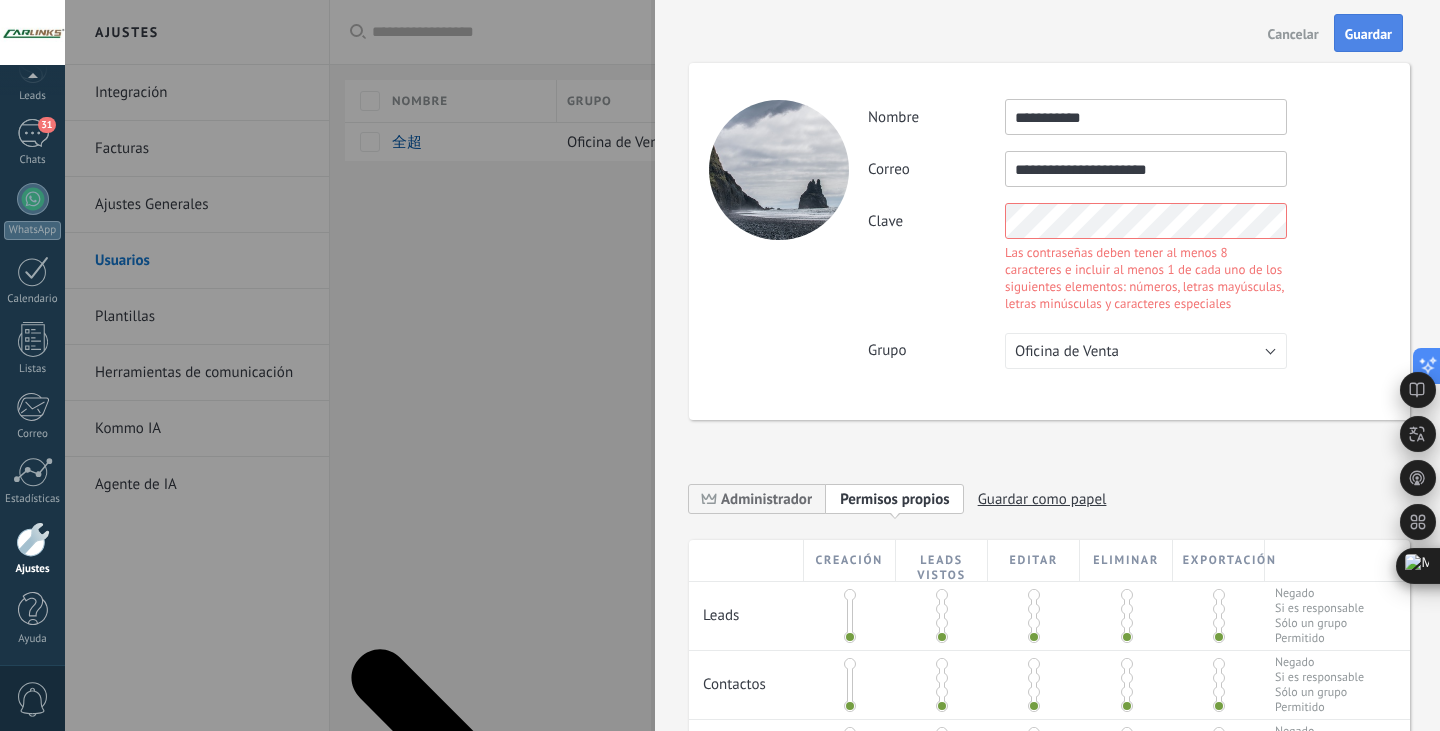 click on "Guardar" at bounding box center [1368, 34] 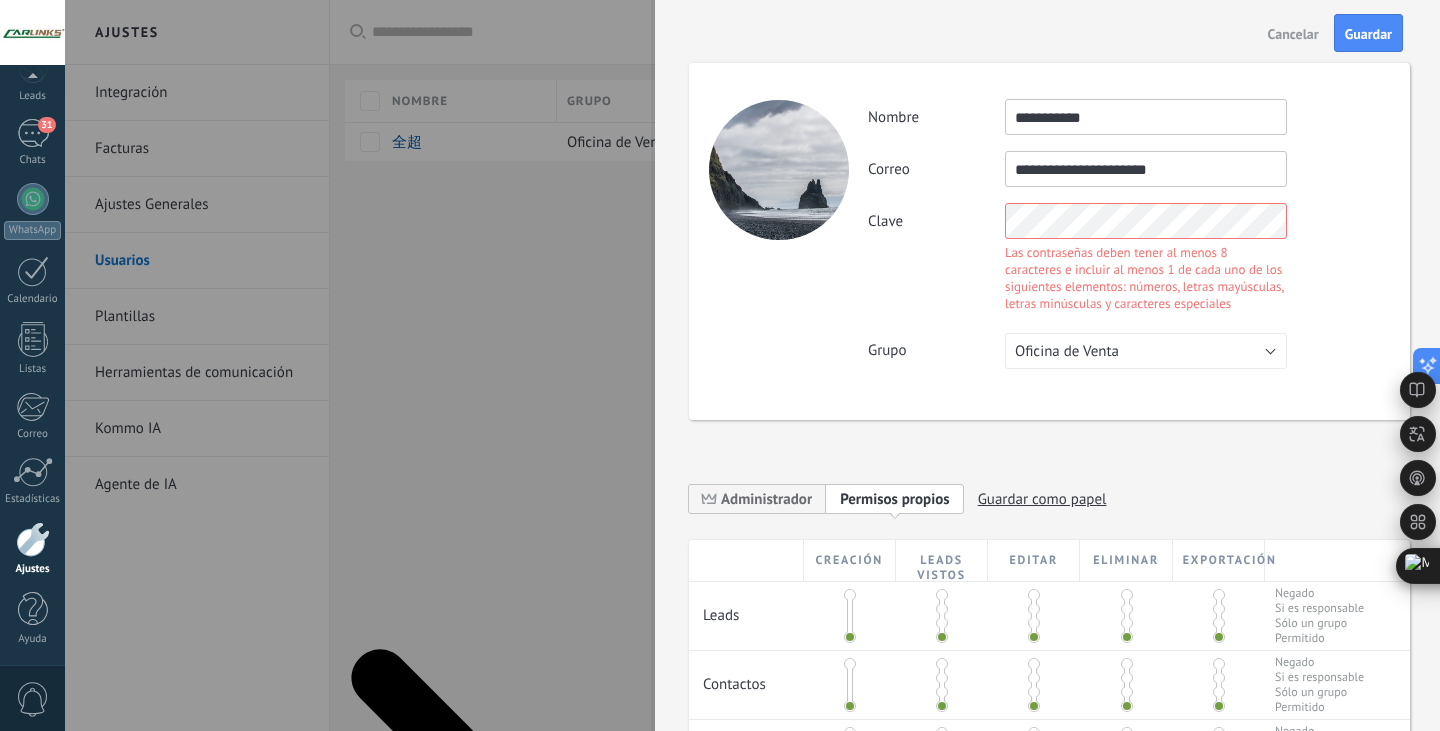 click on "Clave Las contraseñas deben tener al menos 8 caracteres e incluir al menos 1 de cada uno de los siguientes elementos: números, letras mayúsculas, letras minúsculas y caracteres especiales" at bounding box center (1128, 260) 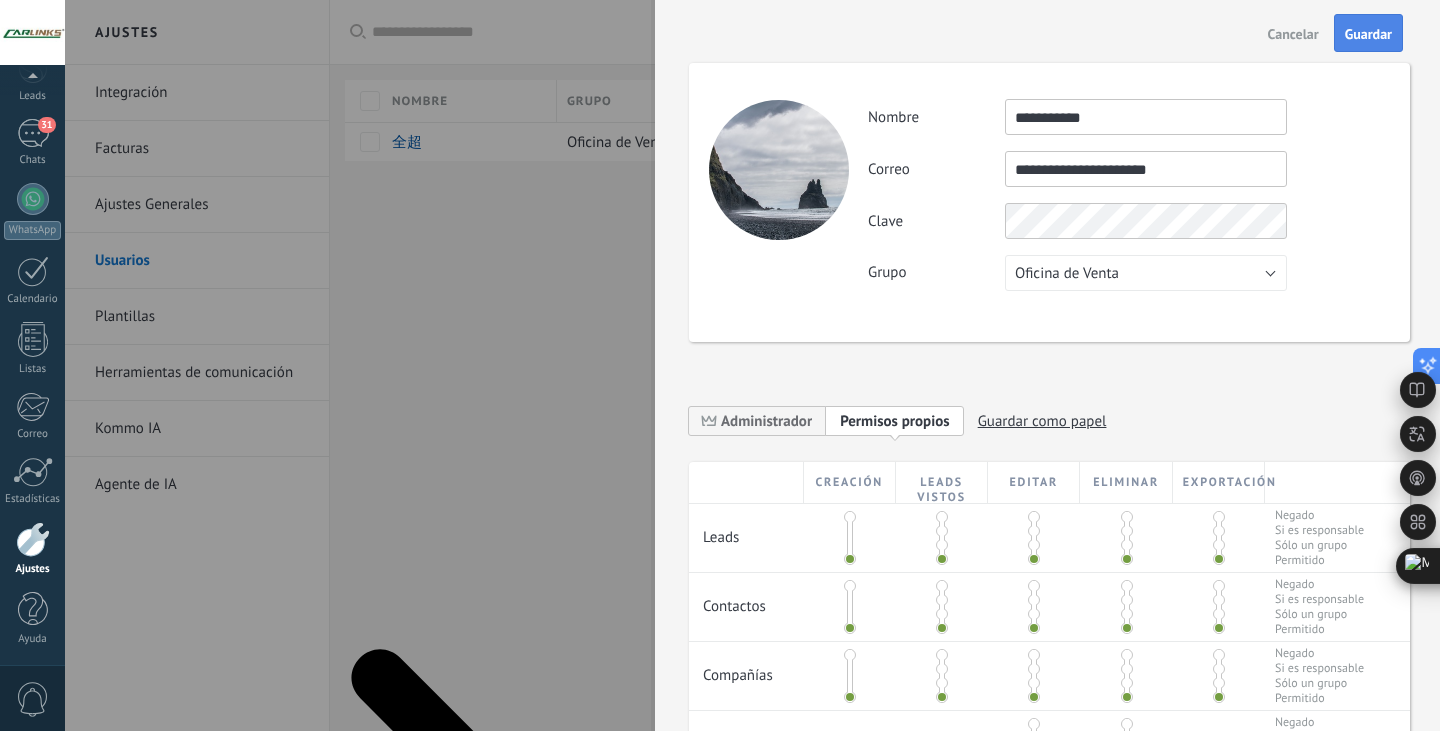 click on "Guardar" at bounding box center [1368, 34] 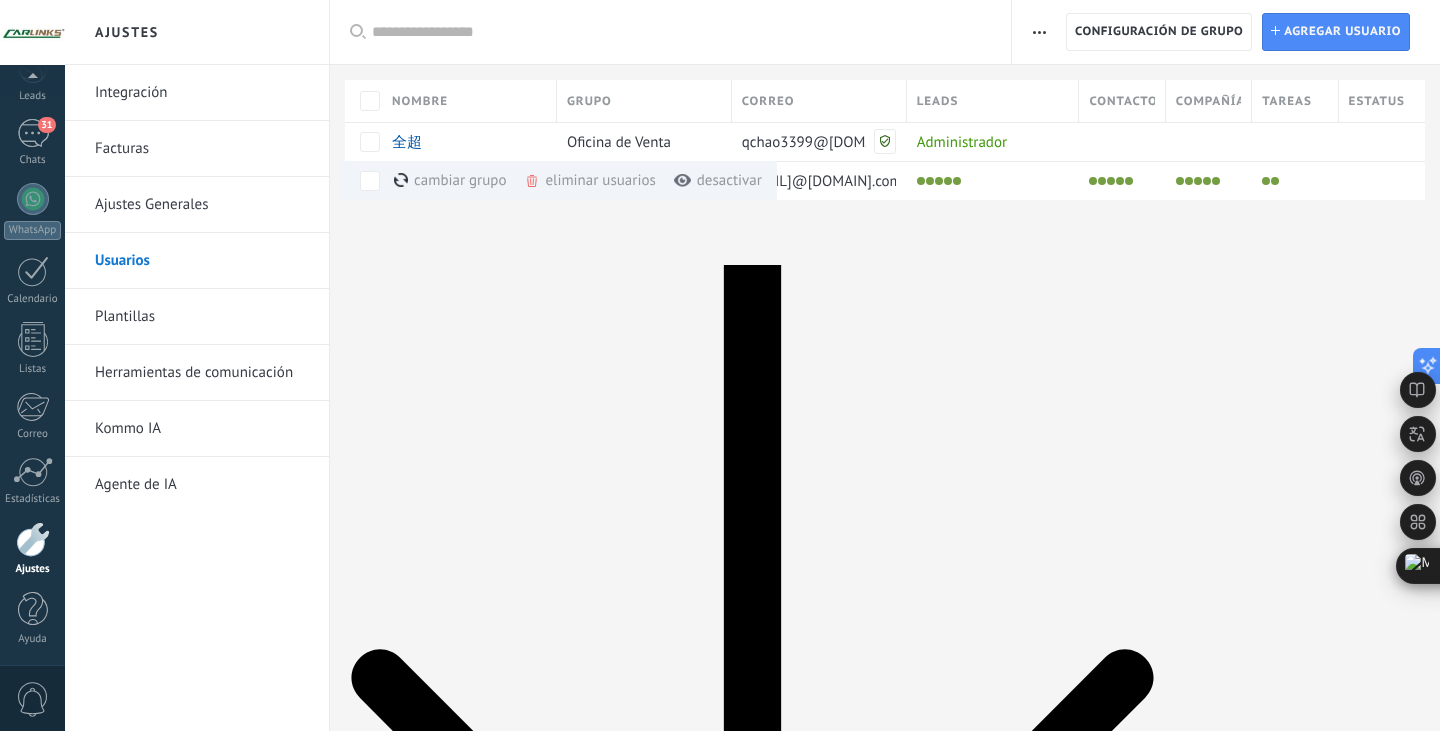 click on "Ajustes Integración Facturas Ajustes Generales Usuarios Plantillas Herramientas de comunicación Kommo IA Agente de IA Registro de autorización Lista blanca de direcciones IP Límites de actividade Configuración de grupo Configuración de grupo Instalar Agregar usuario Aplicar Usuarios activos Usuarios inactivos Todo usuarios Administrador Usuarios libres Verificación en 2-pasos Guardar Seleccionar todo Oficina de Venta Usuarios libres Todos los grupos Seleccionar todo Administrador Todos los roles Ninguno Usuarios activos Usuarios inactivos Usuarios activos Seleccionar todo Usuarios con verificación en 2 pasos Usuarios sin verificación en 2 pasos Todos los tipos de verificación Aplicar Restablecer Nombre Grupo Correo Leads Contactos Compañías Tareas Estatus           全超 Oficina de Venta qchao3399@gmail.com Administrador           cambiar grupo màs eliminar usuarios màs desactivar màs Carlinks 01 Oficina de Venta america01@carlinks.com Lamentablemente, no hay elementos con estos parámetros." at bounding box center [752, 729] 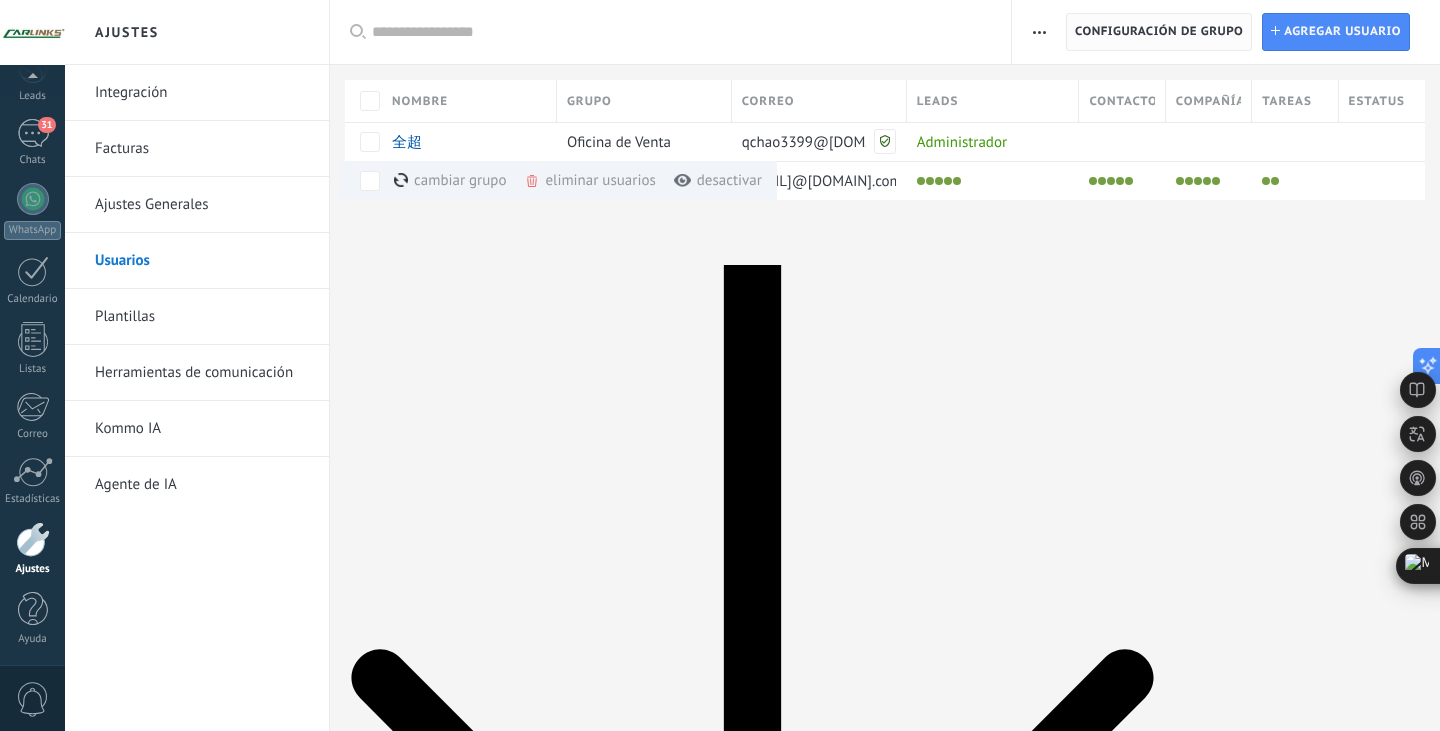 click on "Configuración de grupo" at bounding box center (1159, 32) 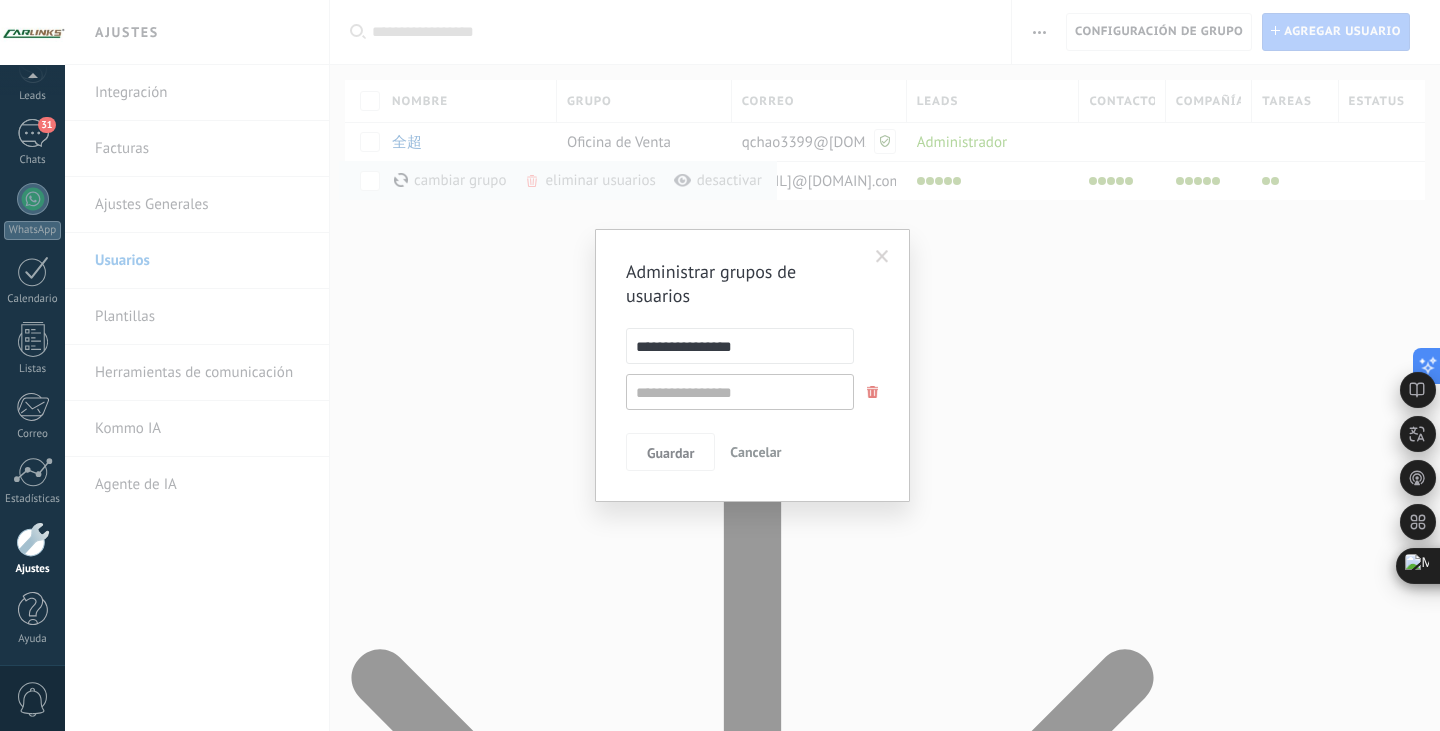 click on "**********" at bounding box center [752, 365] 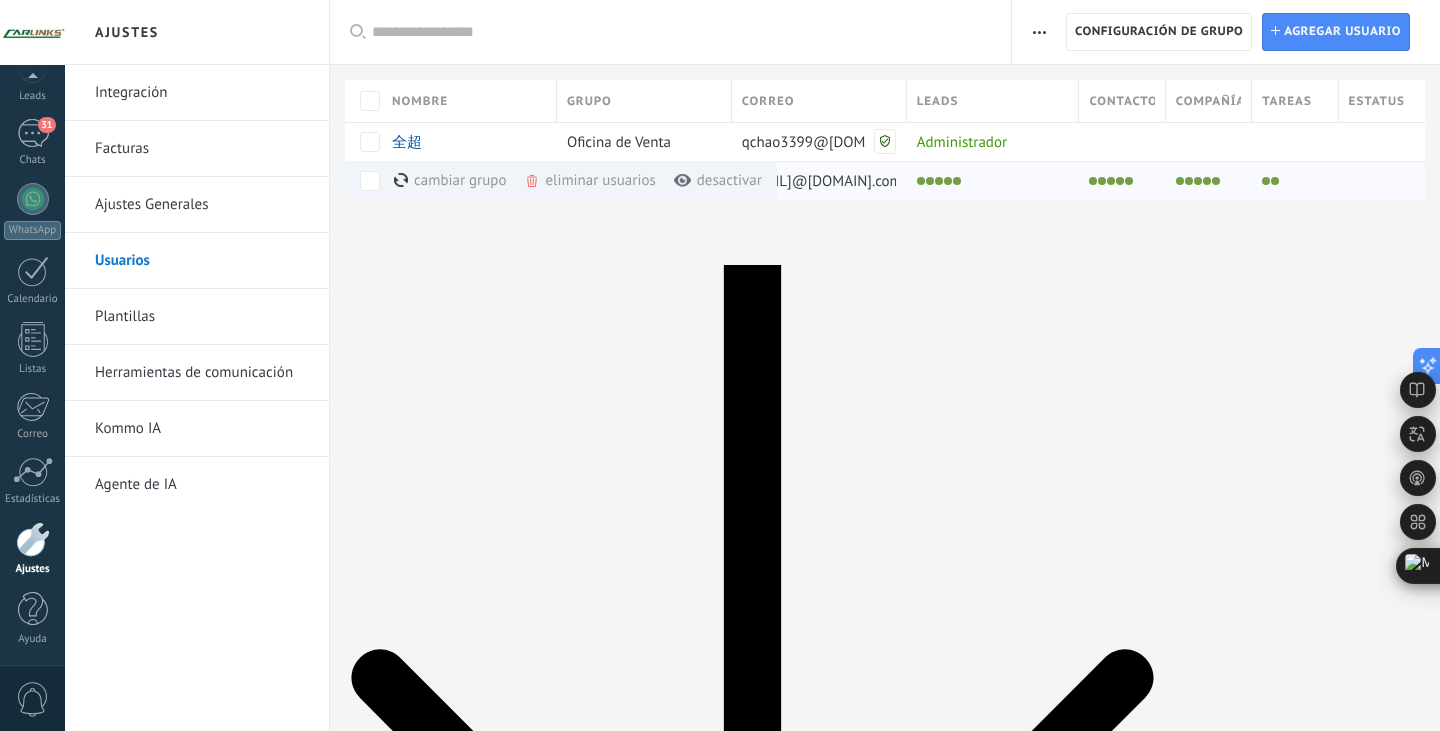 click at bounding box center [683, 181] 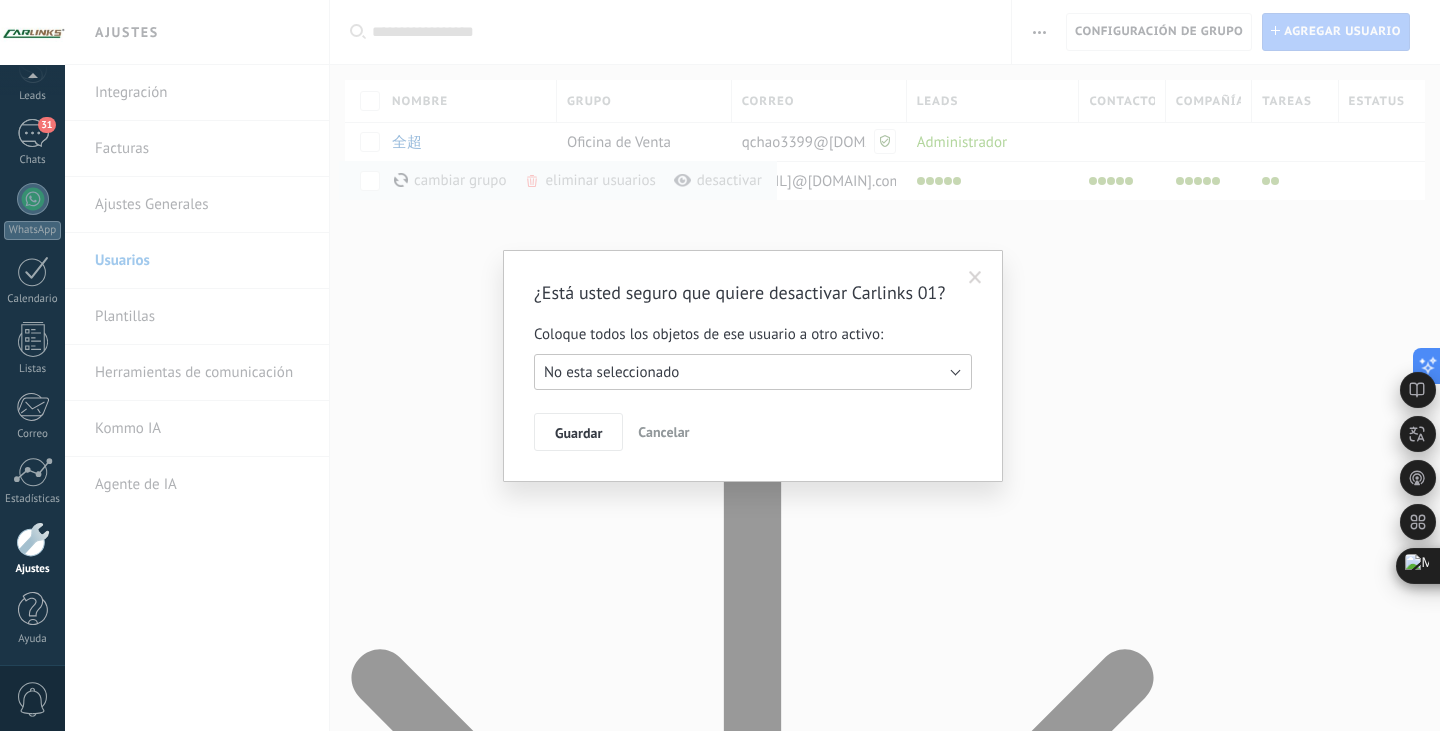click on "No esta seleccionado" at bounding box center [753, 372] 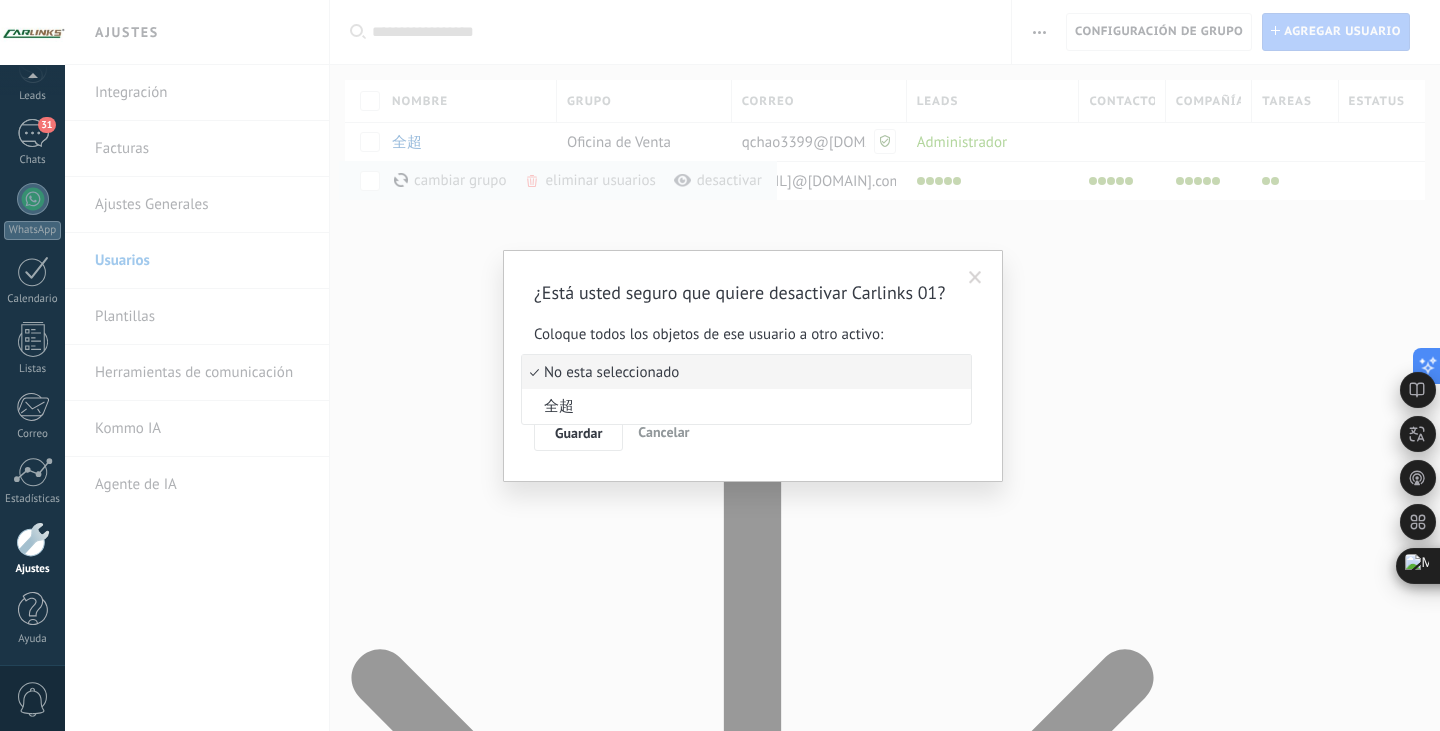 click on "No esta seleccionado" at bounding box center [746, 372] 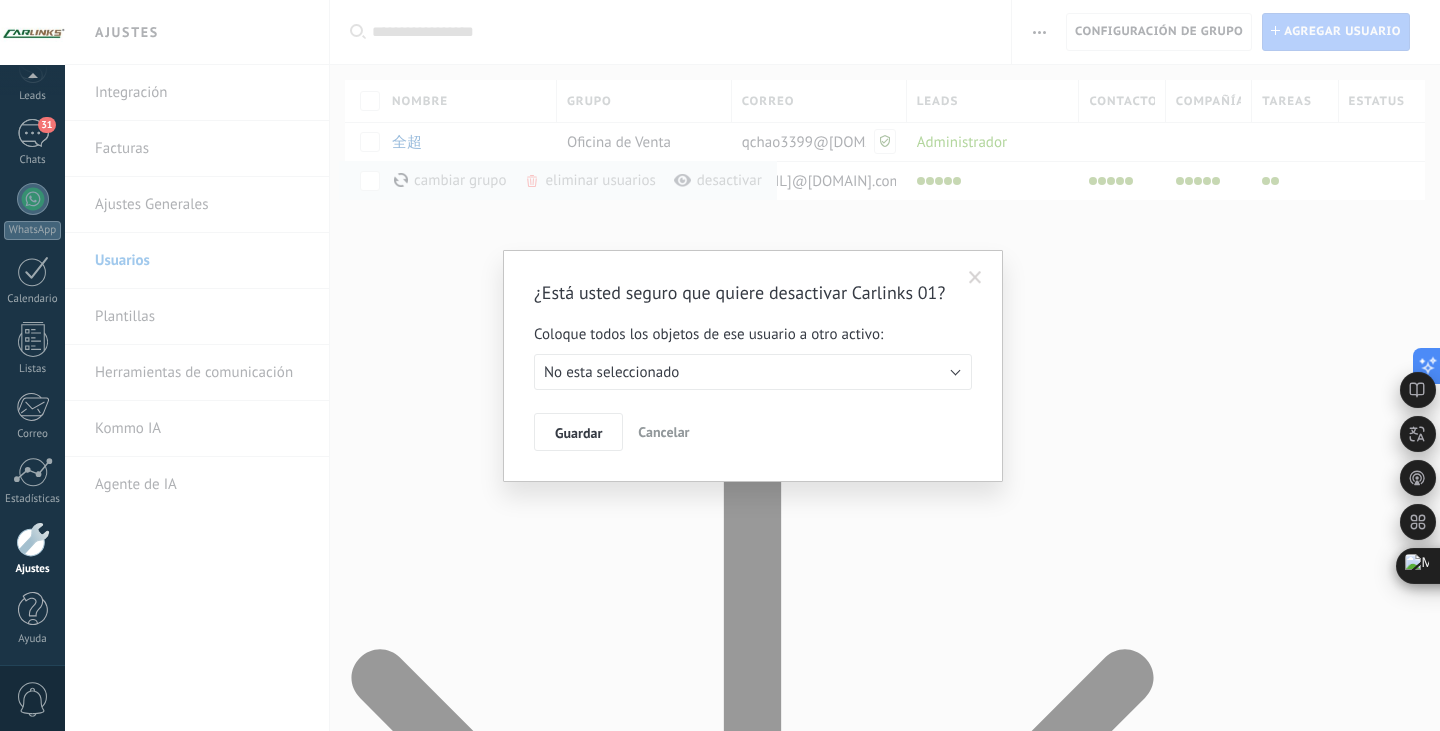 click at bounding box center [975, 278] 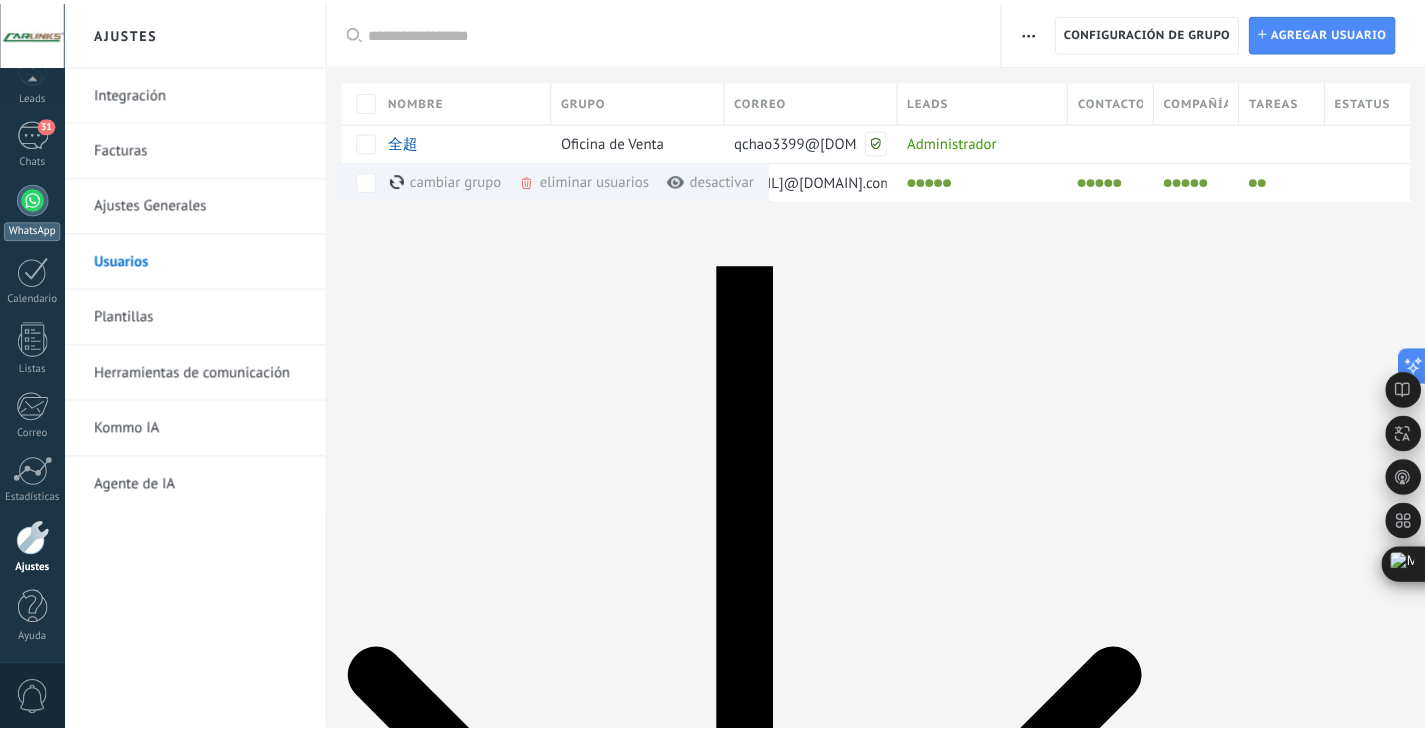 scroll, scrollTop: 0, scrollLeft: 0, axis: both 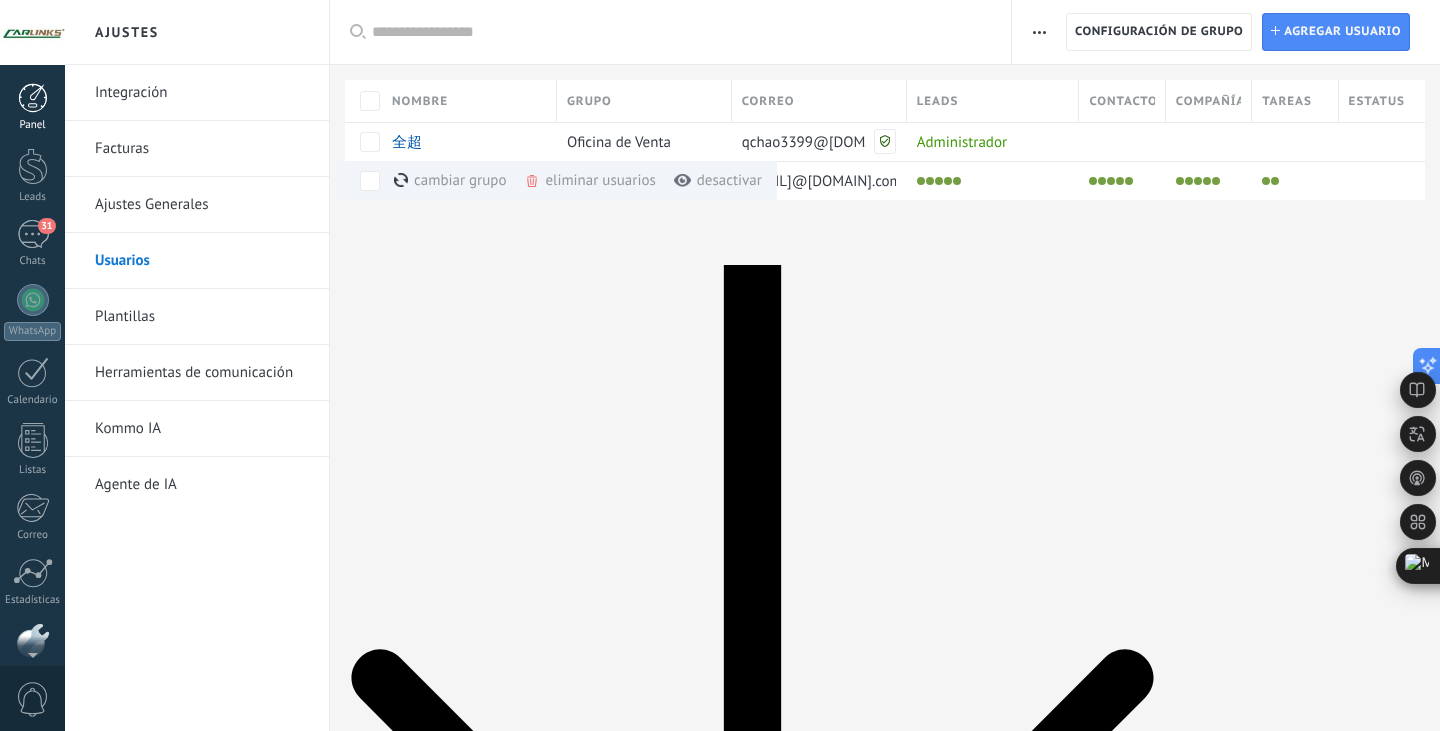 click at bounding box center (33, 98) 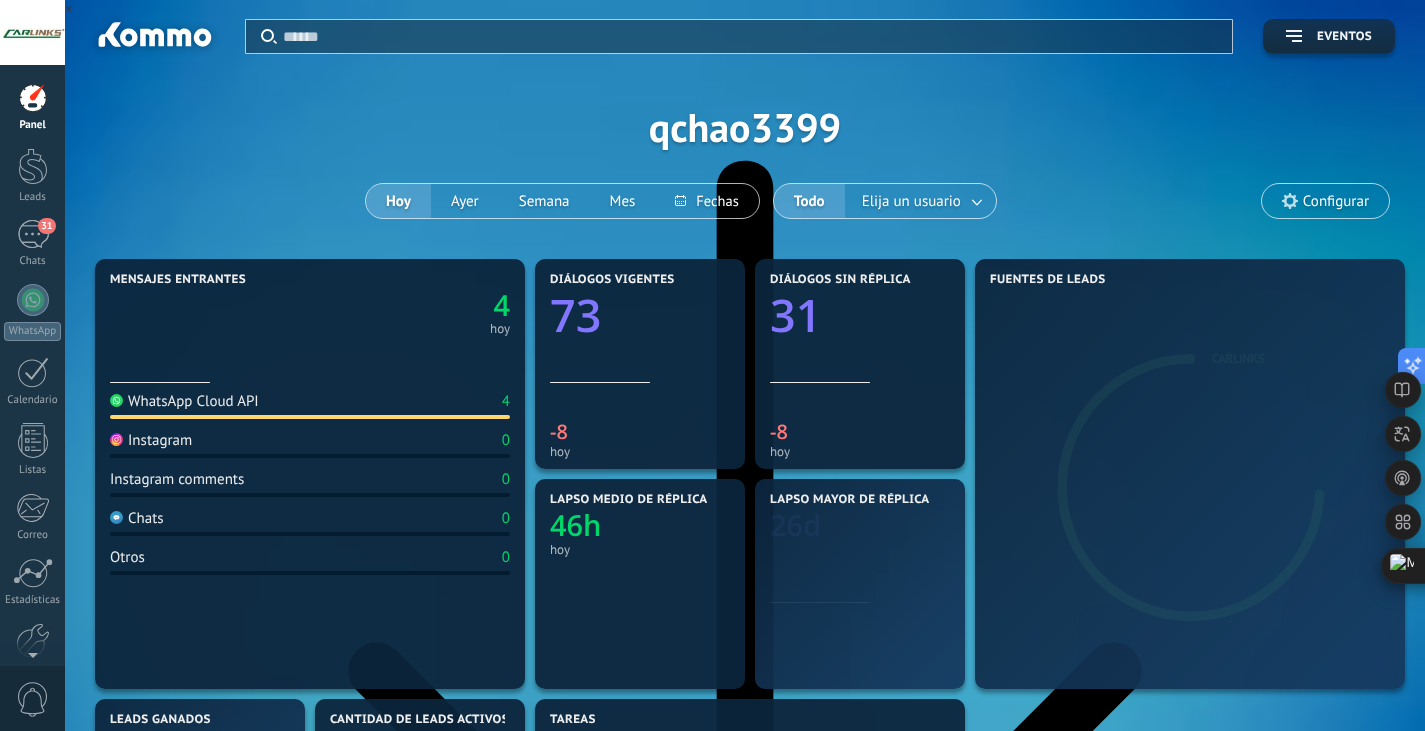 click on "Aplicar Eventos qchao3399 Hoy Ayer Semana Mes Todo Elija un usuario Configurar" at bounding box center (745, 127) 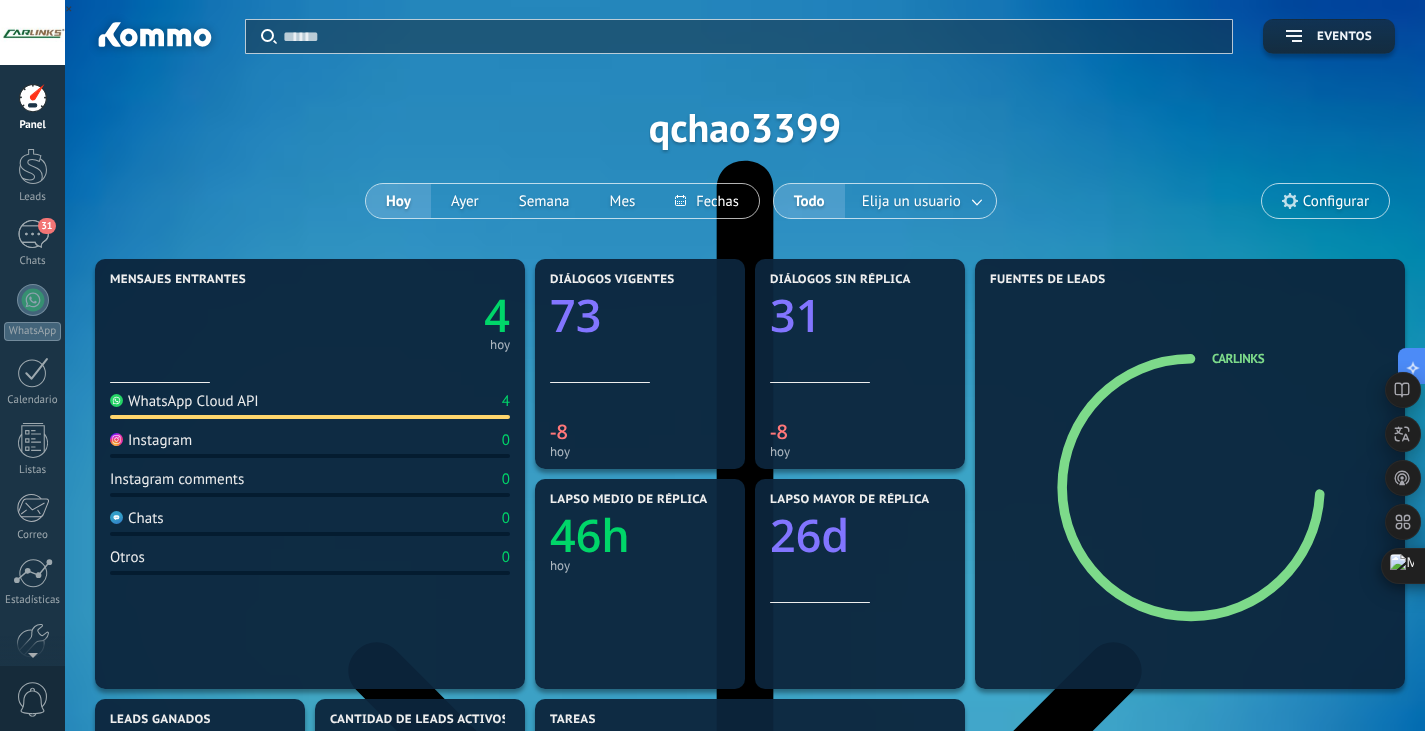 click on "Configurar" at bounding box center (1336, 201) 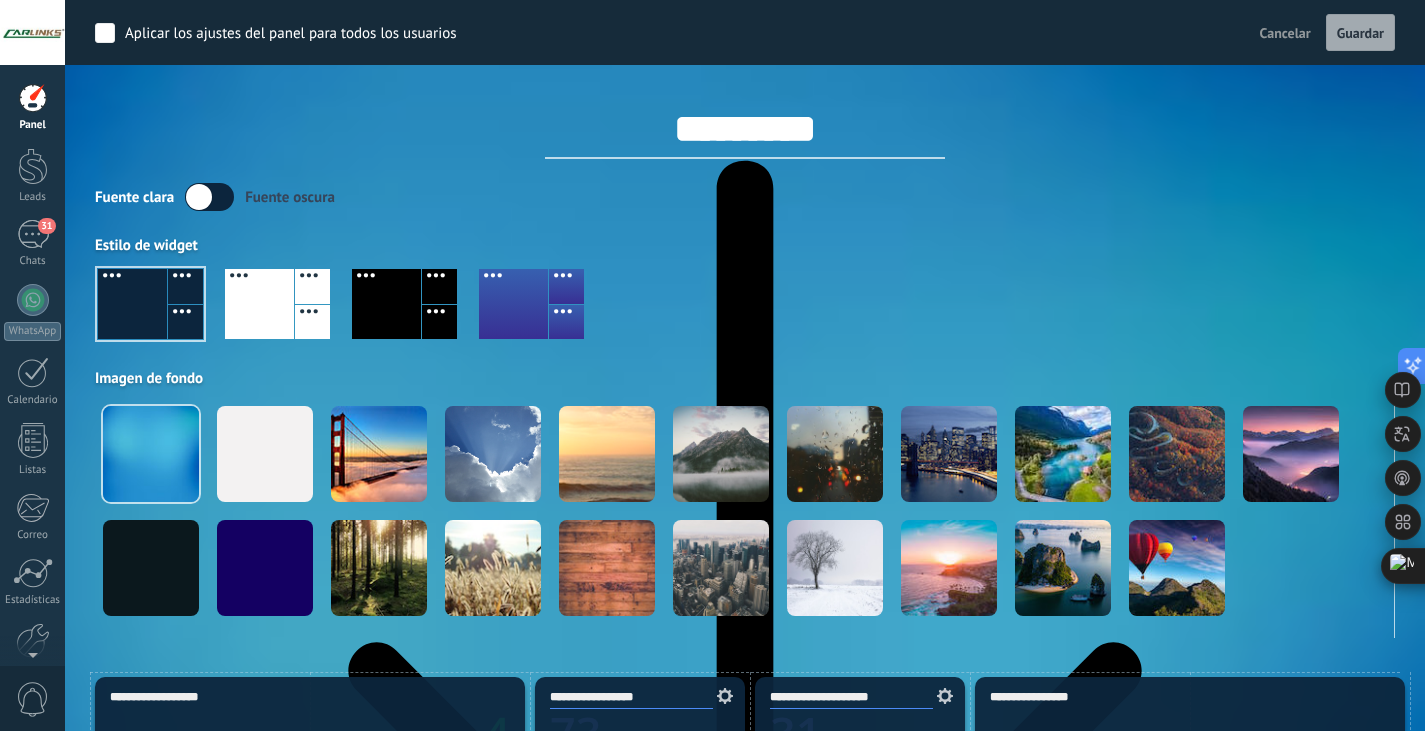 click on "*********" at bounding box center (745, 129) 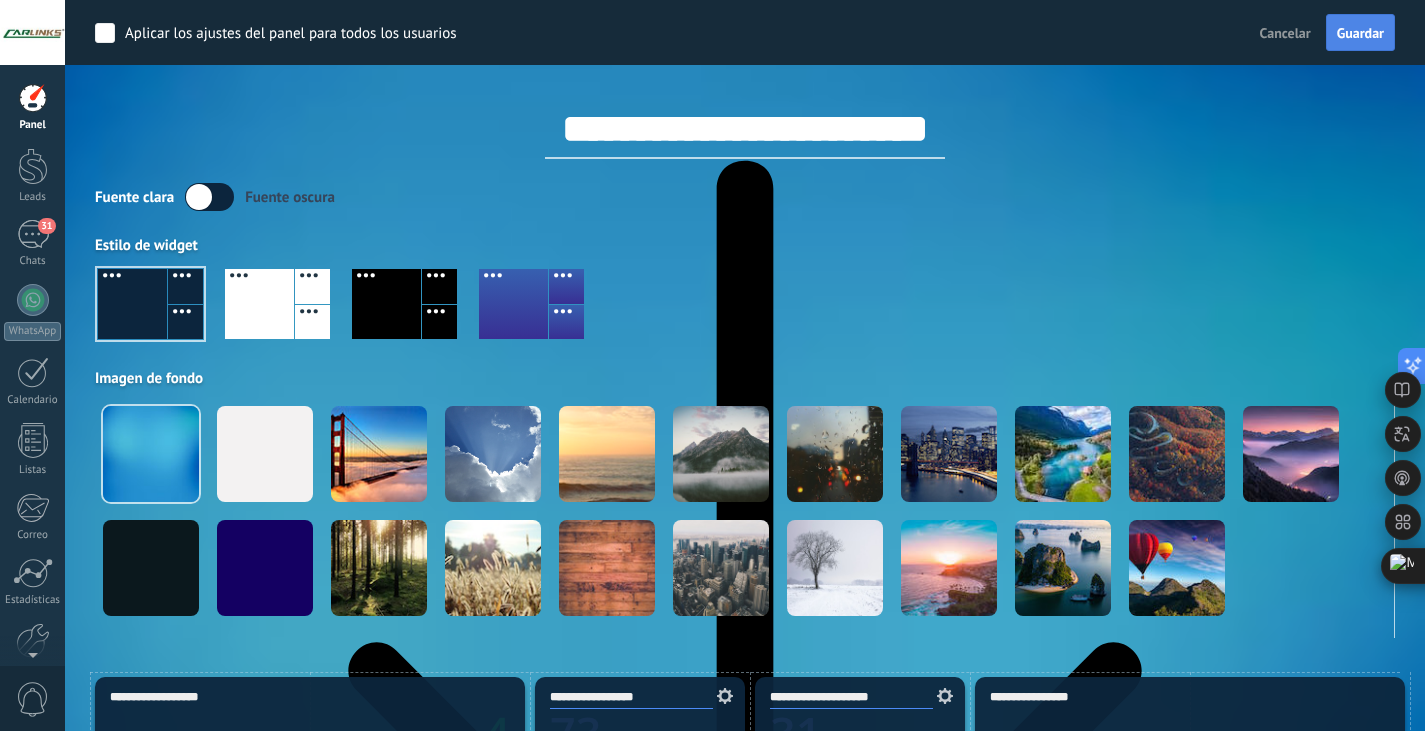 type on "**********" 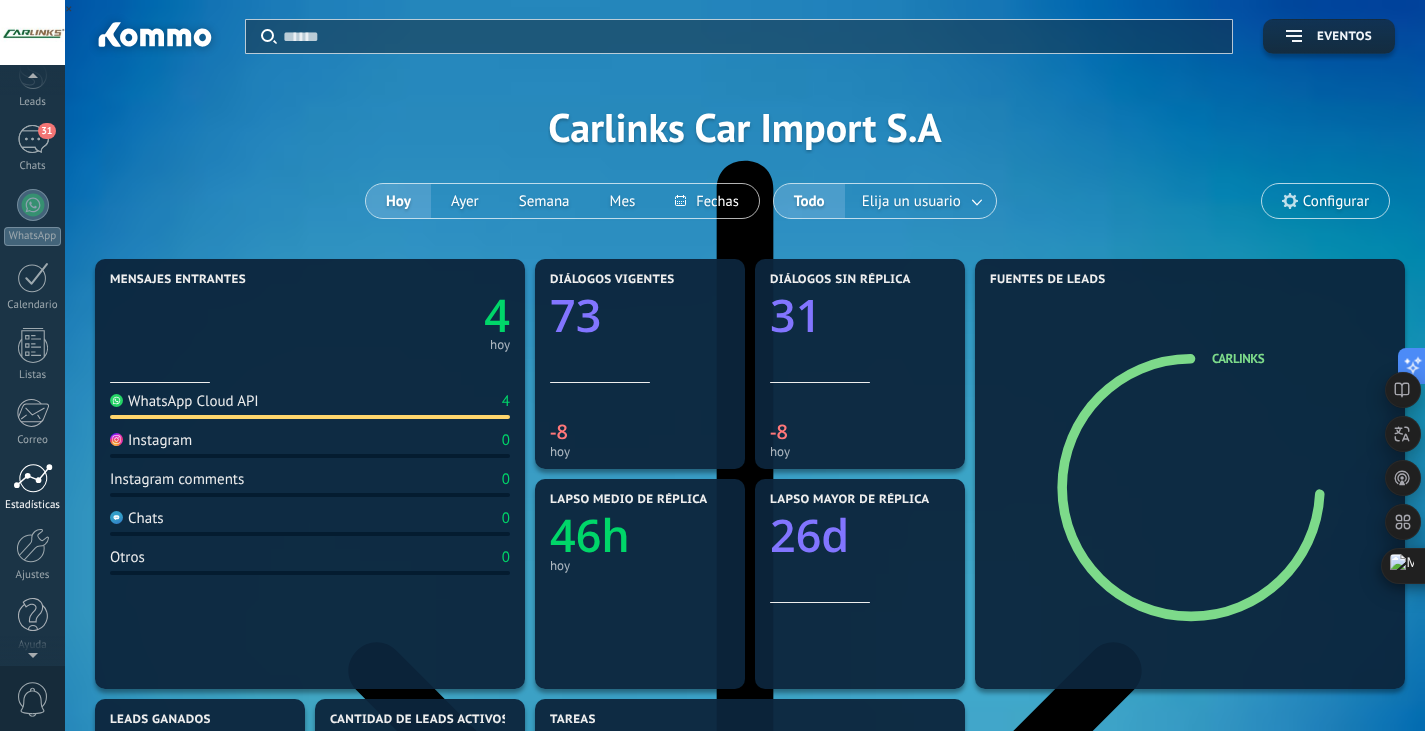 scroll, scrollTop: 101, scrollLeft: 0, axis: vertical 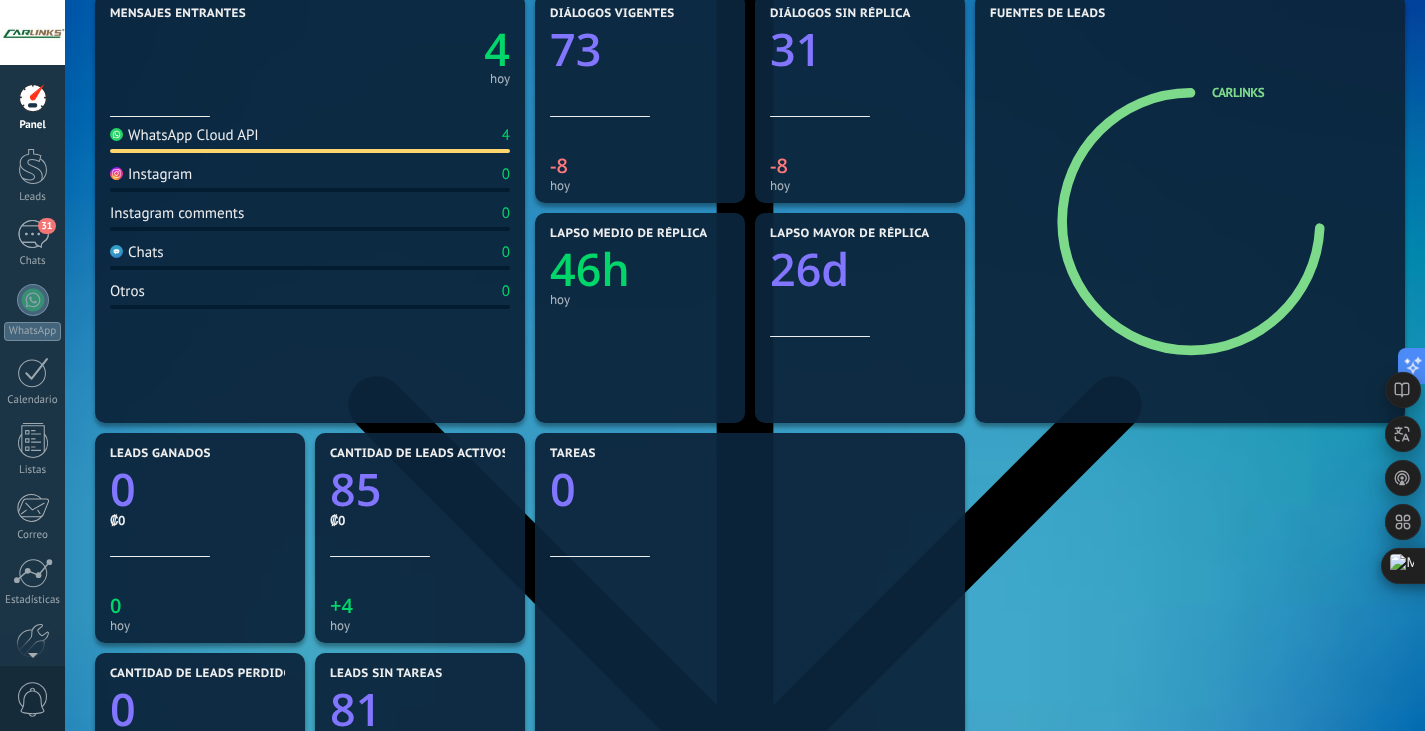 click on "Otros   0" at bounding box center [310, 295] 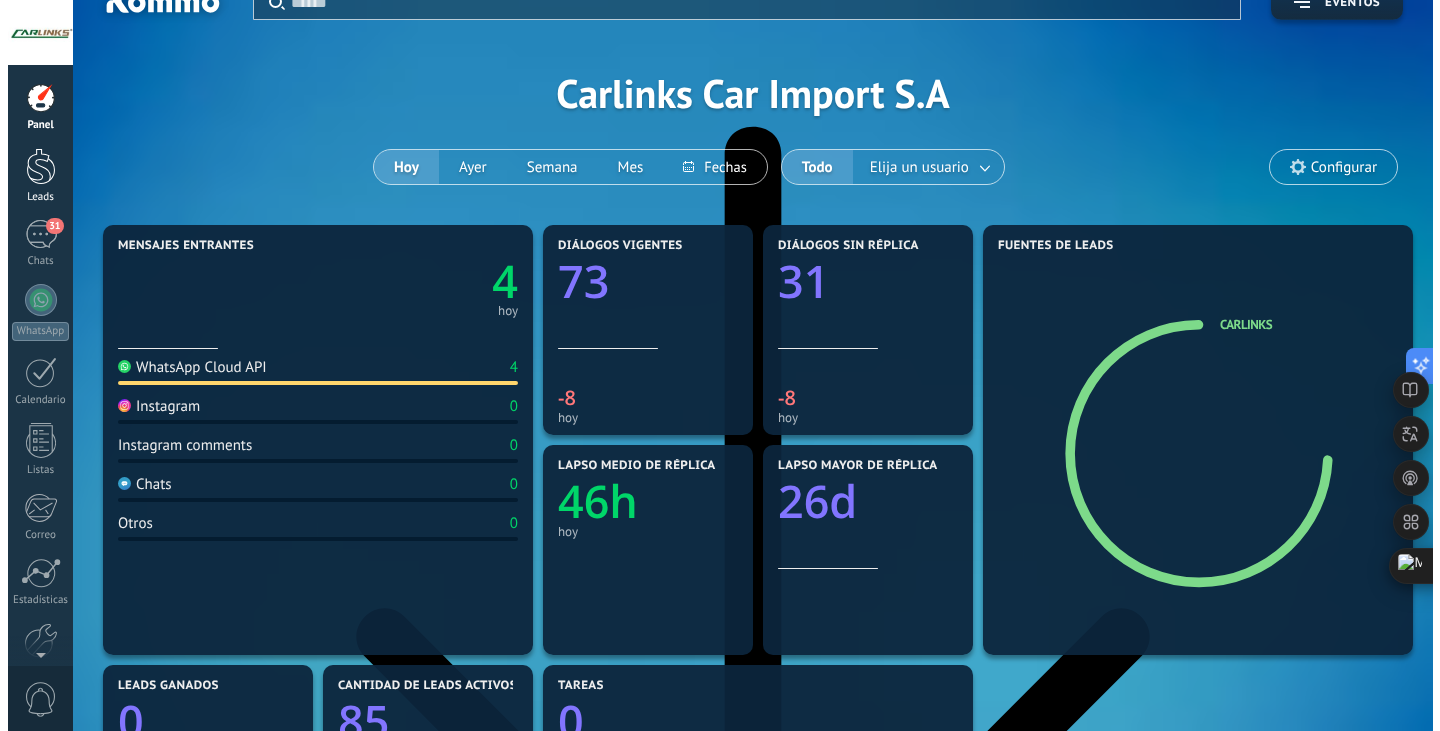 scroll, scrollTop: 0, scrollLeft: 0, axis: both 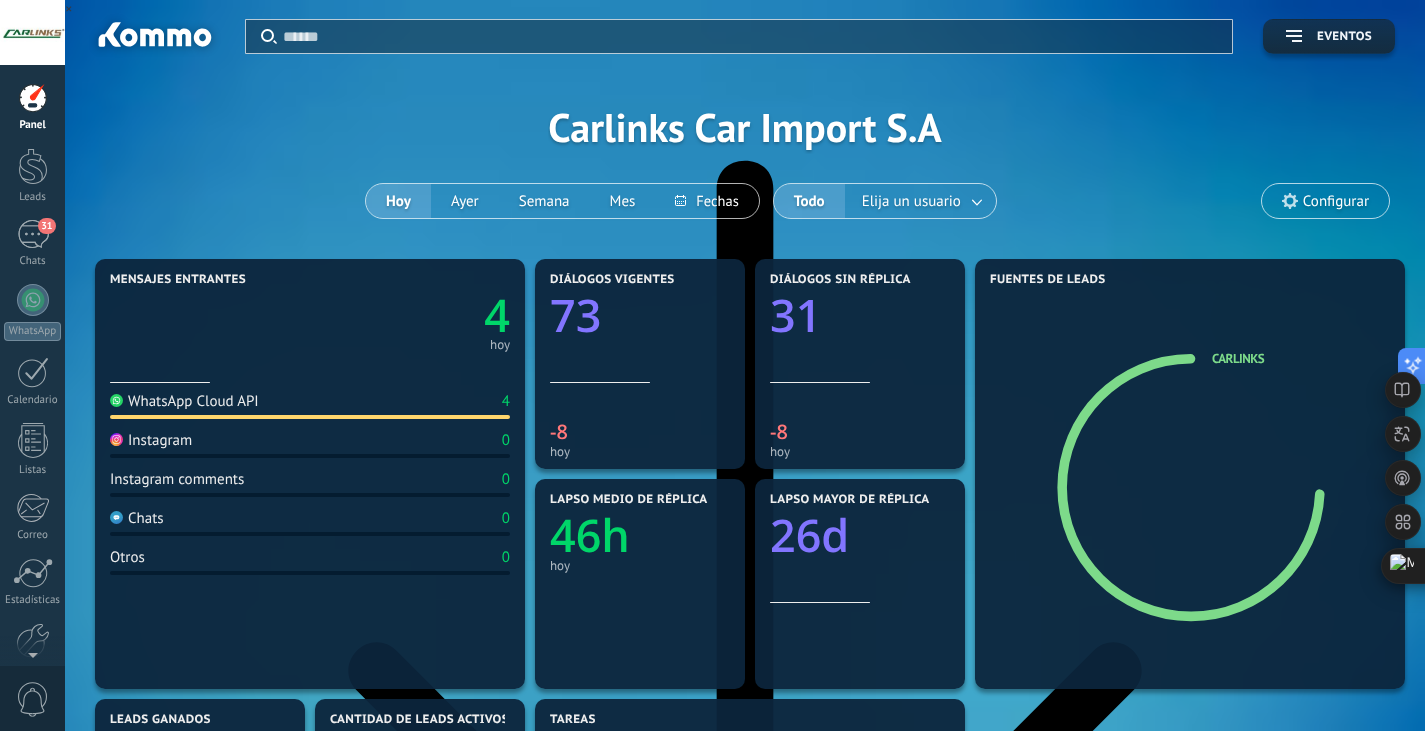 click at bounding box center [33, 98] 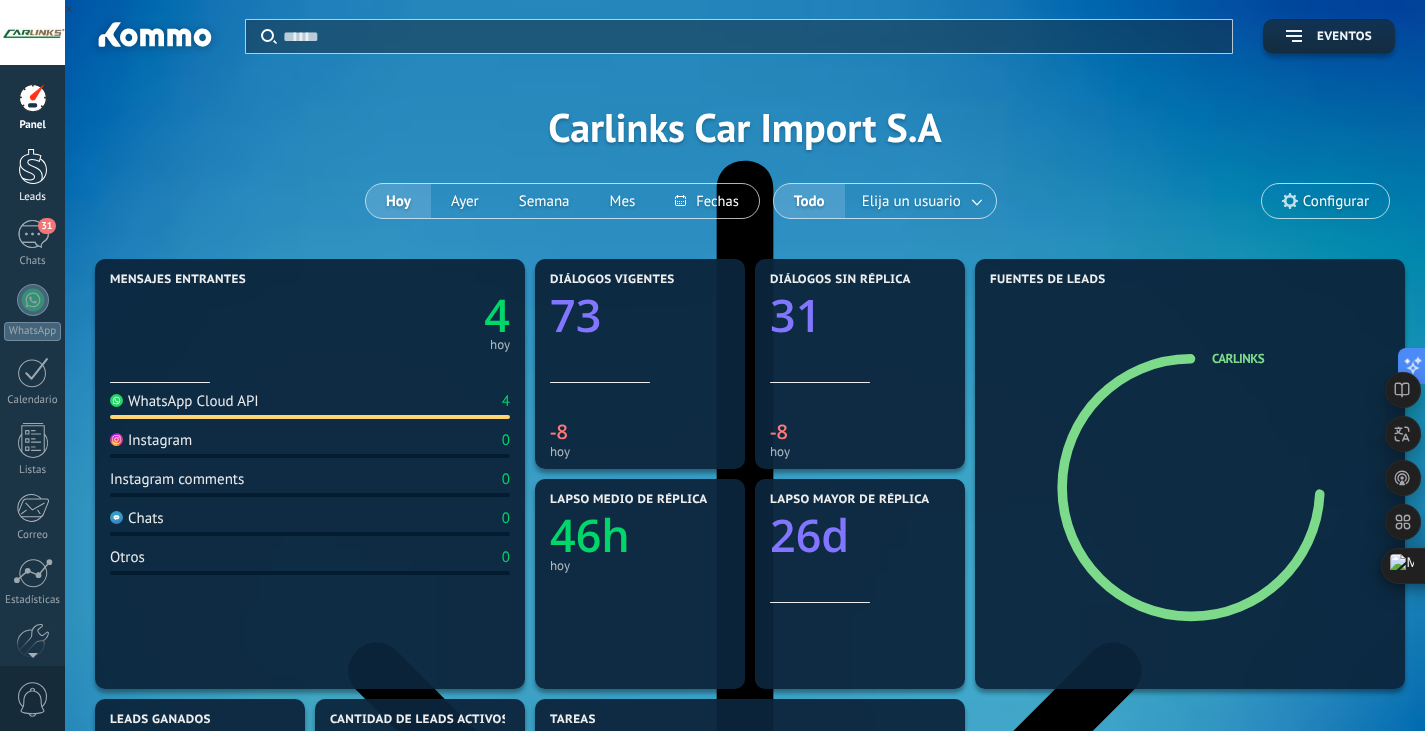 click at bounding box center (33, 166) 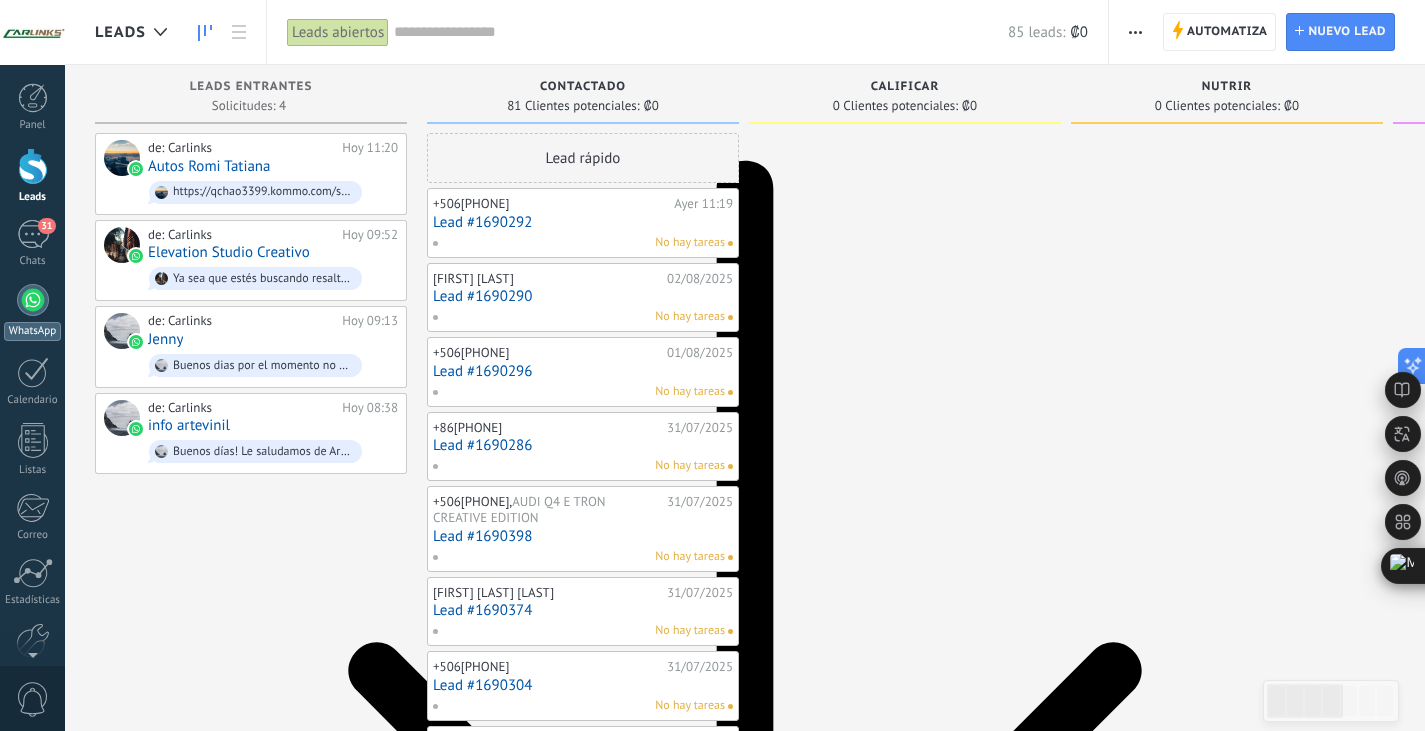 click at bounding box center (33, 300) 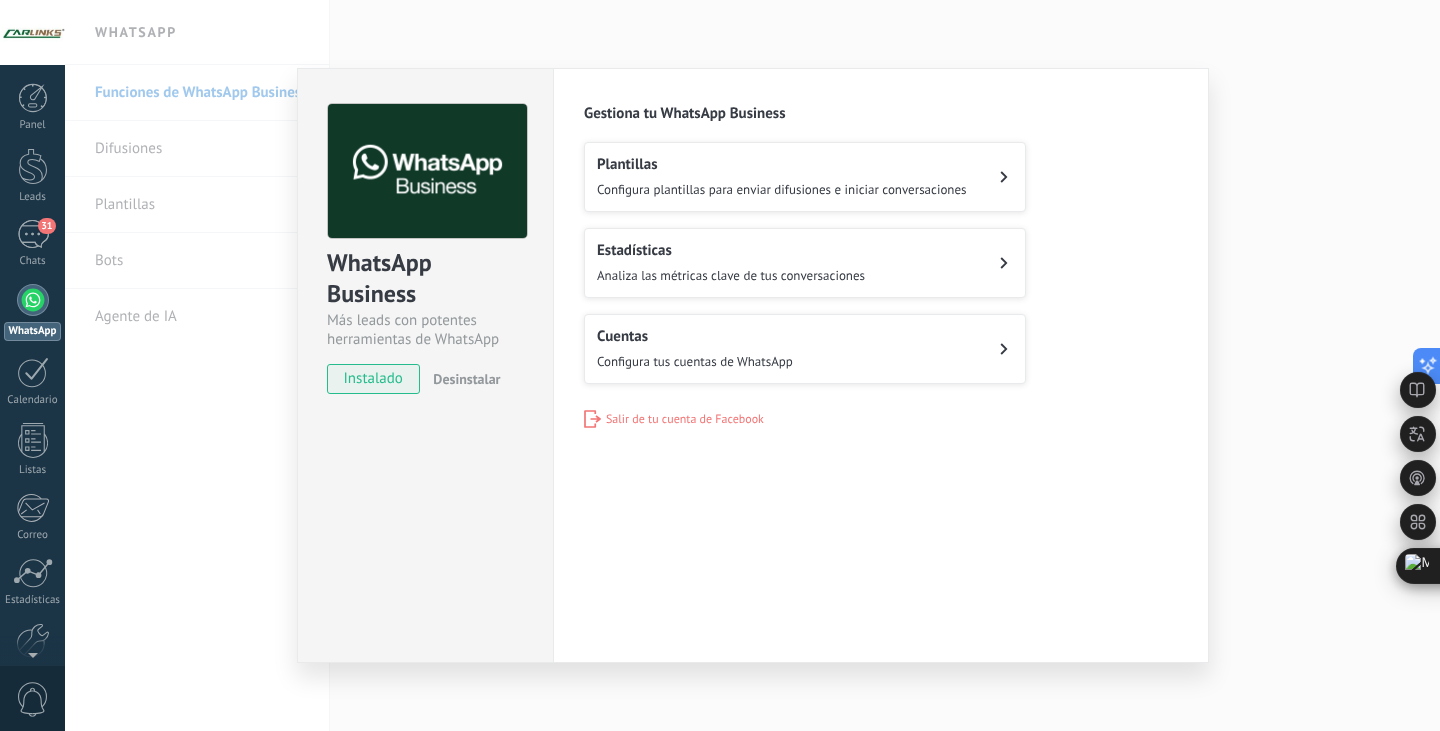 click on "Plantillas Configura plantillas para enviar difusiones e iniciar conversaciones" at bounding box center (782, 177) 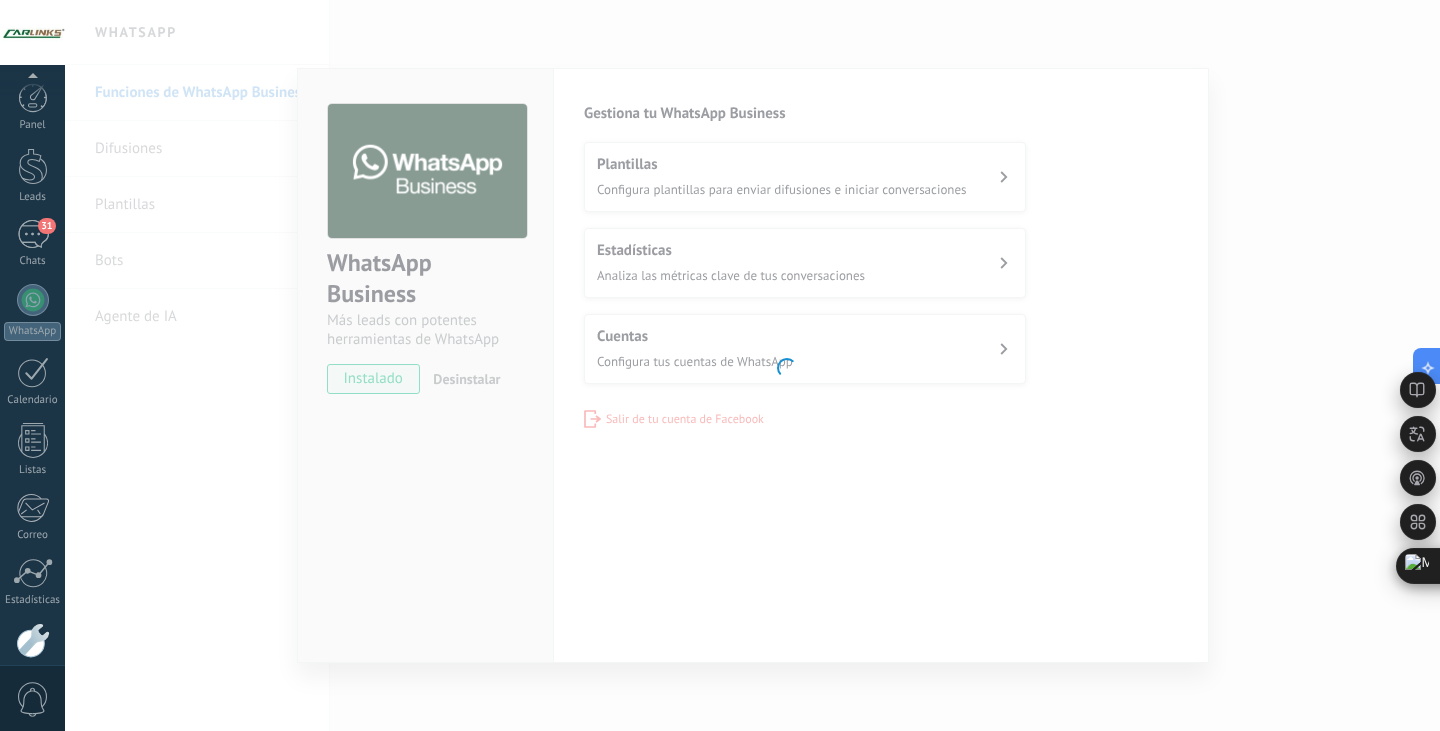 scroll, scrollTop: 101, scrollLeft: 0, axis: vertical 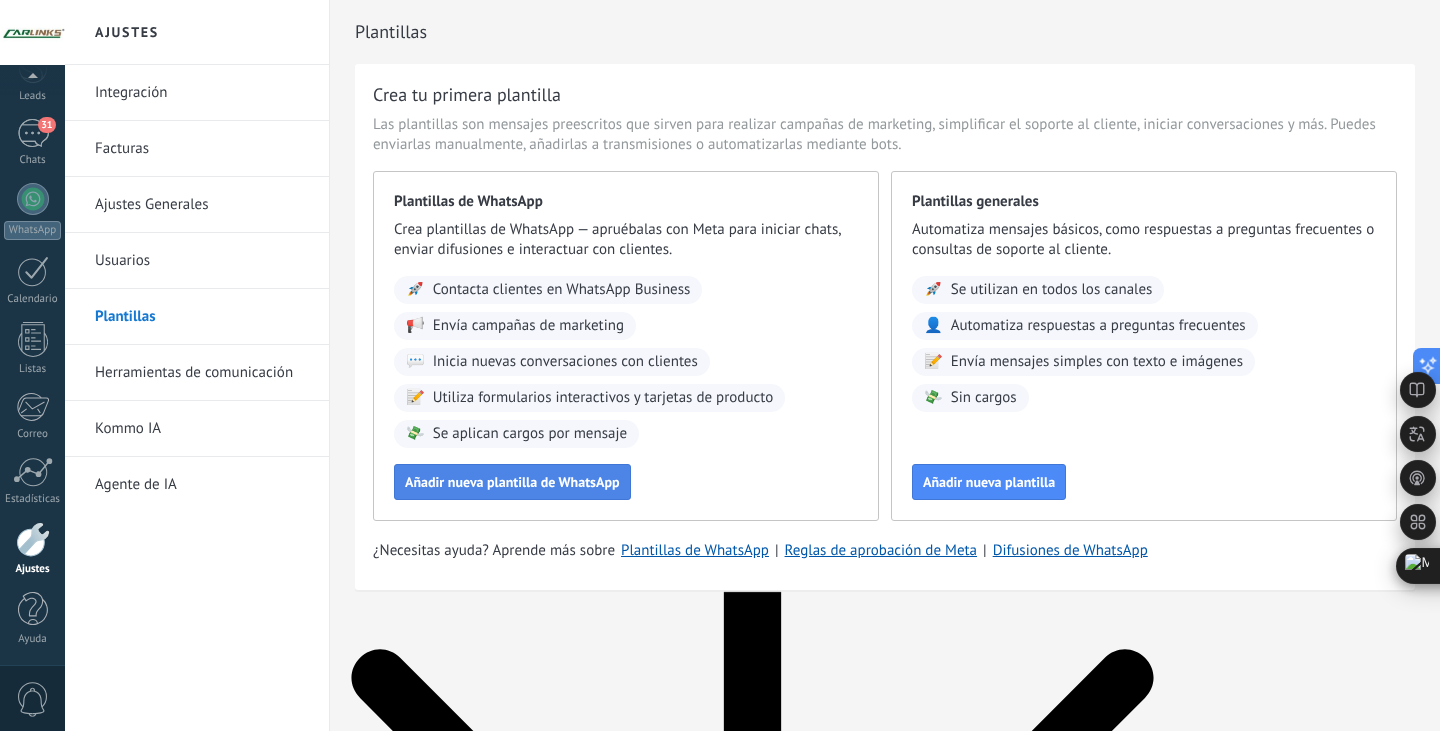 click on "Añadir nueva plantilla de WhatsApp" at bounding box center [512, 482] 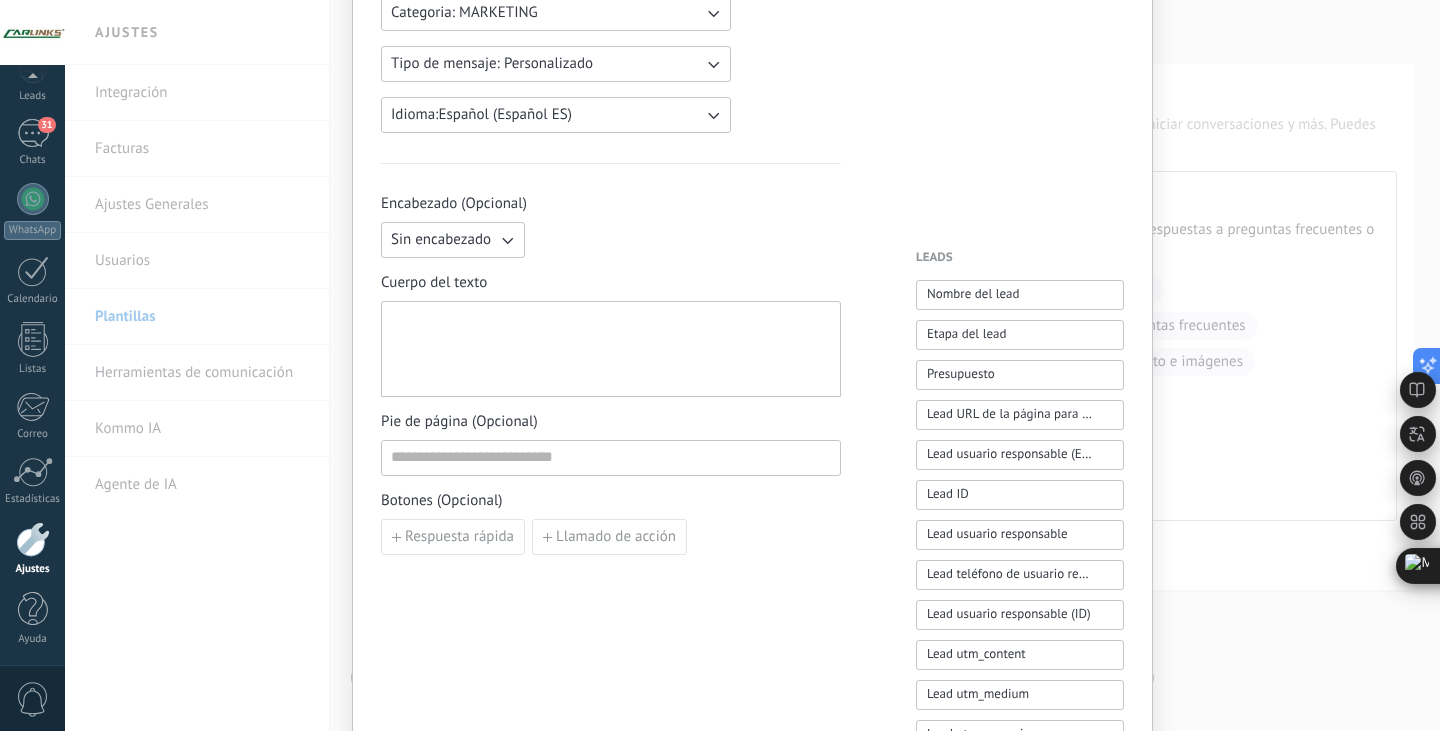 scroll, scrollTop: 333, scrollLeft: 0, axis: vertical 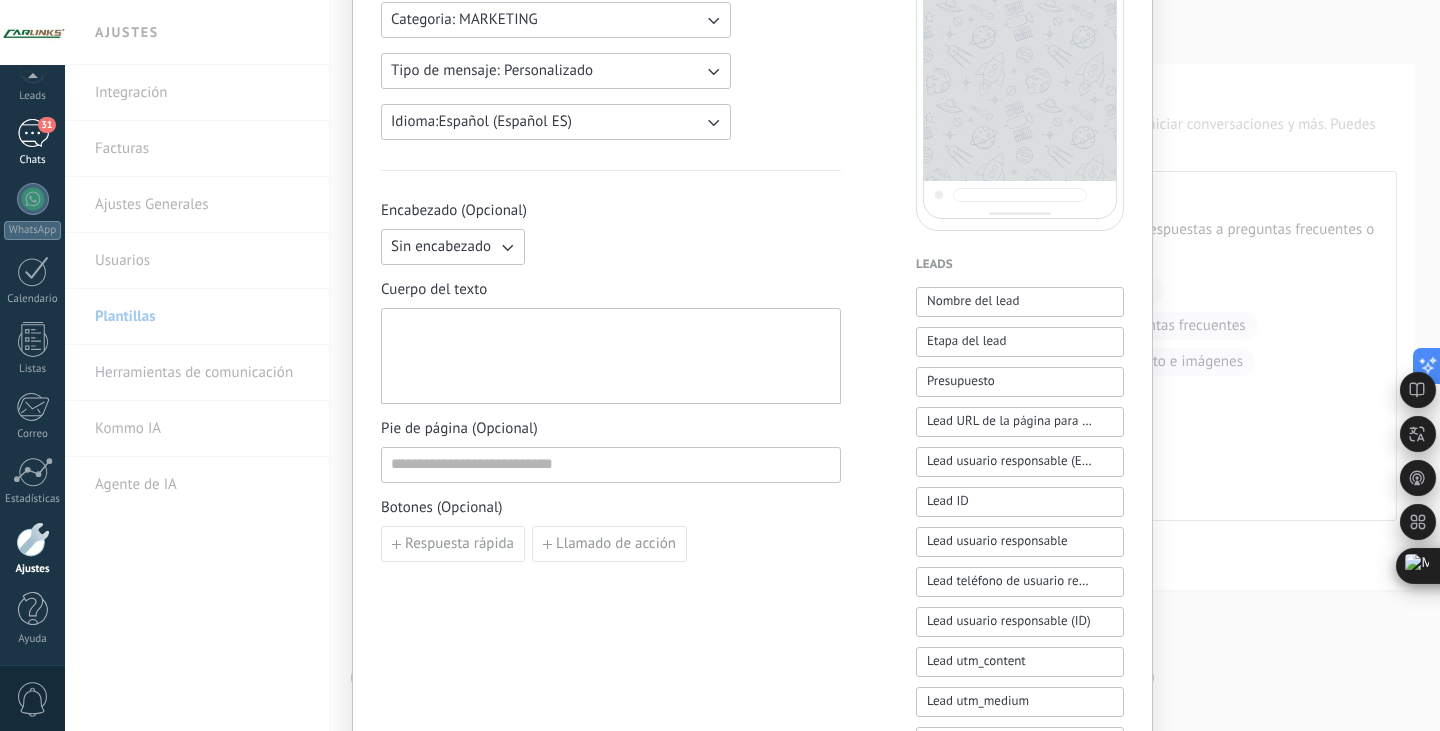 click on "31" at bounding box center [33, 133] 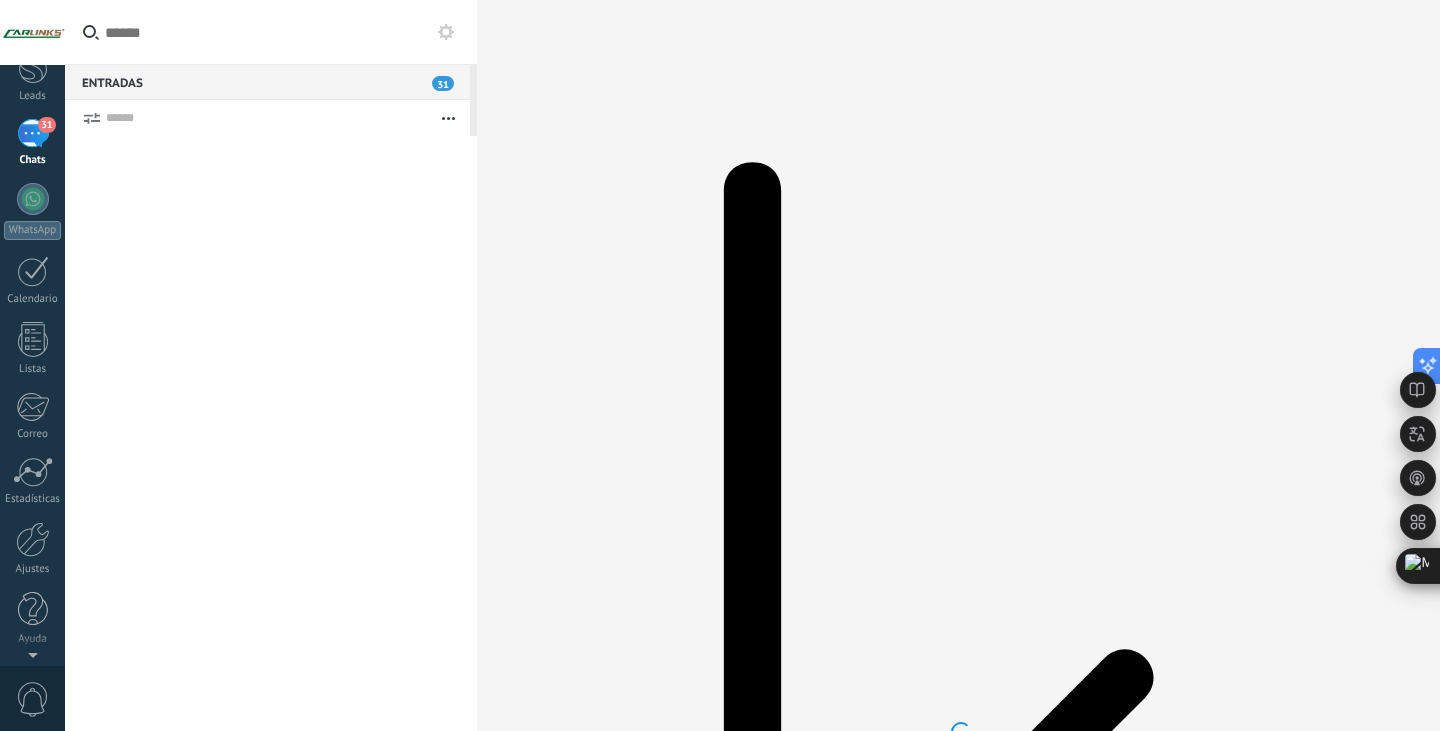 scroll, scrollTop: 0, scrollLeft: 0, axis: both 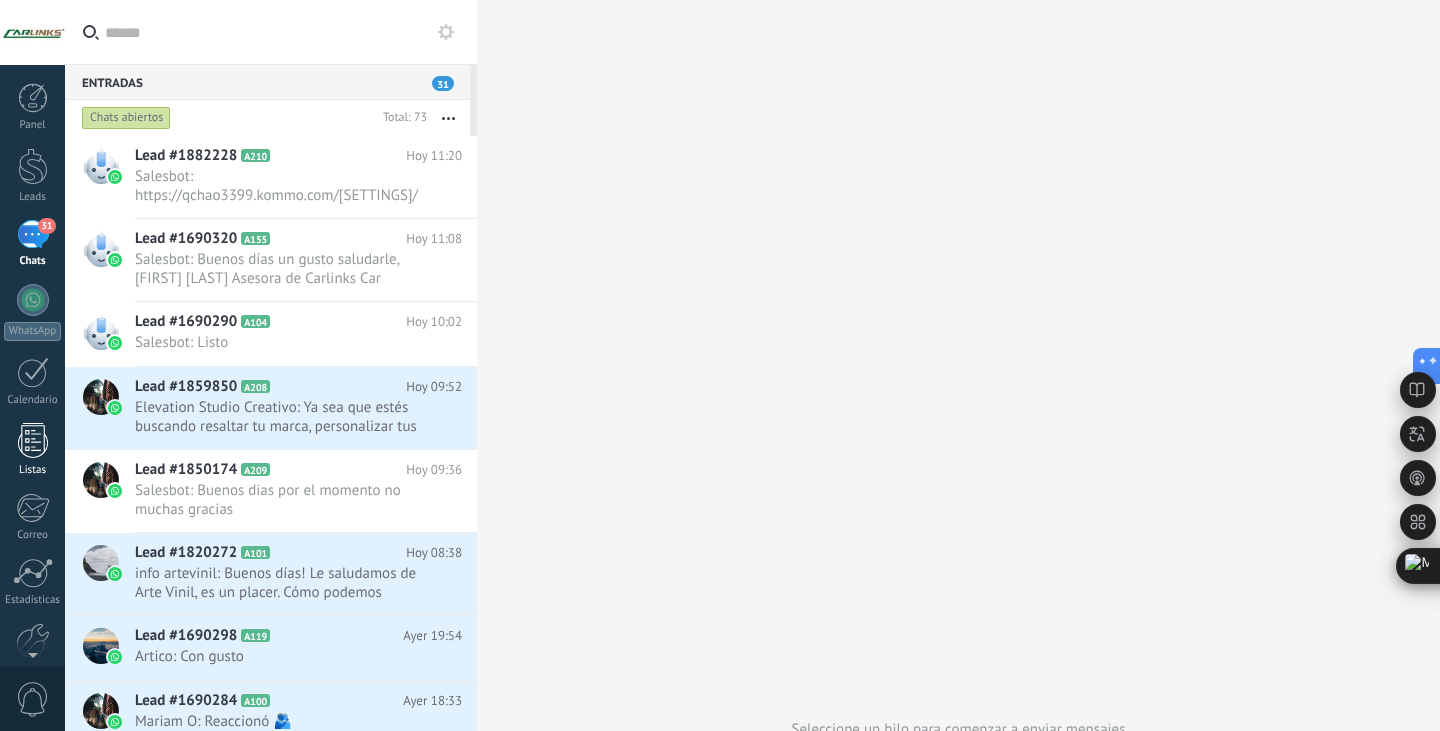 click at bounding box center (33, 440) 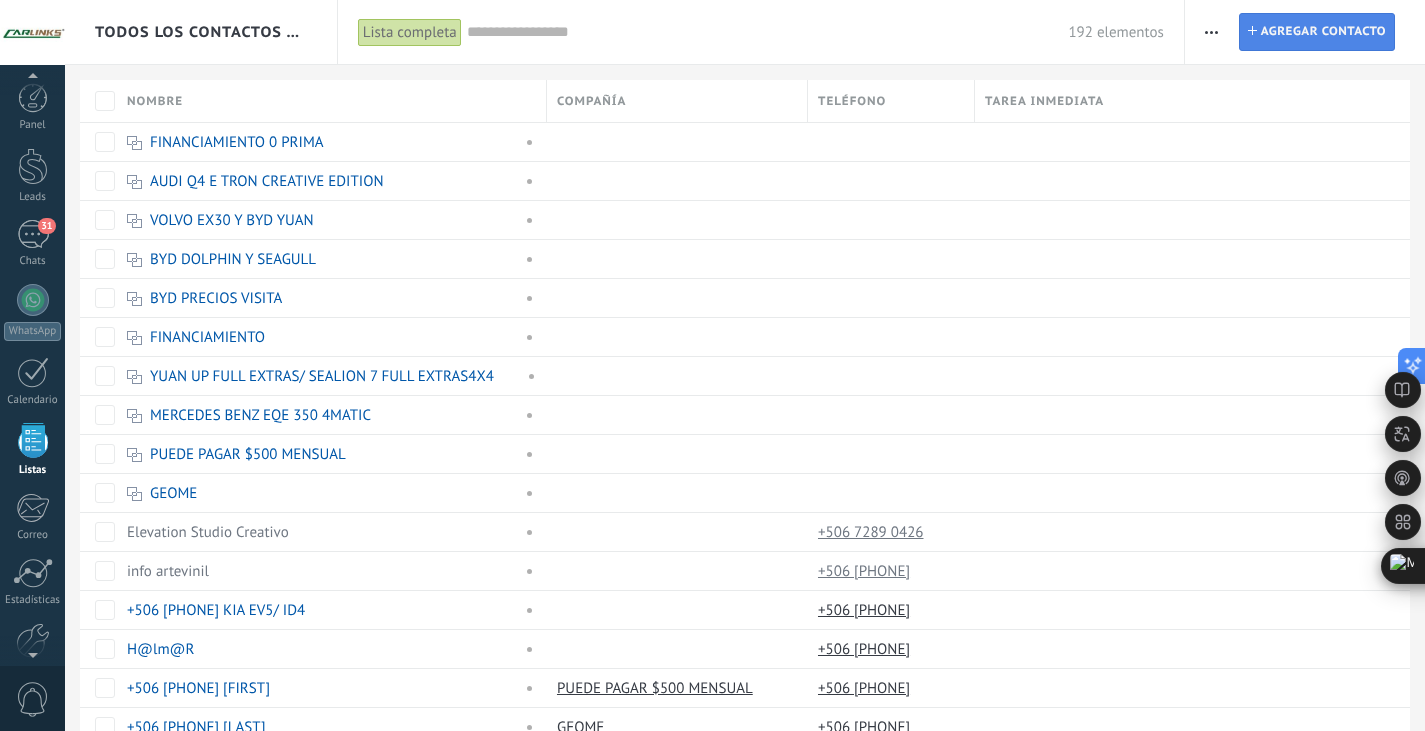 scroll, scrollTop: 52, scrollLeft: 0, axis: vertical 